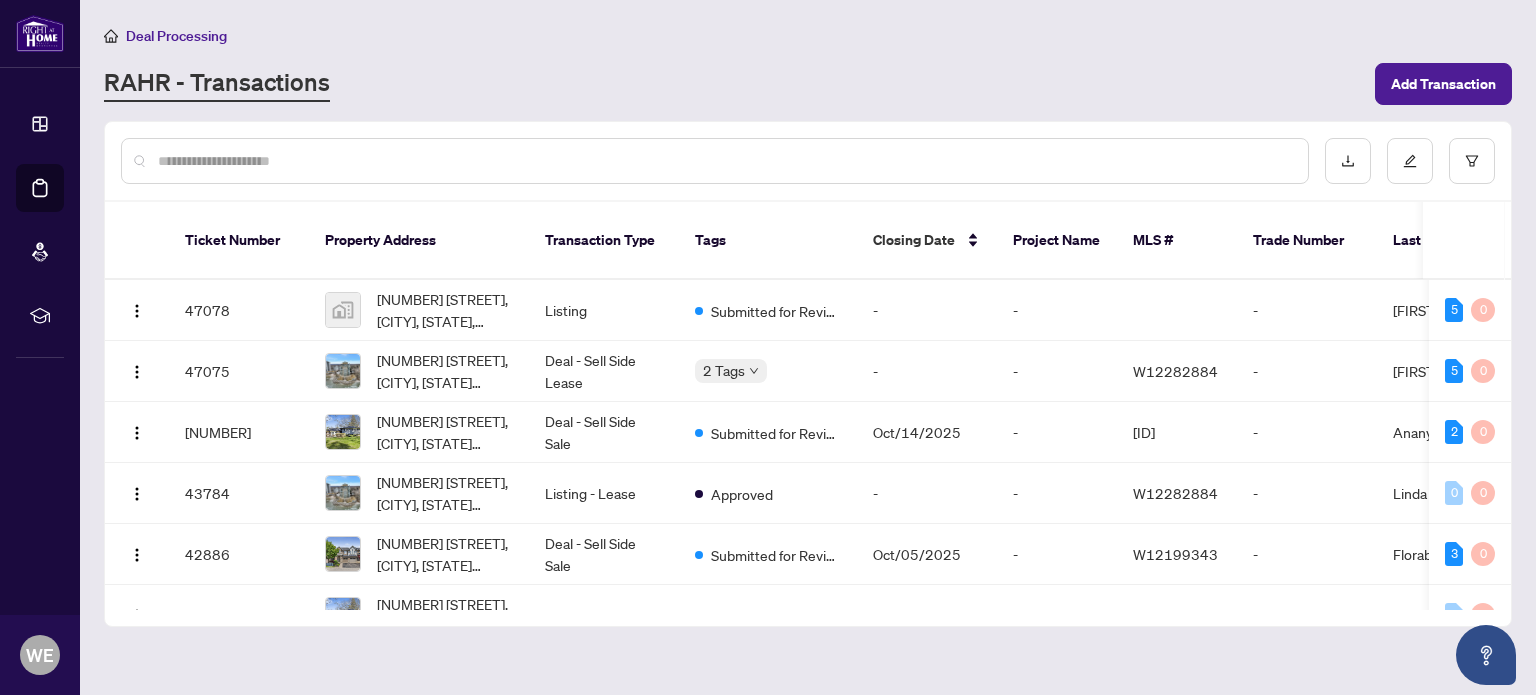 scroll, scrollTop: 0, scrollLeft: 0, axis: both 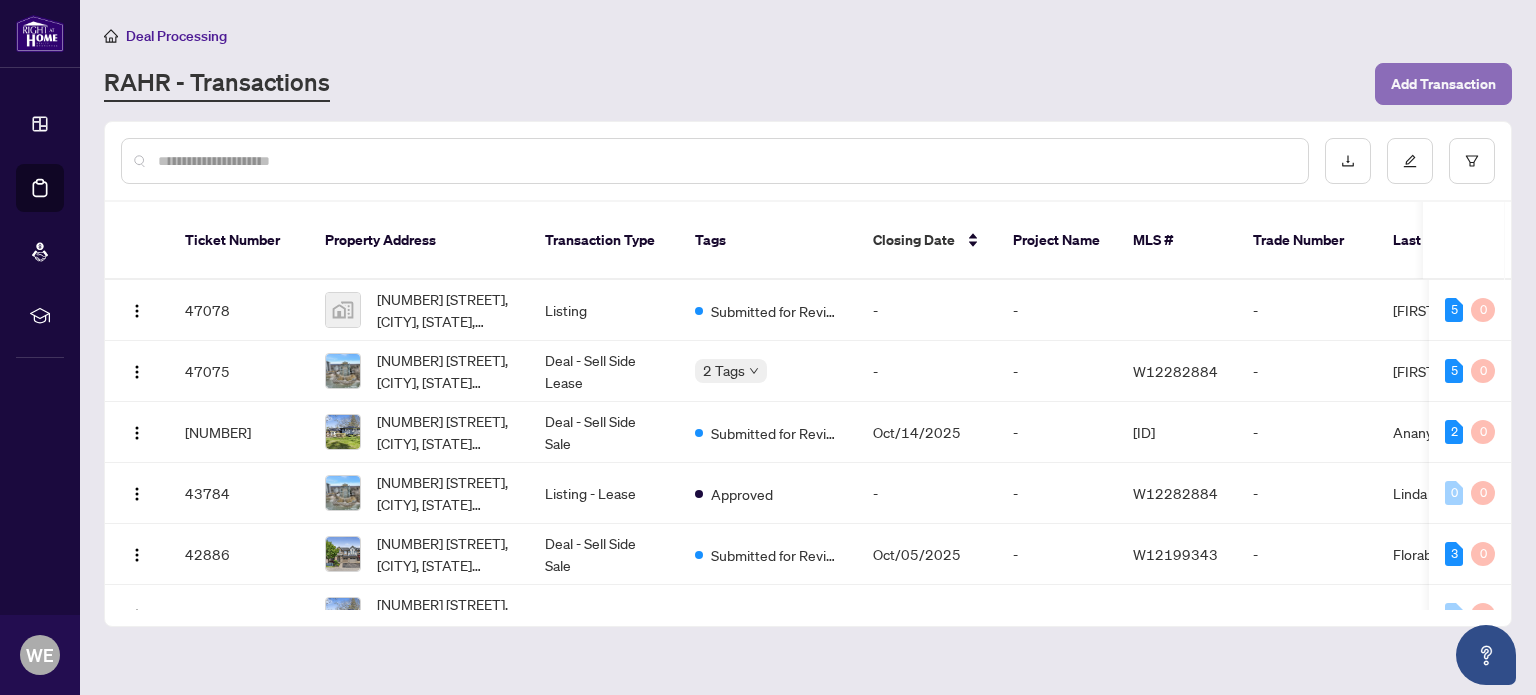click on "Add Transaction" at bounding box center [1443, 84] 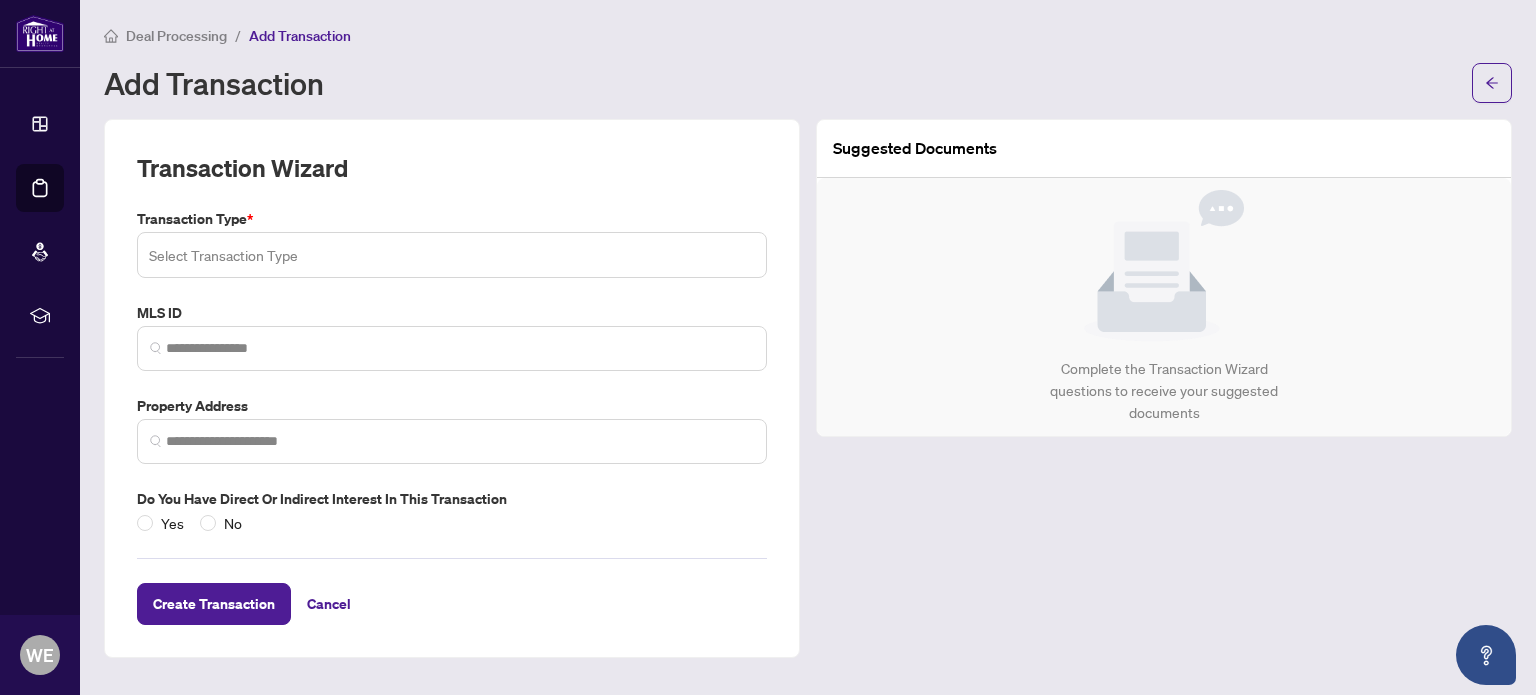 click at bounding box center [452, 255] 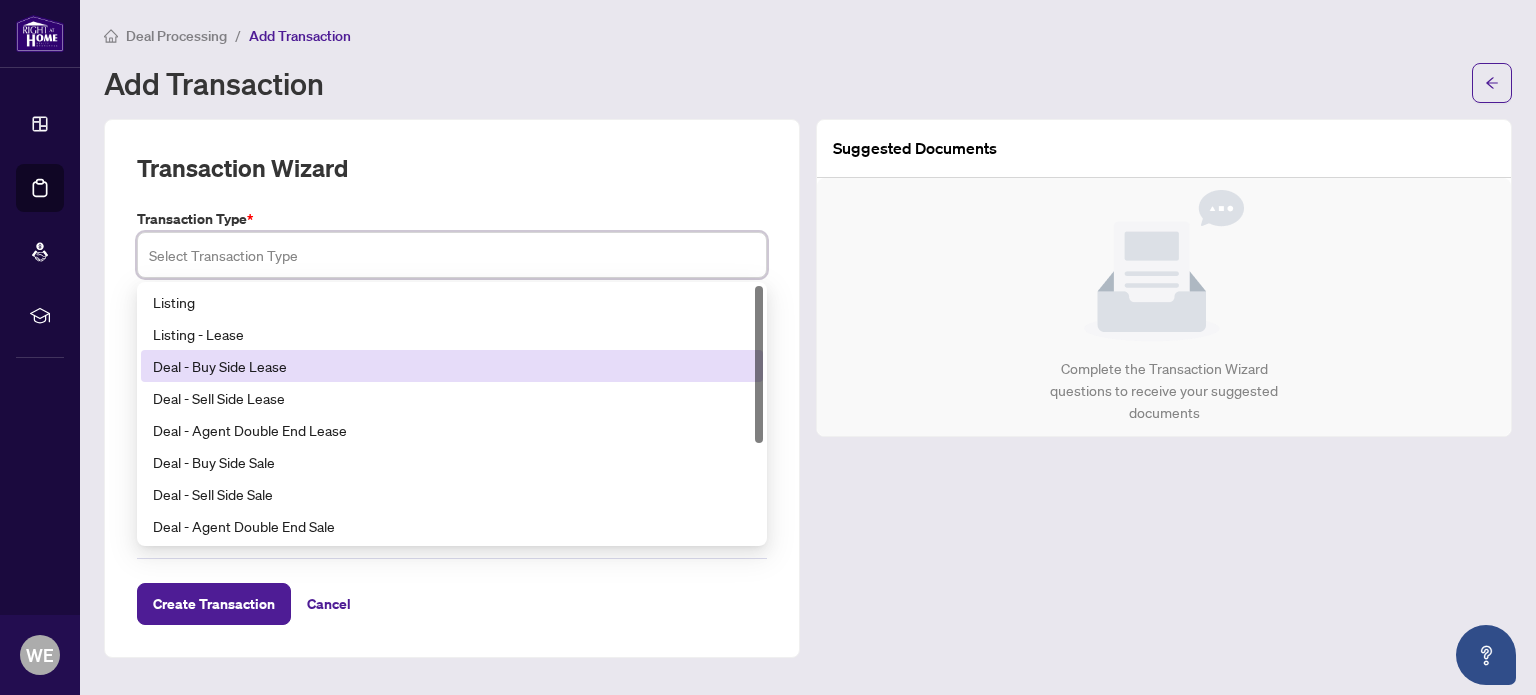 click on "Deal - Buy Side Lease" at bounding box center (452, 366) 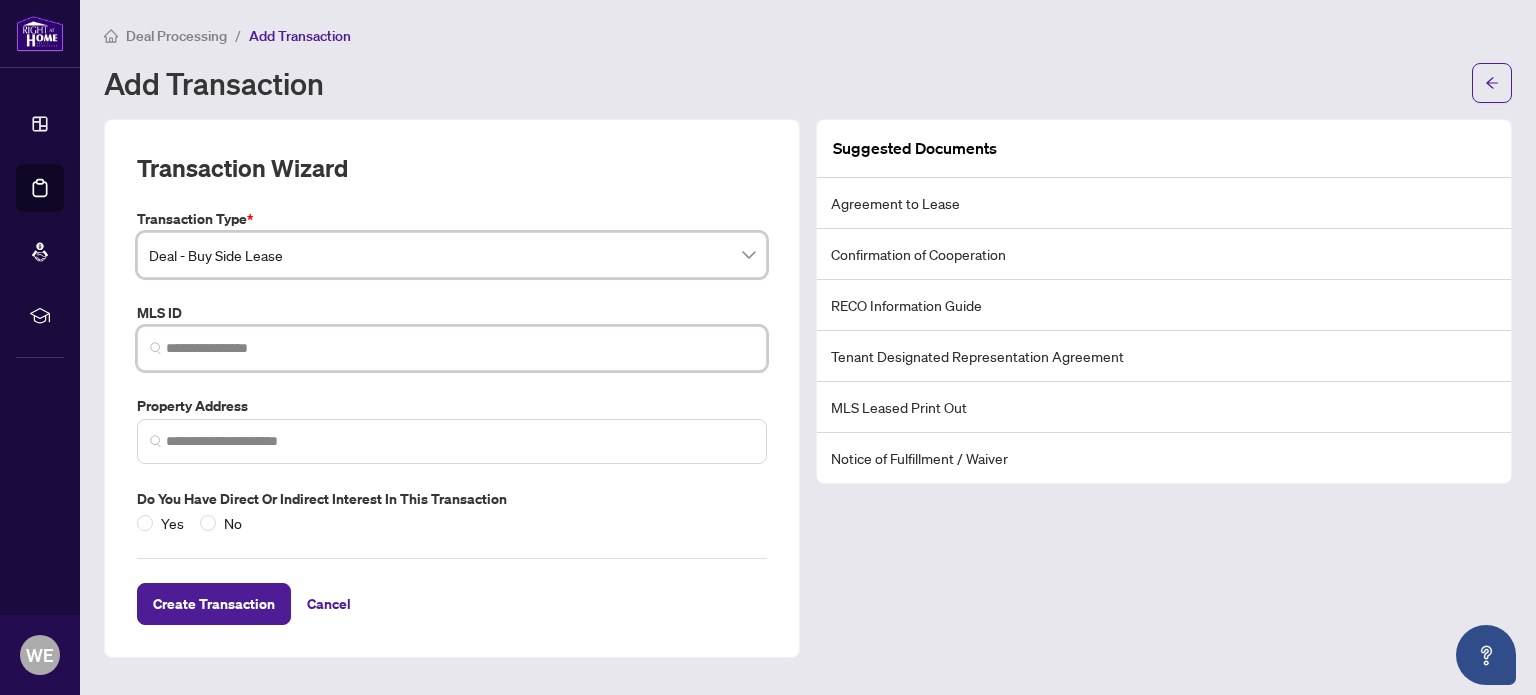 click at bounding box center (460, 348) 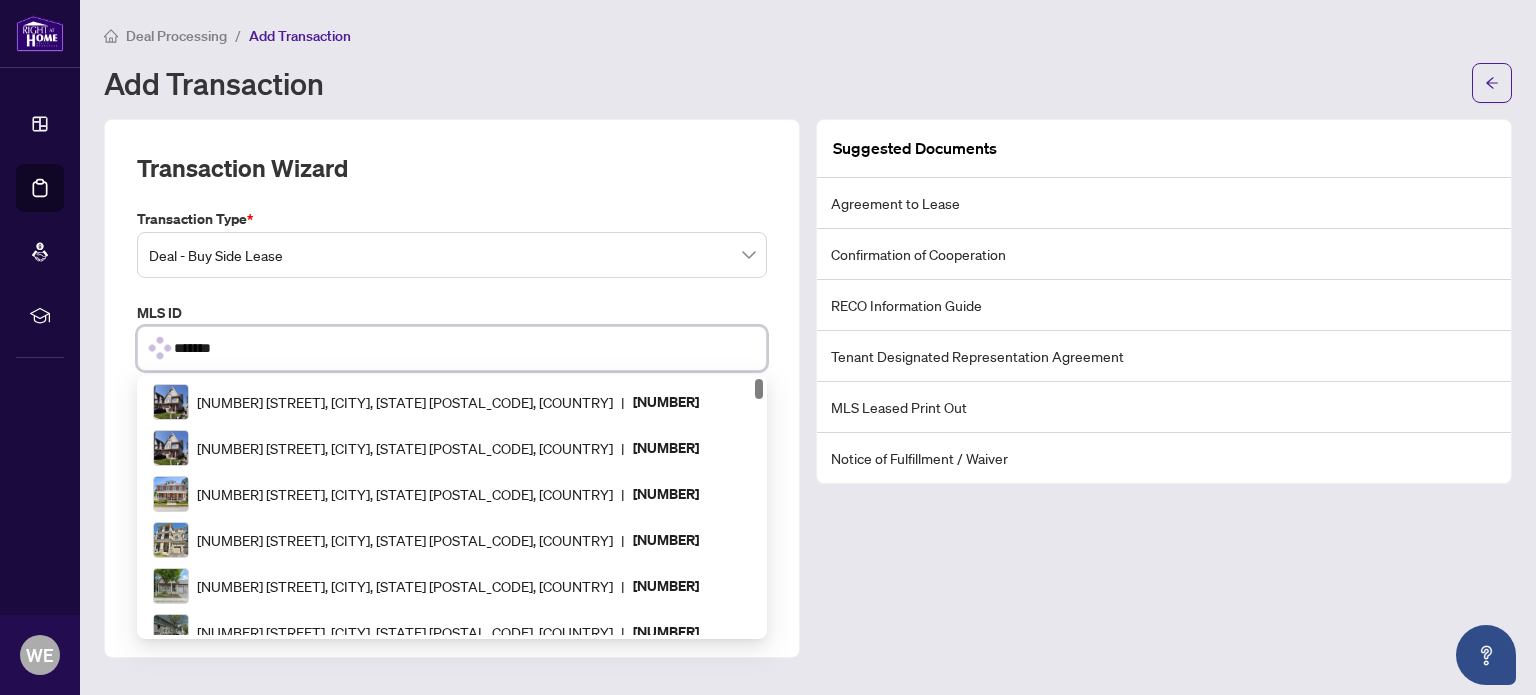 type on "********" 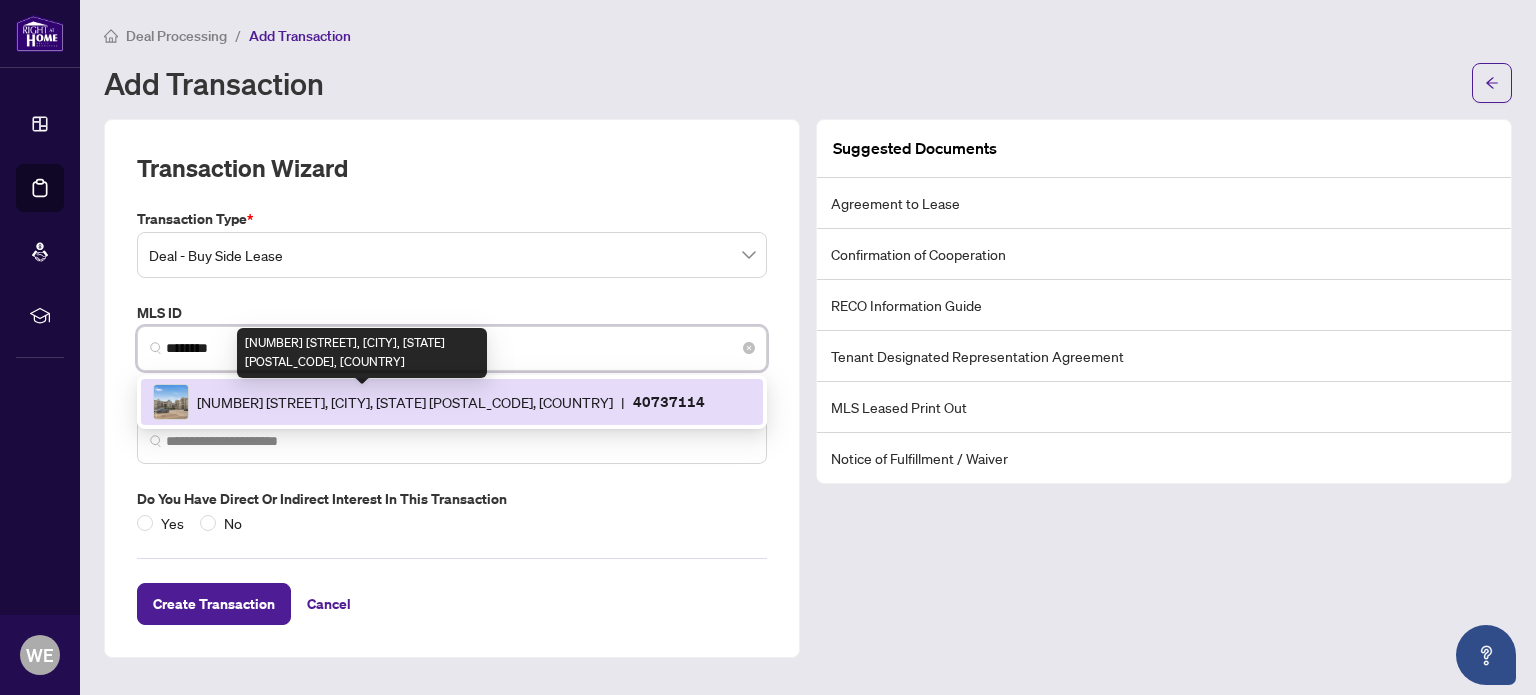 click on "[NUMBER] [STREET], [CITY], [STATE] [POSTAL_CODE], [COUNTRY]" at bounding box center [405, 402] 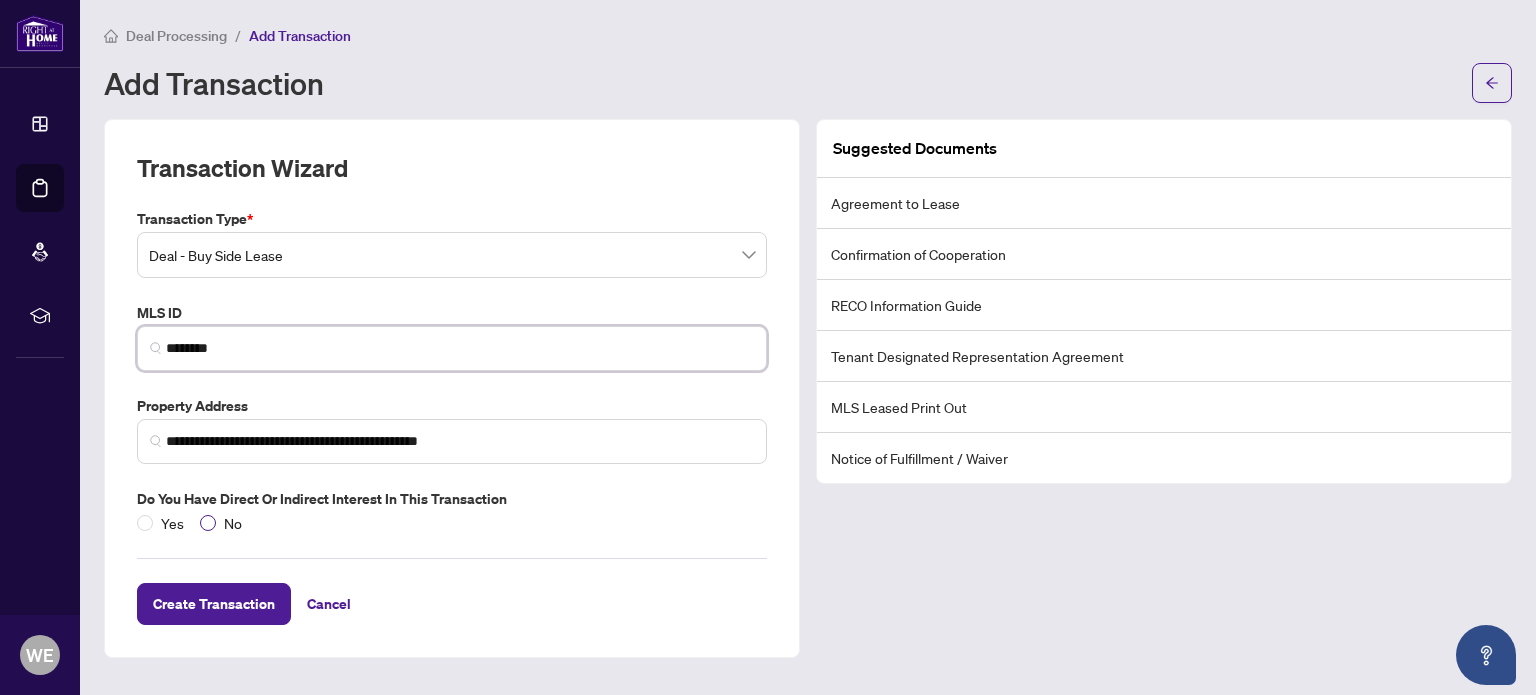 type on "********" 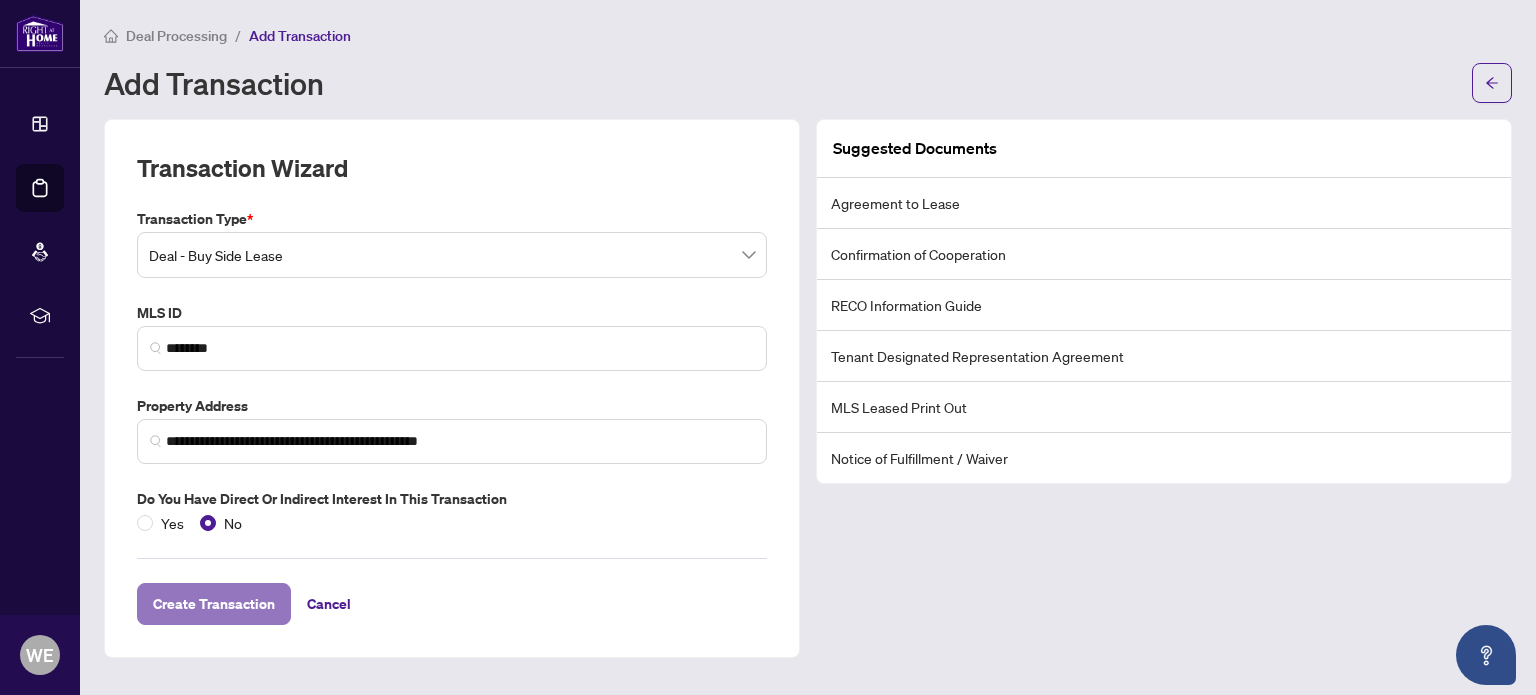click on "Create Transaction" at bounding box center (214, 604) 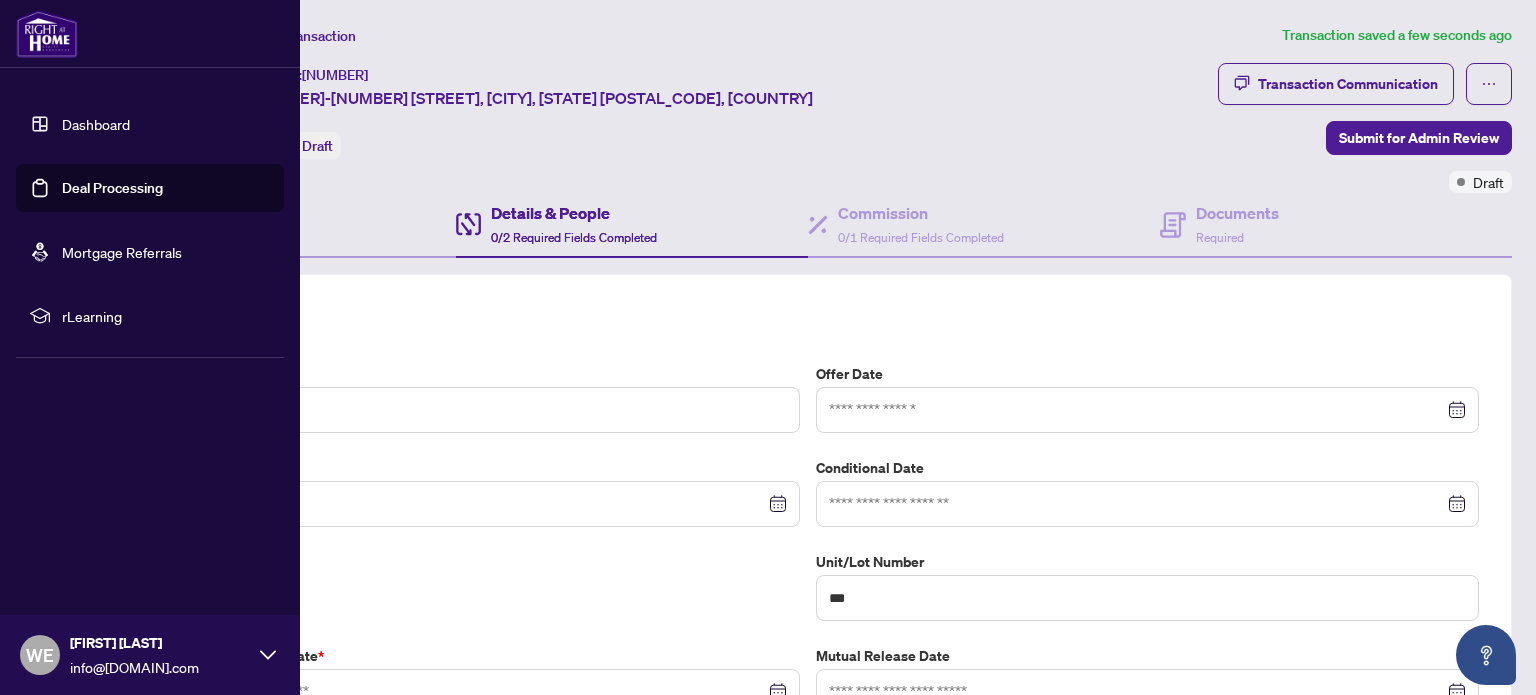 click on "Dashboard" at bounding box center (96, 124) 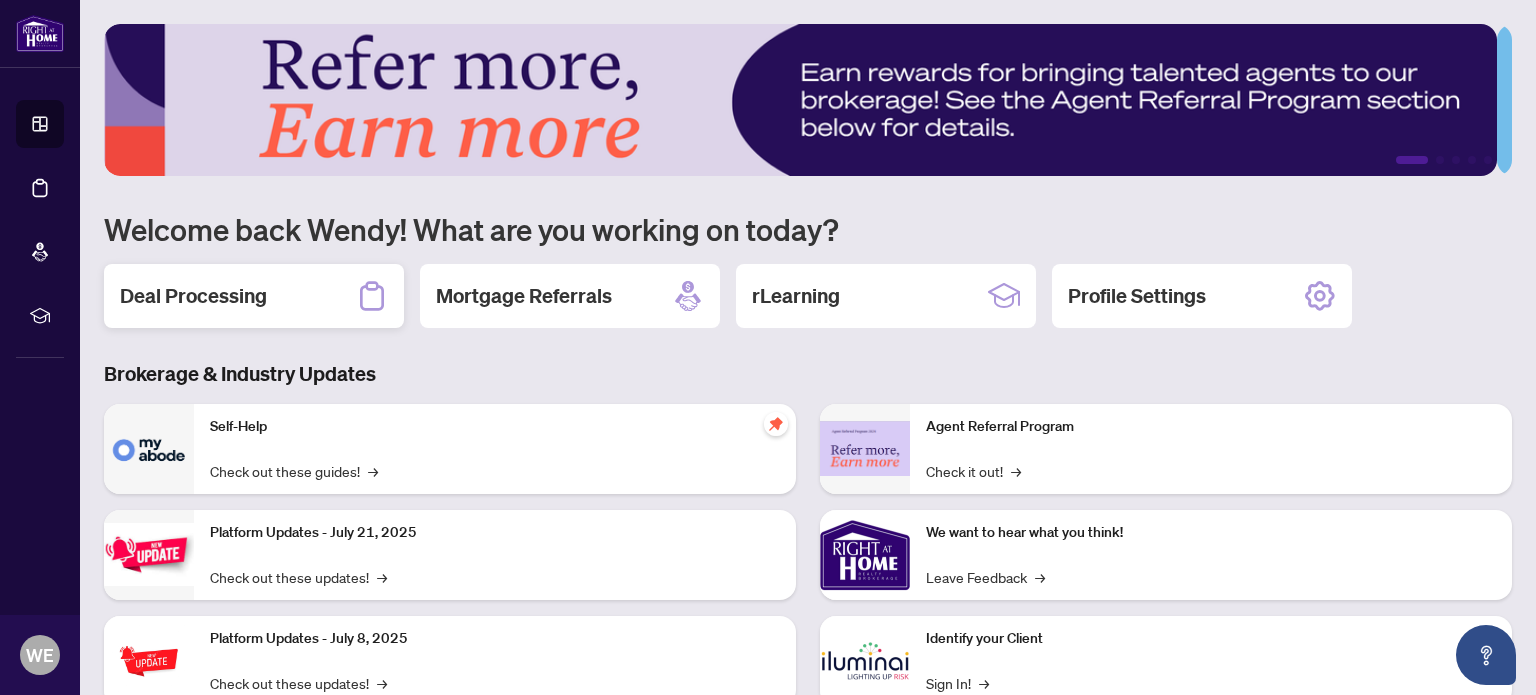 click on "Deal Processing" at bounding box center (193, 296) 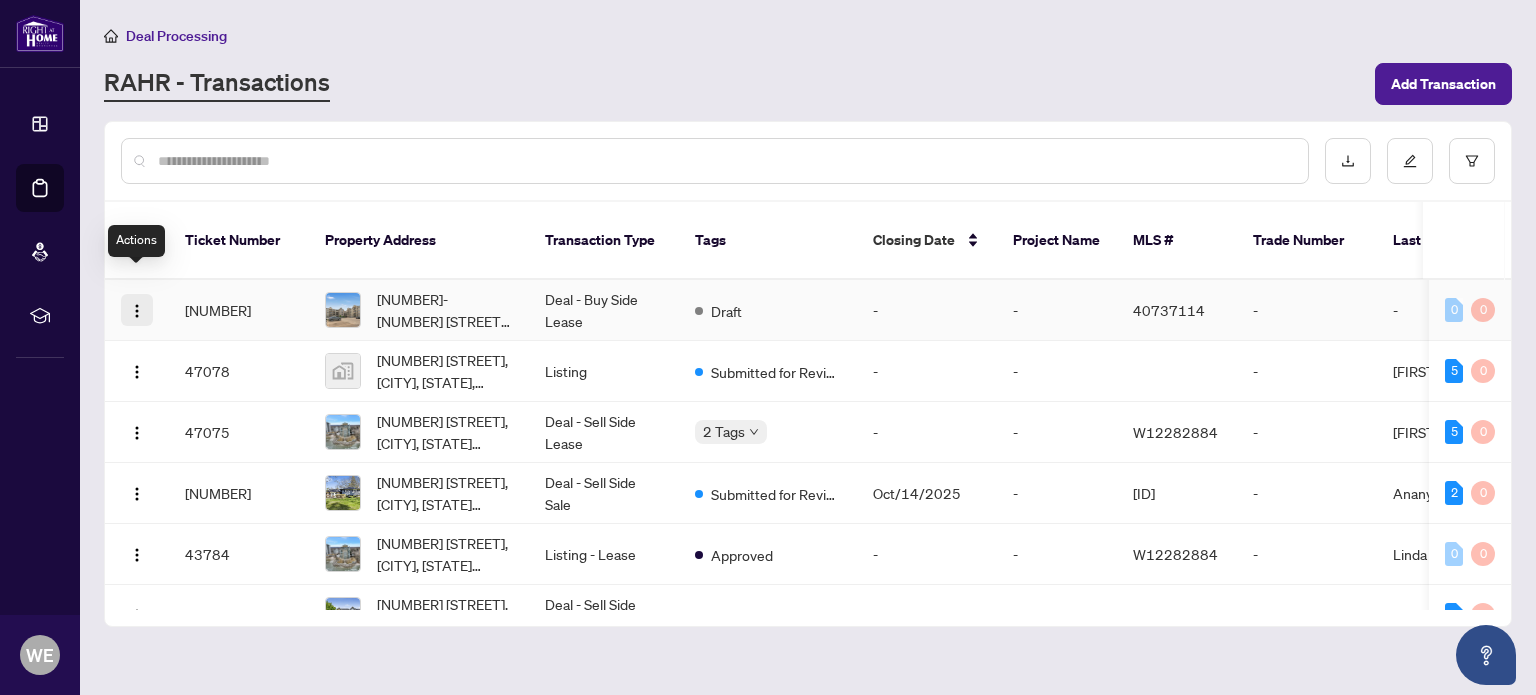 click at bounding box center (137, 311) 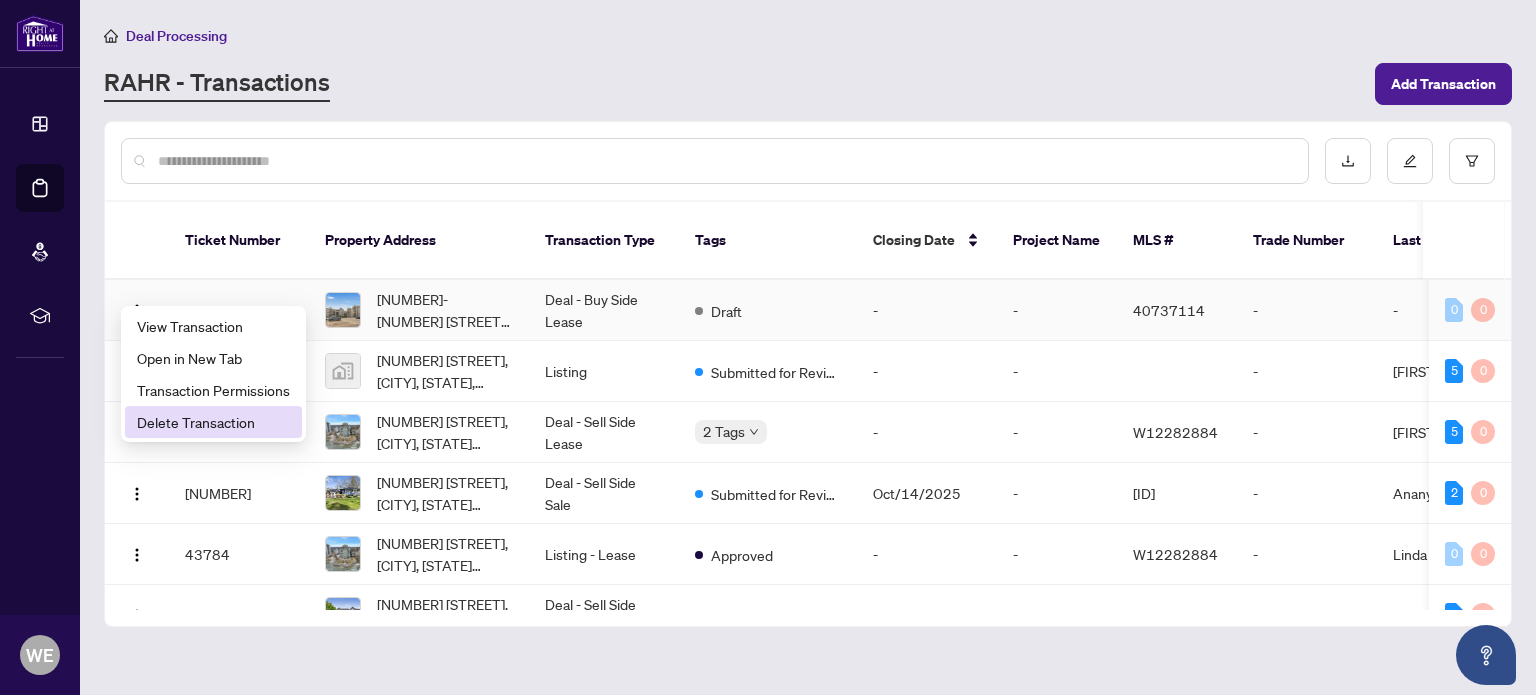 click on "Delete Transaction" at bounding box center (213, 422) 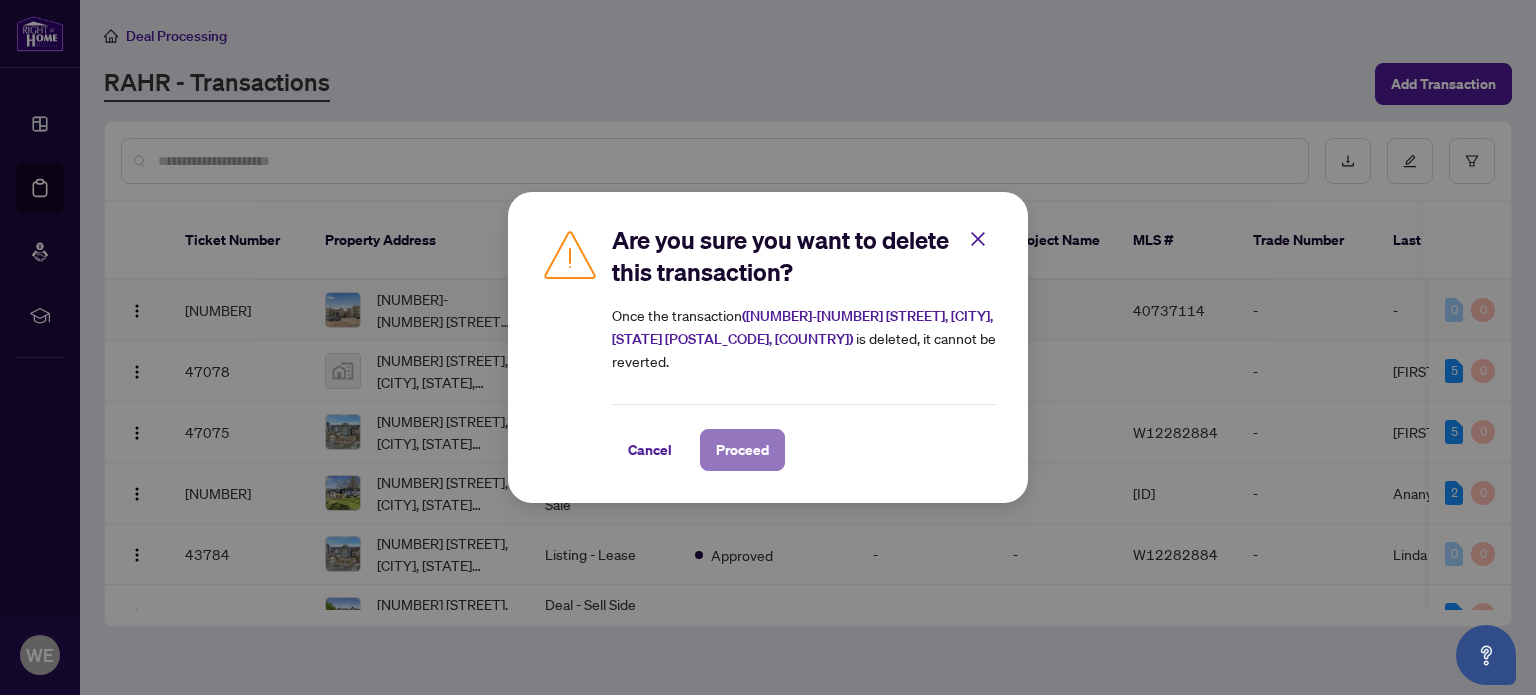 click on "Proceed" at bounding box center [742, 450] 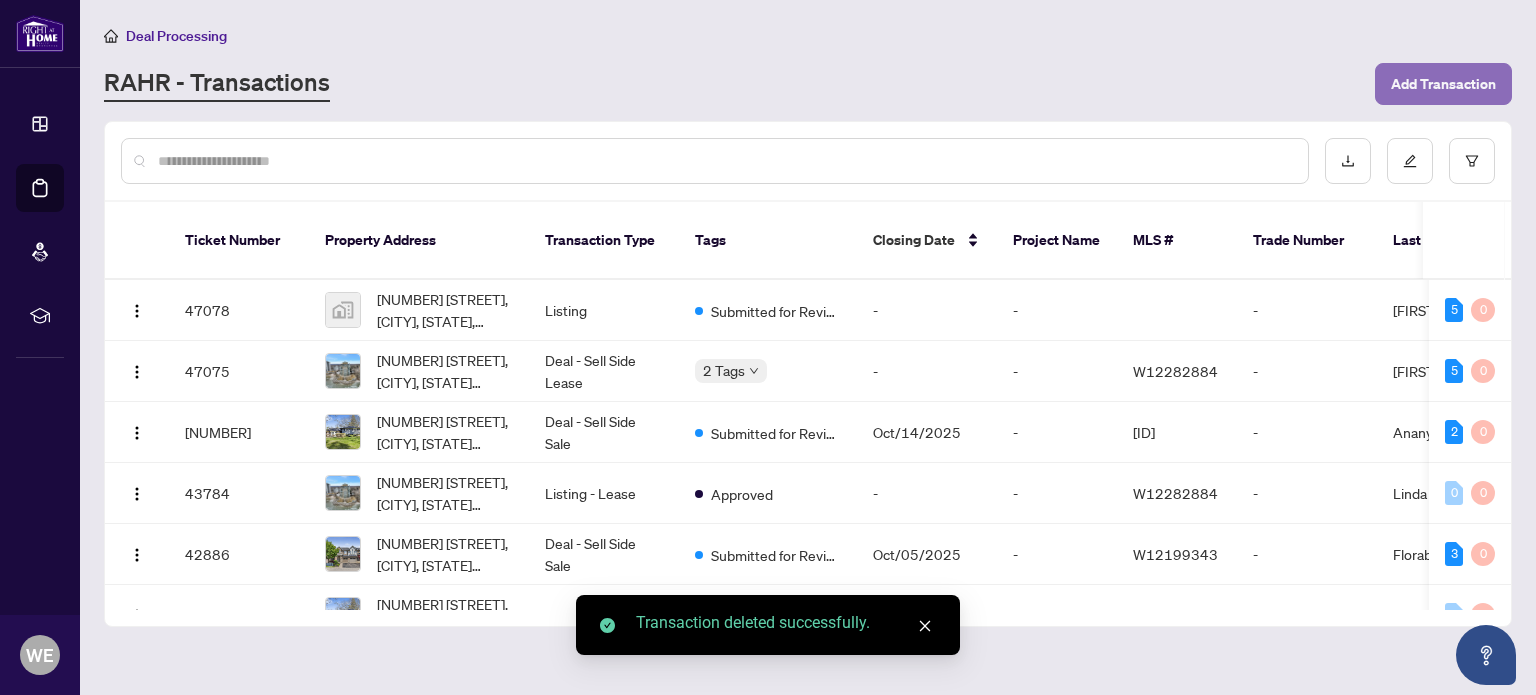 click on "Add Transaction" at bounding box center [1443, 84] 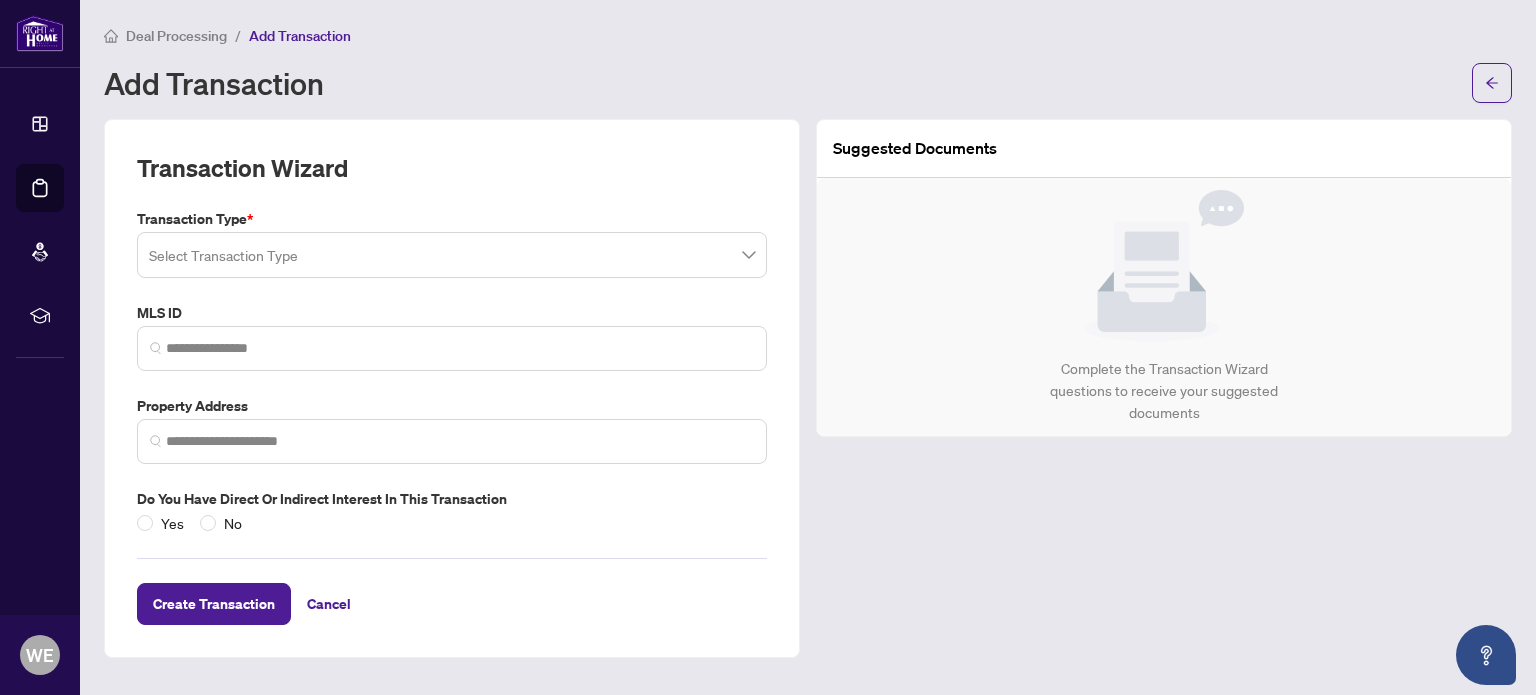 click at bounding box center [452, 255] 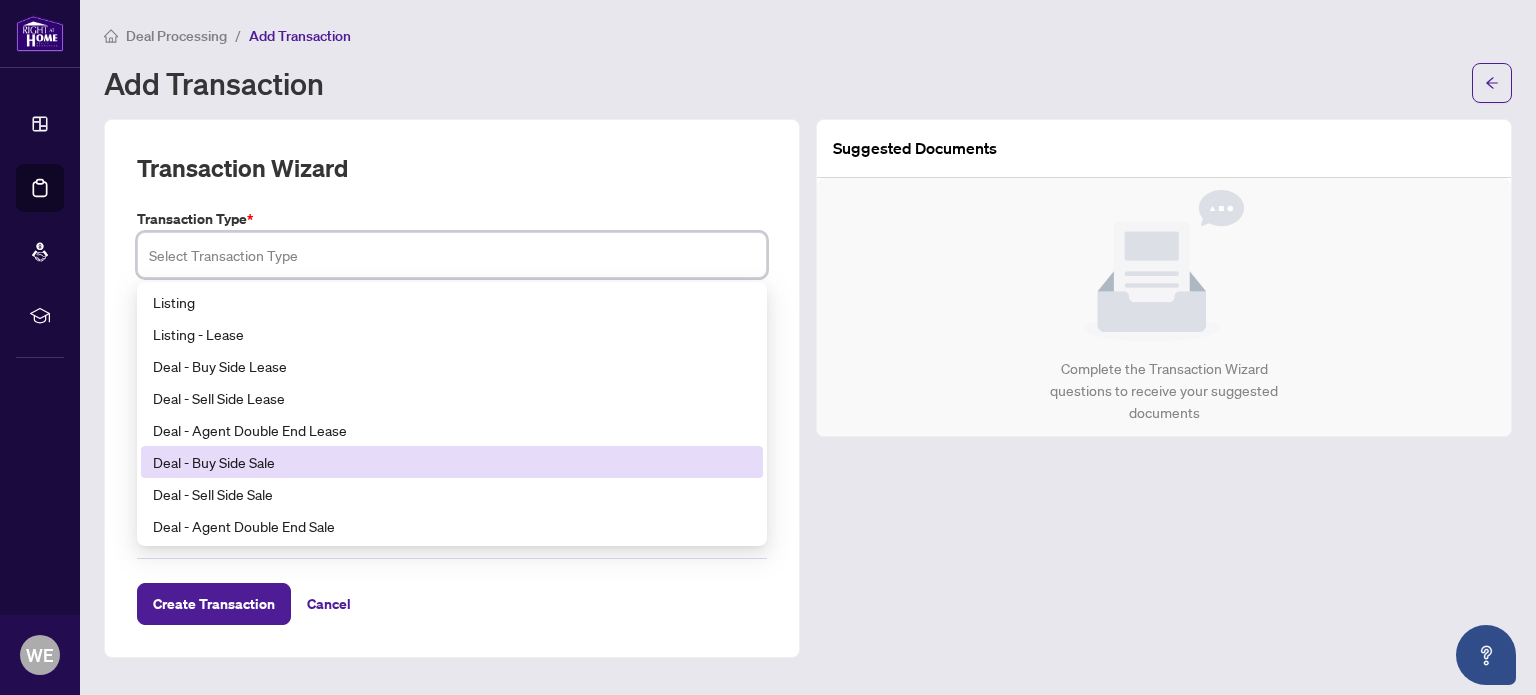 click on "Deal - Buy Side Sale" at bounding box center (452, 462) 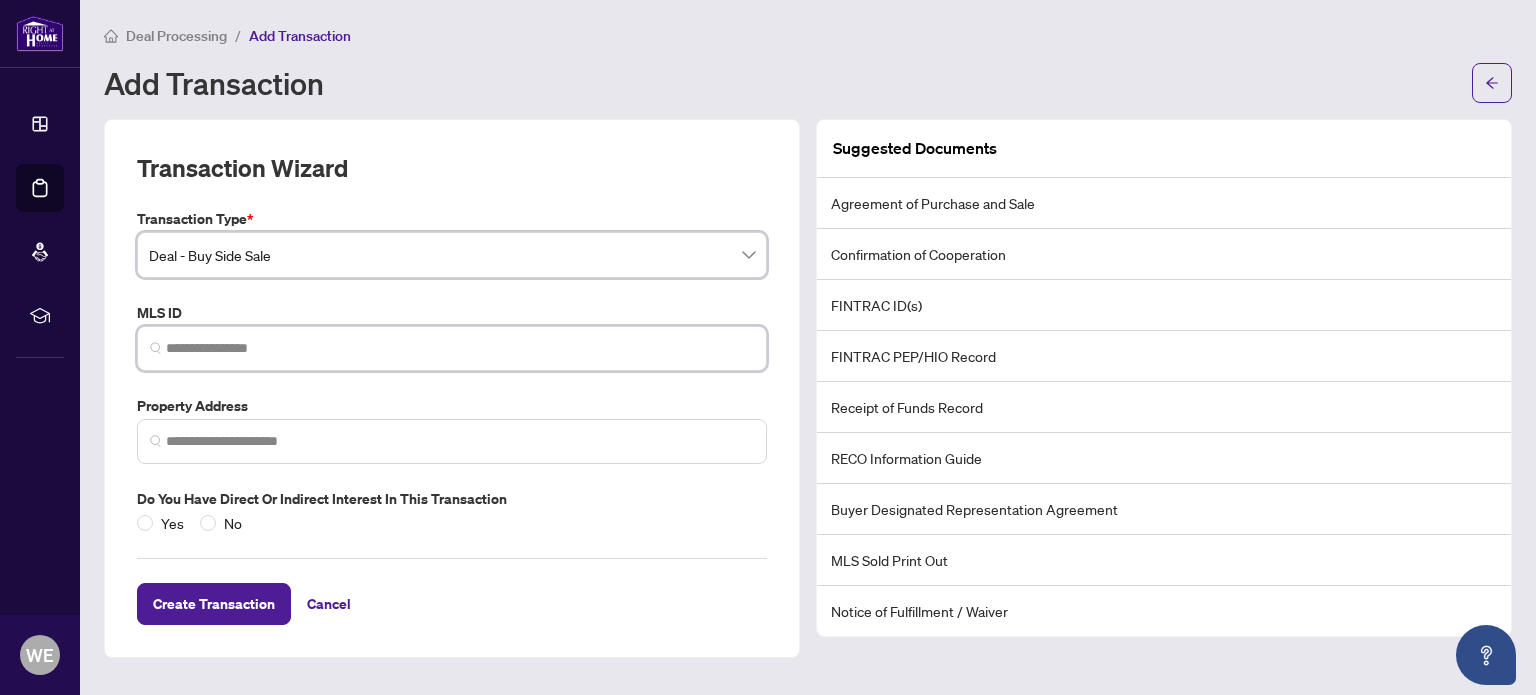click at bounding box center [460, 348] 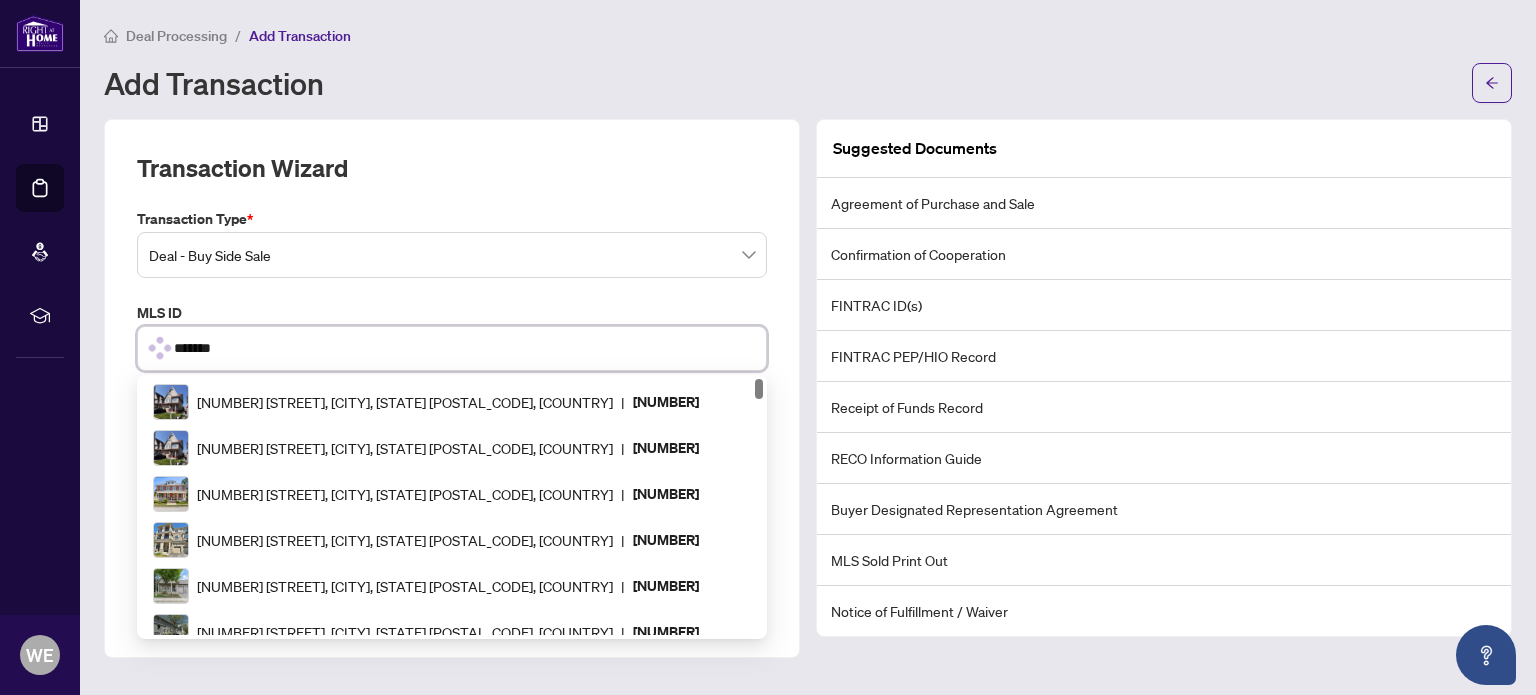 type on "********" 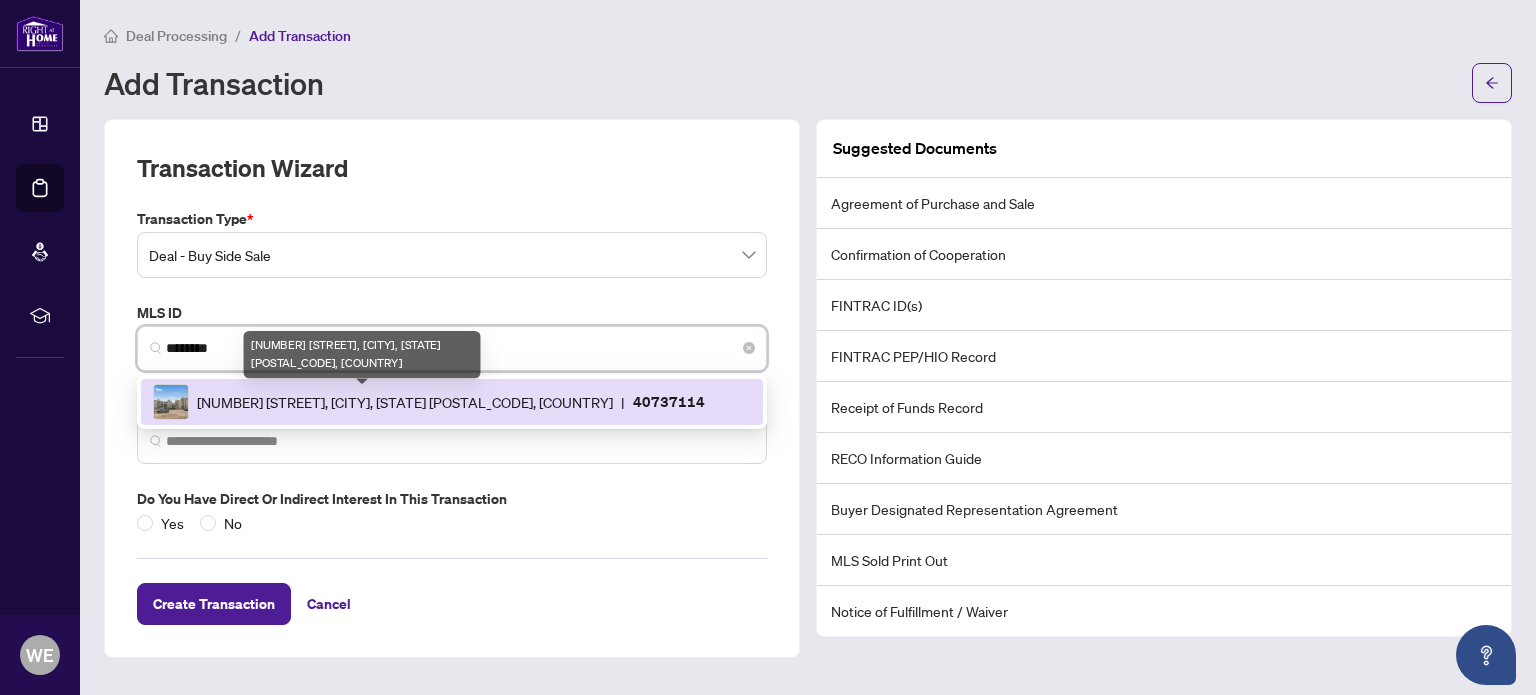 click on "[NUMBER] [STREET], [CITY], [STATE] [POSTAL_CODE], [COUNTRY]" at bounding box center [405, 402] 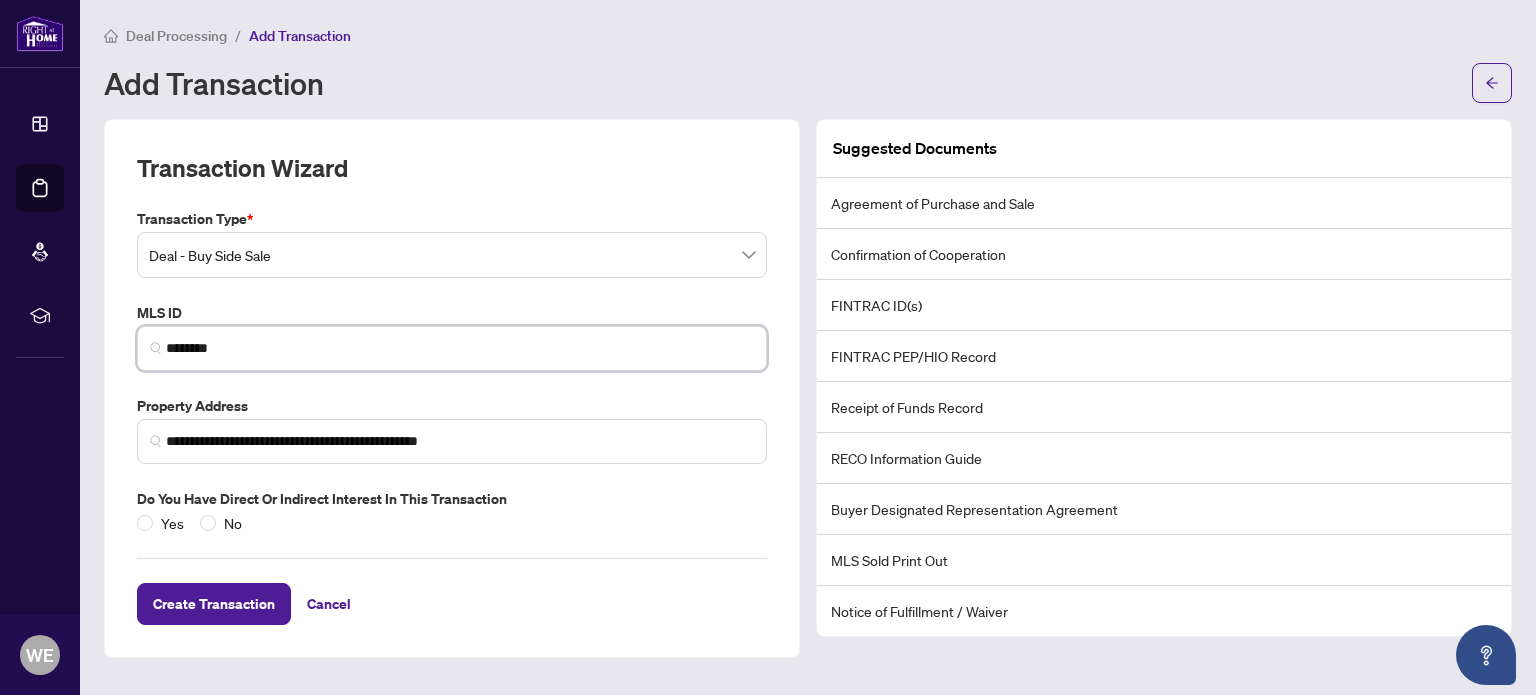 type on "********" 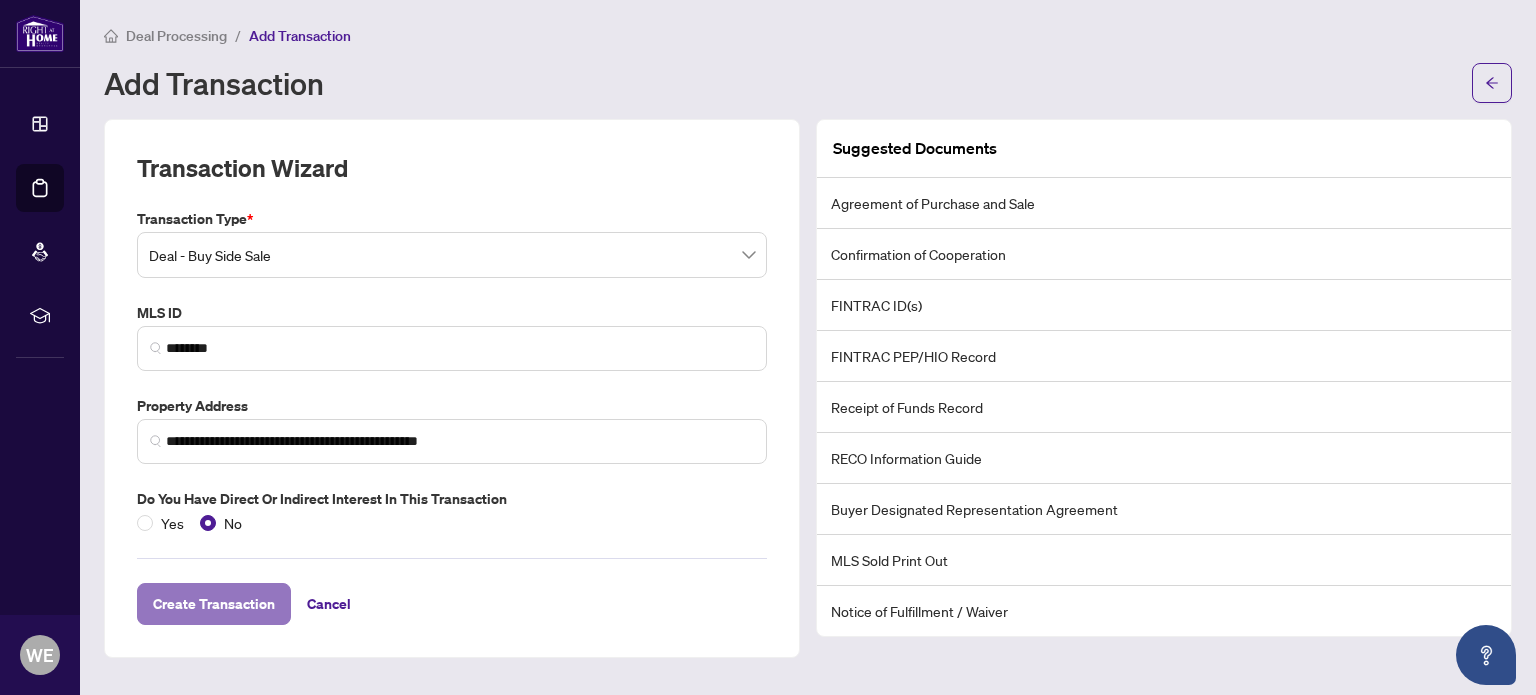click on "Create Transaction" at bounding box center (214, 604) 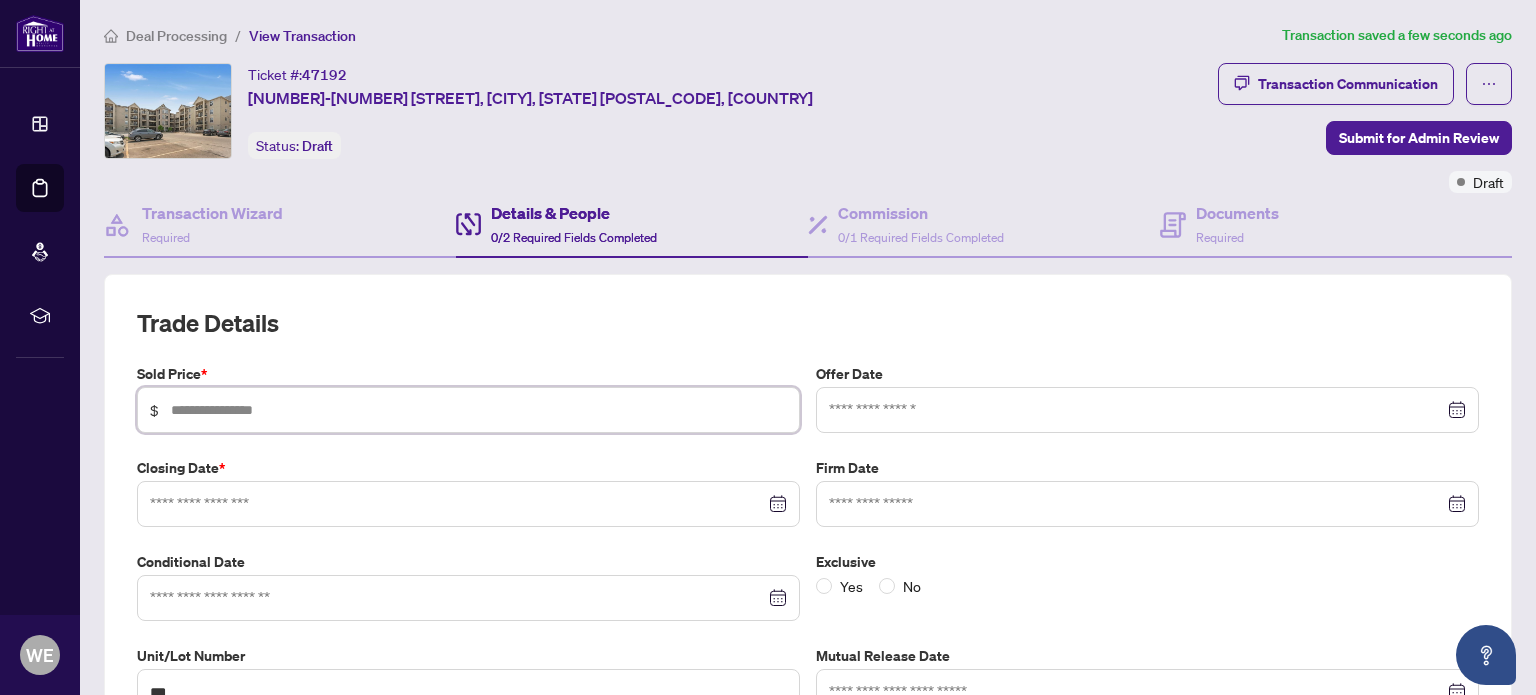 click at bounding box center (479, 410) 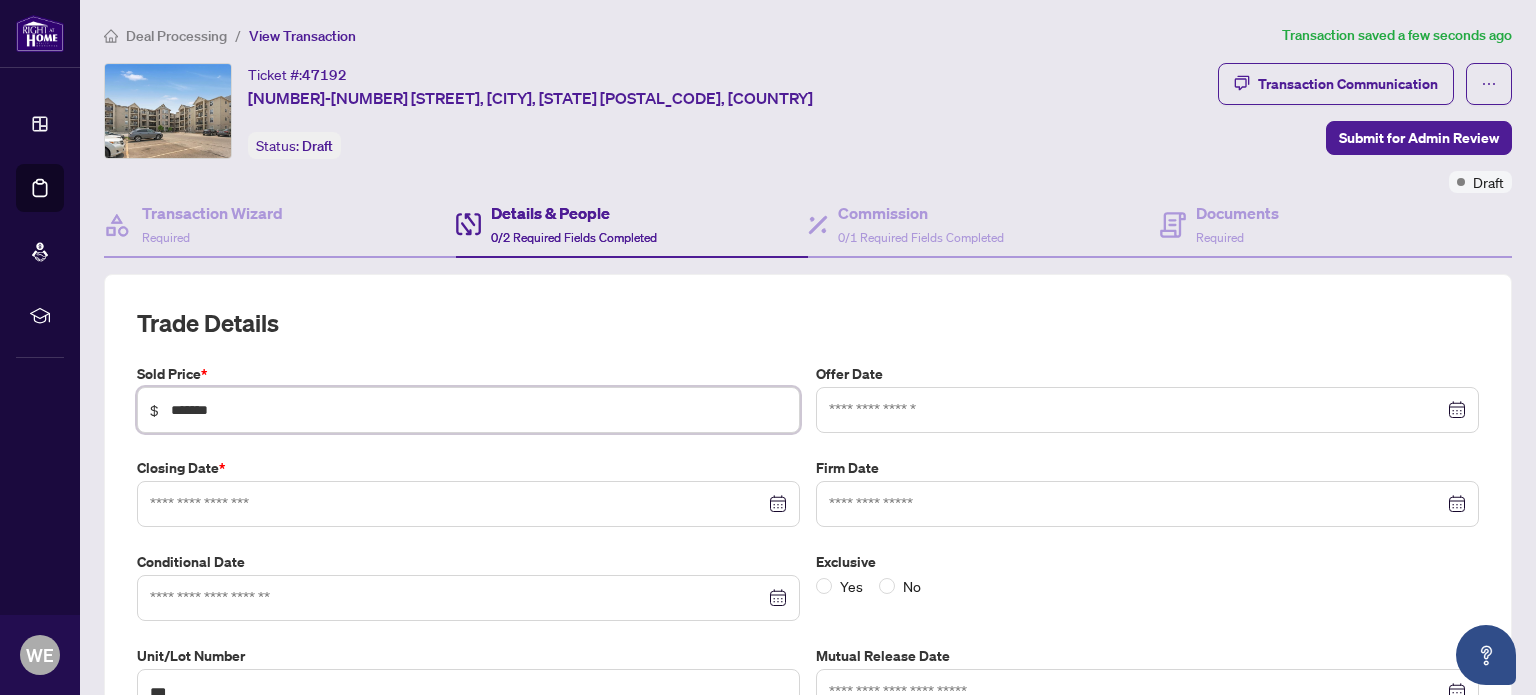 click at bounding box center [1147, 410] 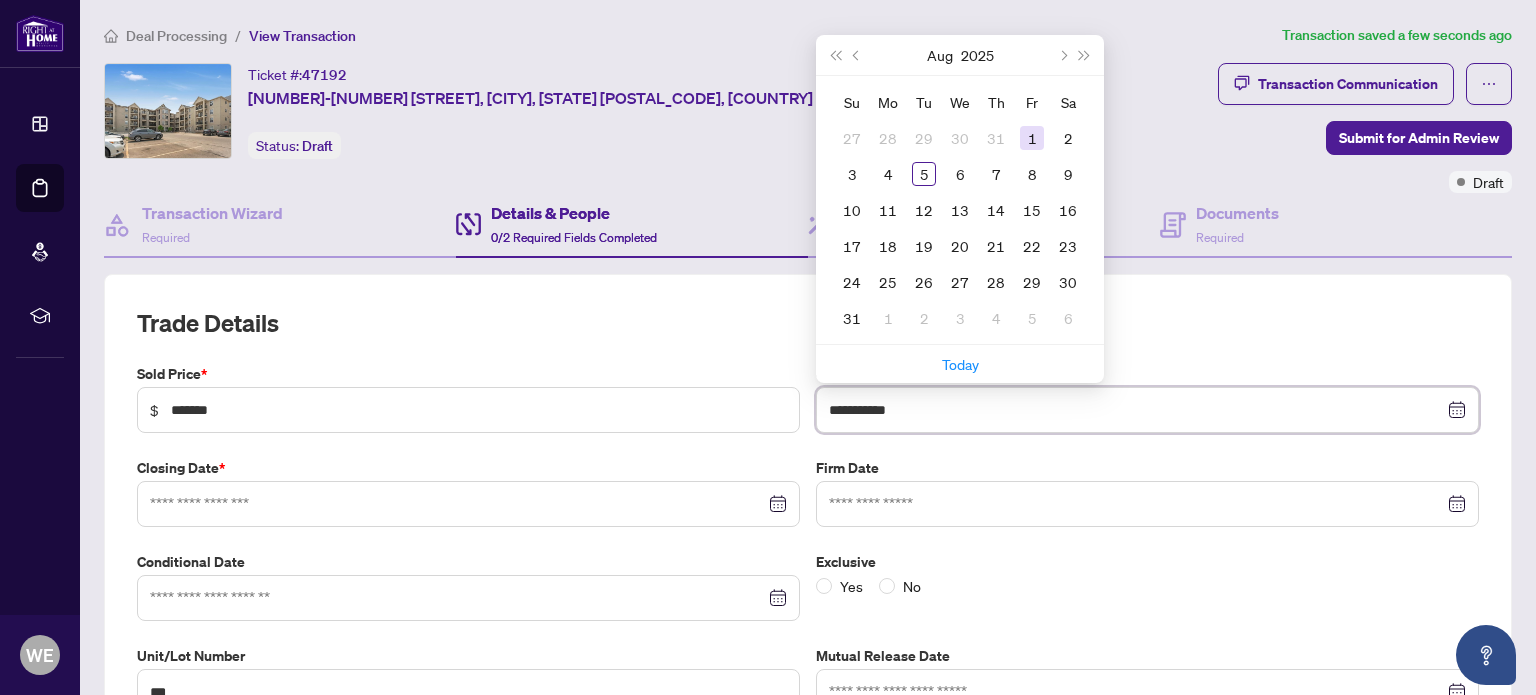 type on "**********" 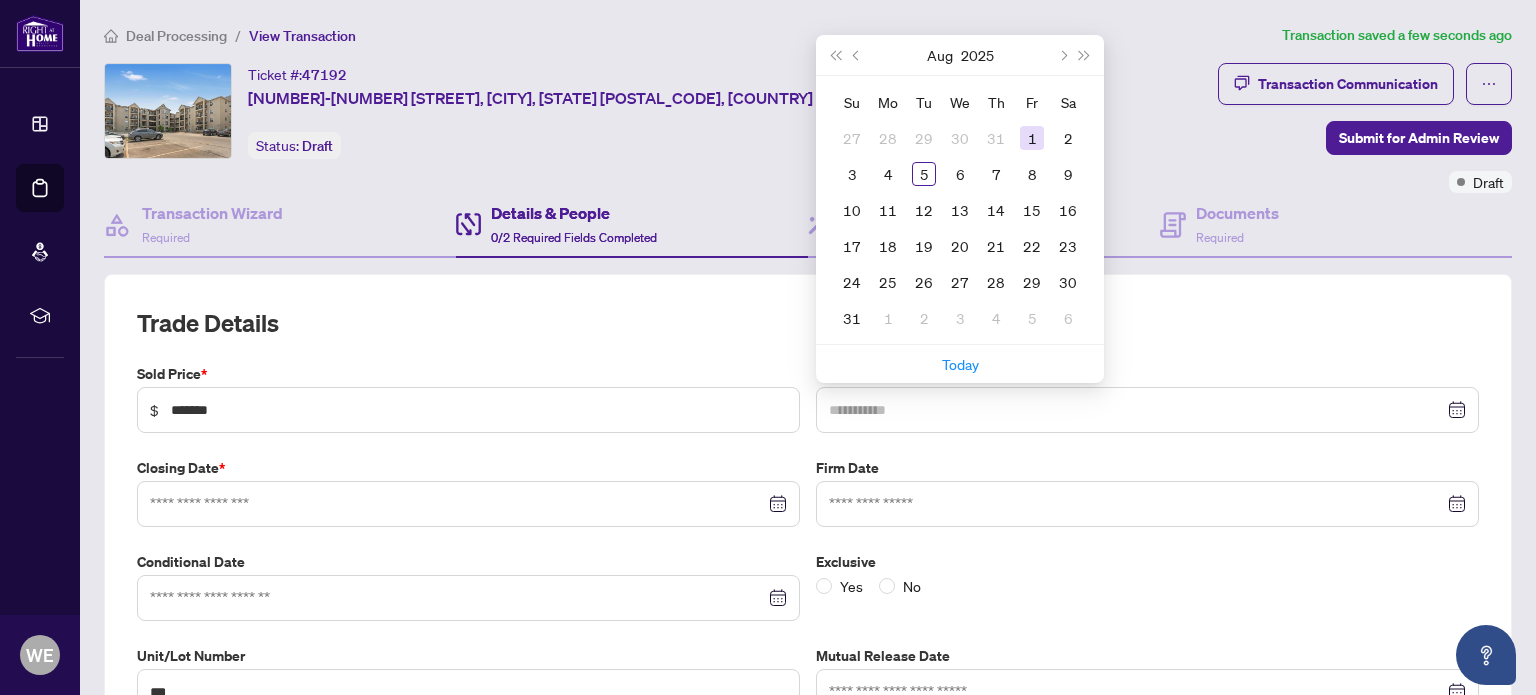 click on "1" at bounding box center [1032, 138] 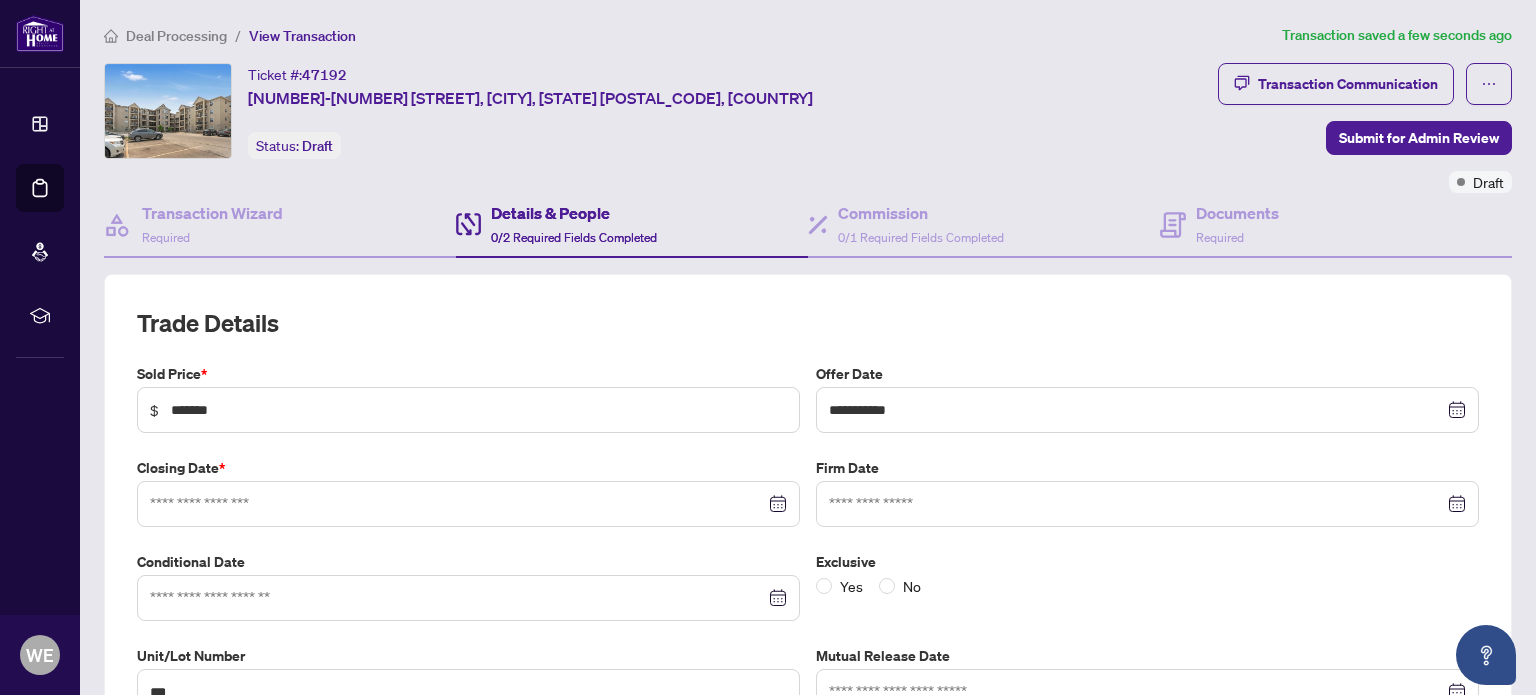 click at bounding box center (468, 504) 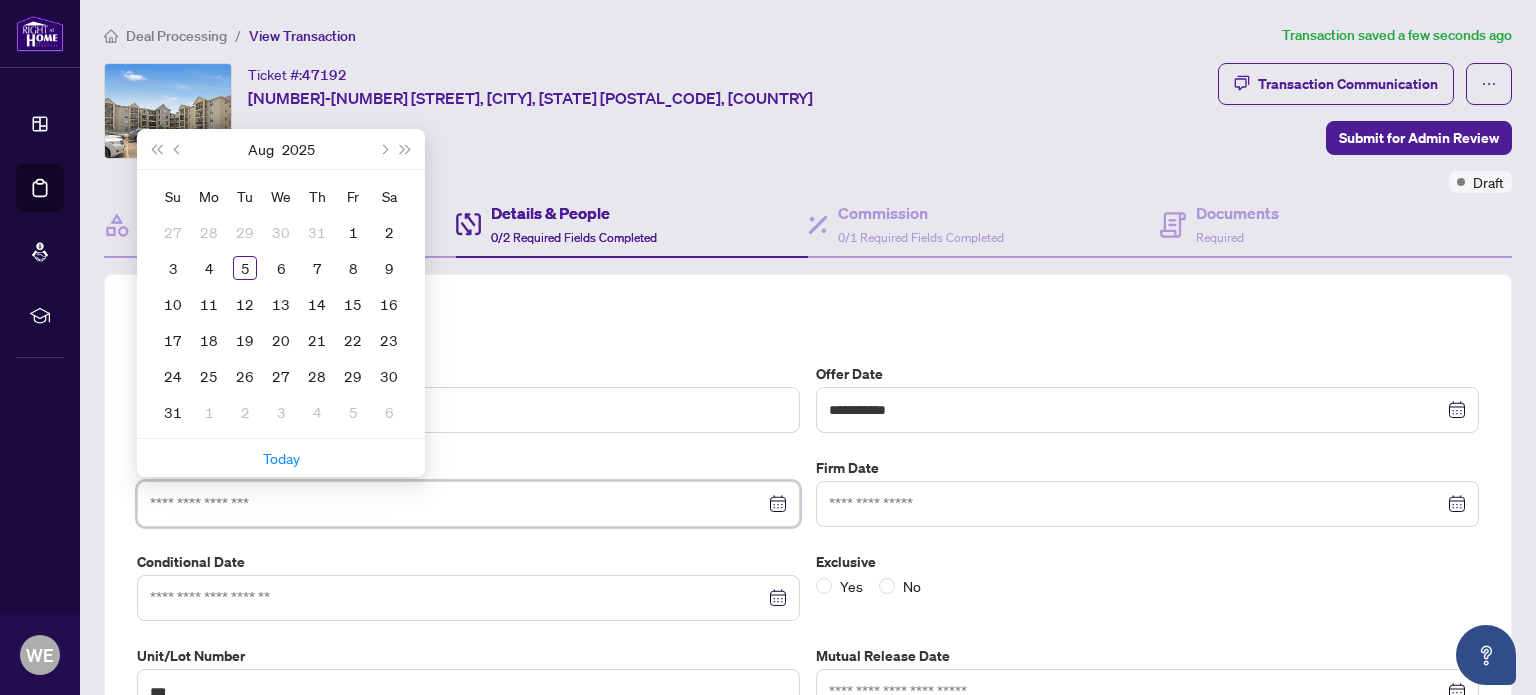 type on "**********" 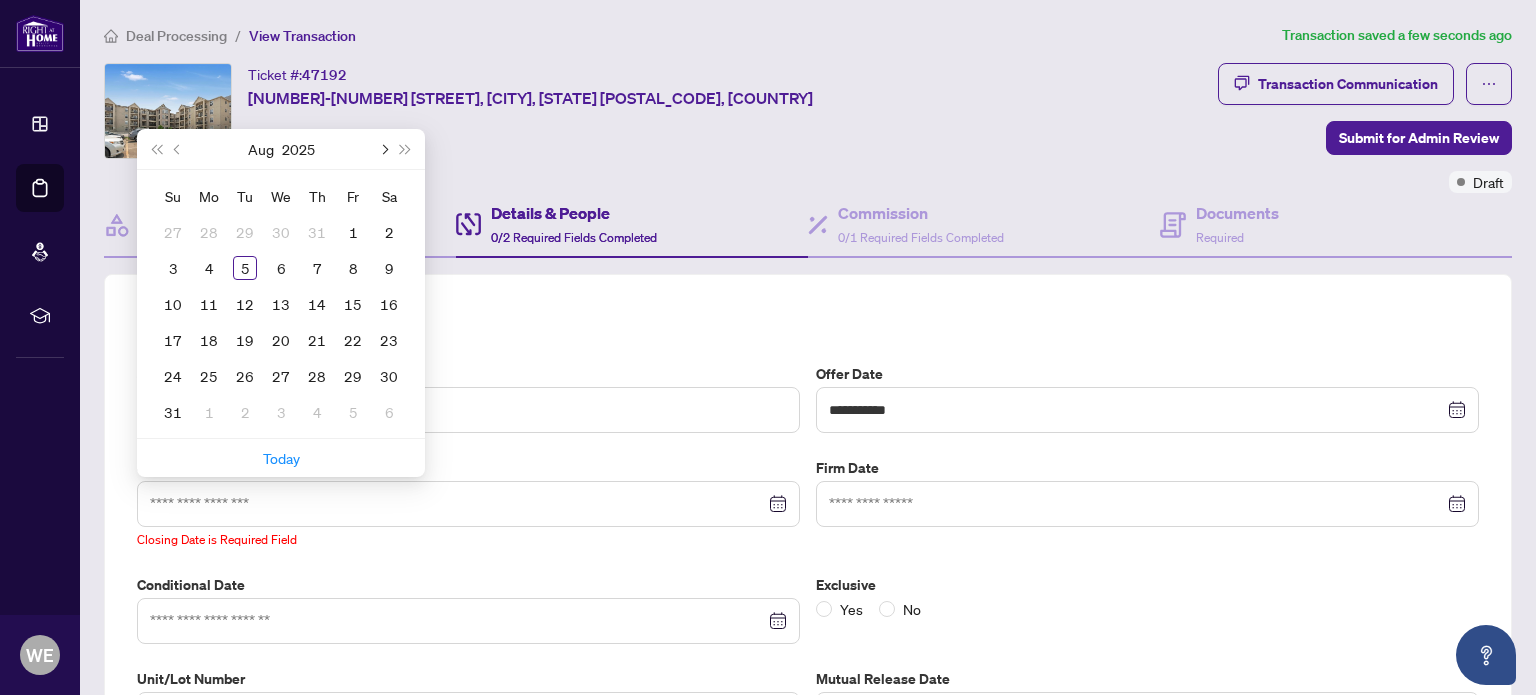 click at bounding box center (383, 149) 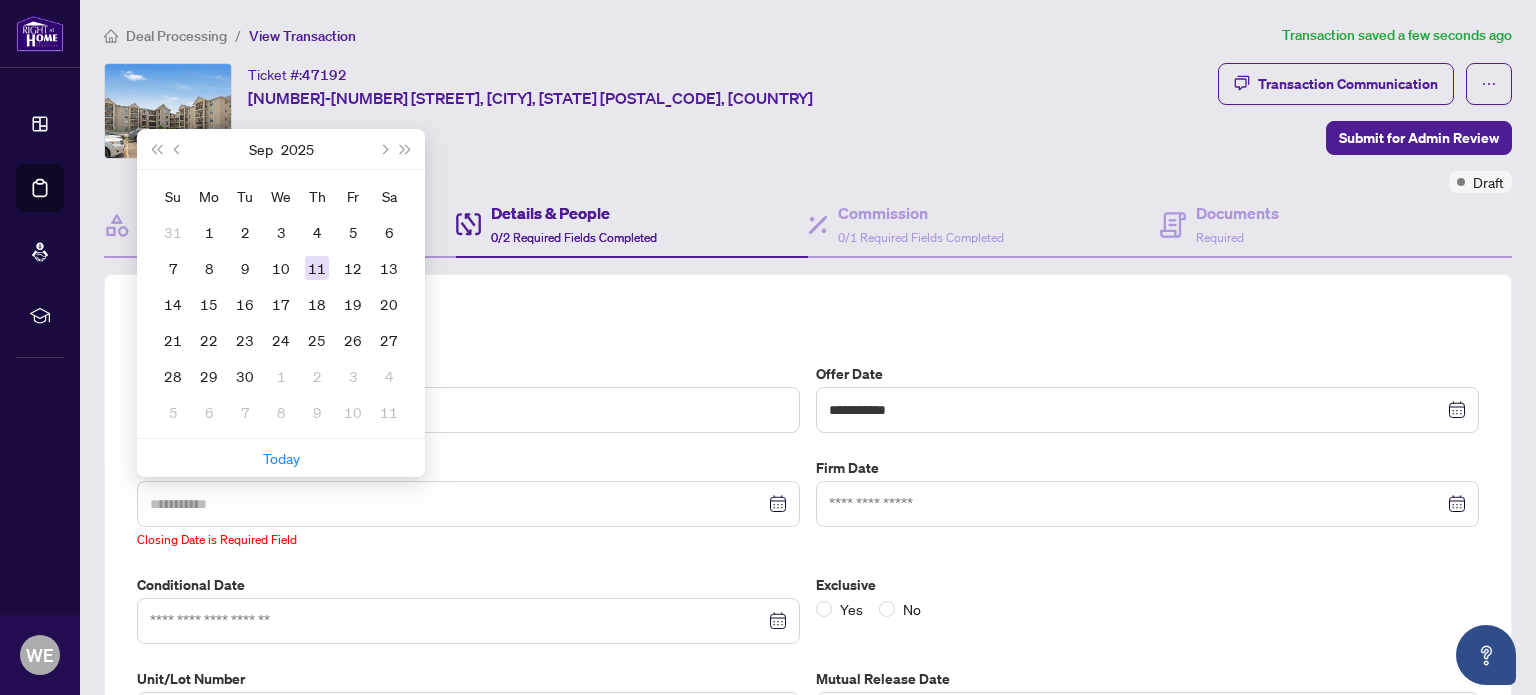type on "**********" 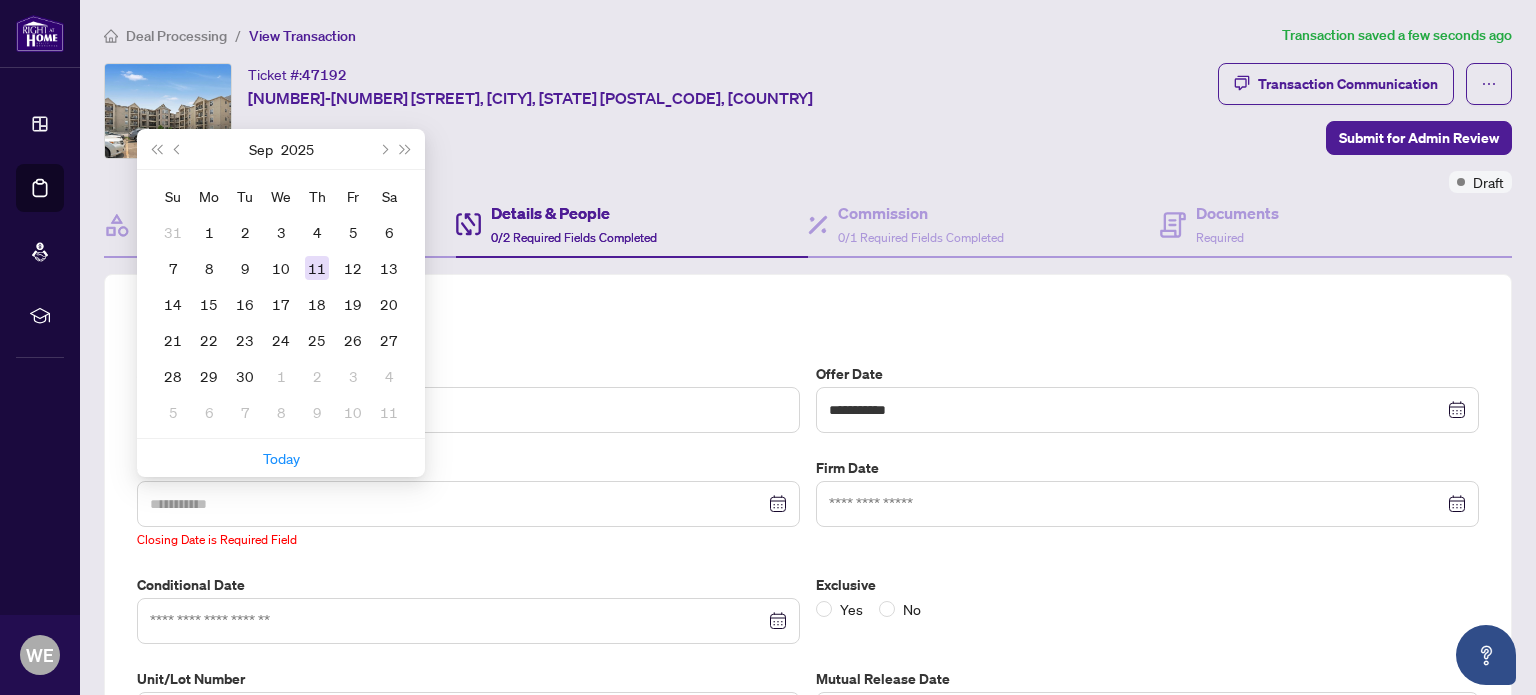 click on "11" at bounding box center (317, 268) 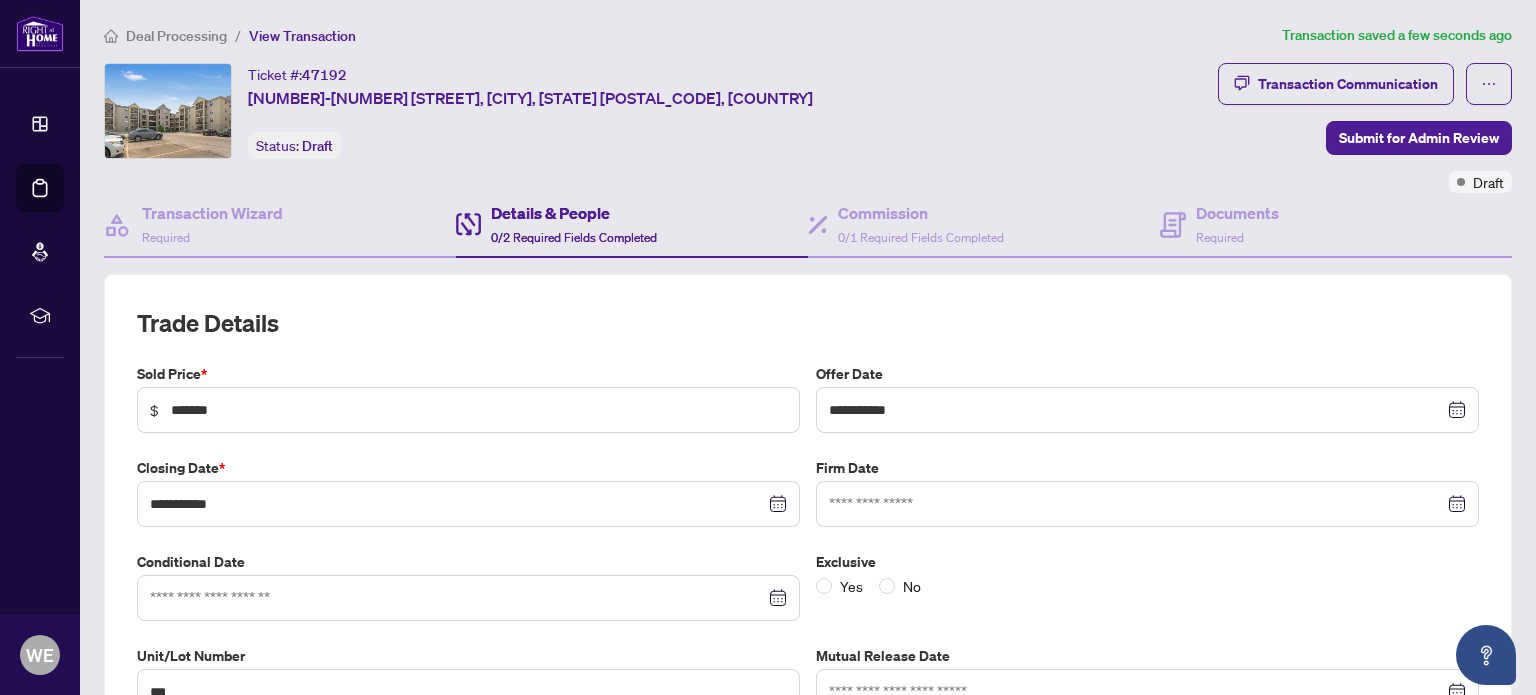 scroll, scrollTop: 100, scrollLeft: 0, axis: vertical 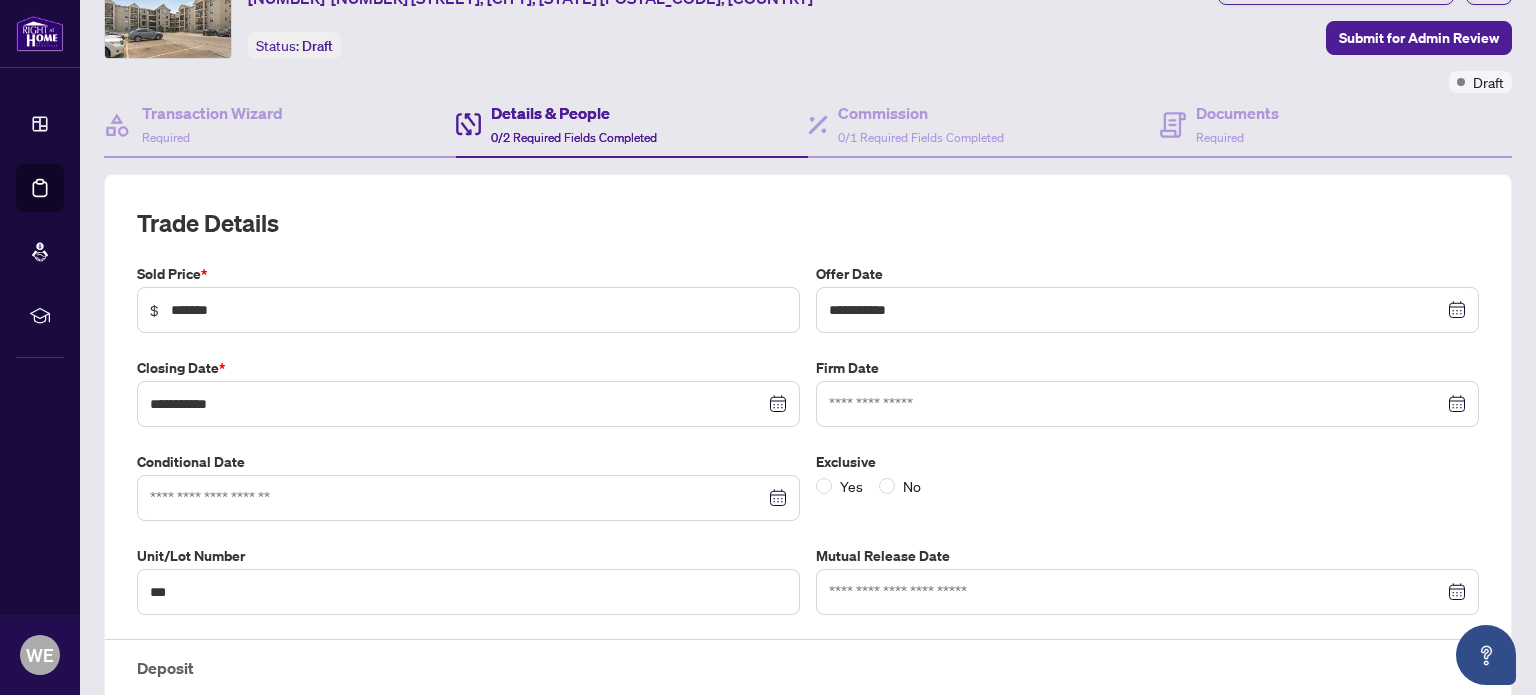 click at bounding box center [468, 498] 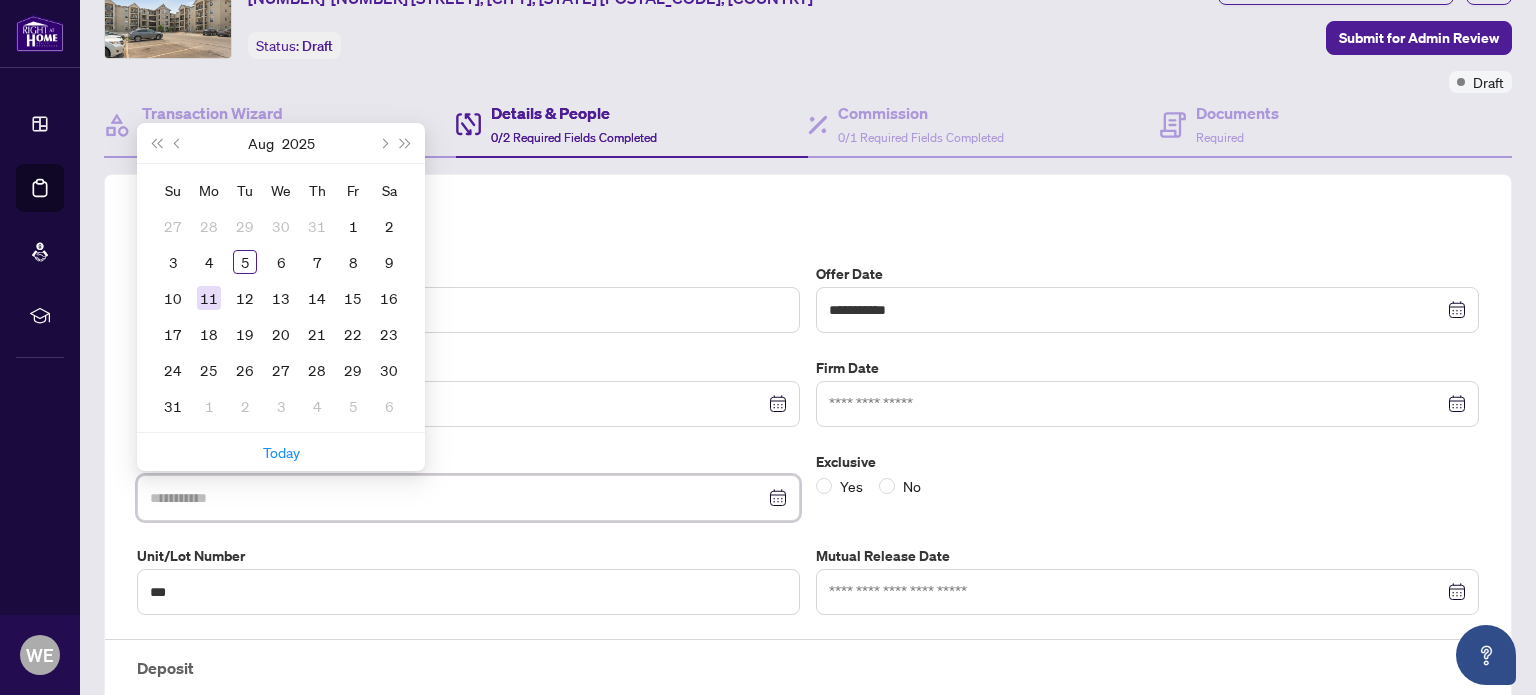 type on "**********" 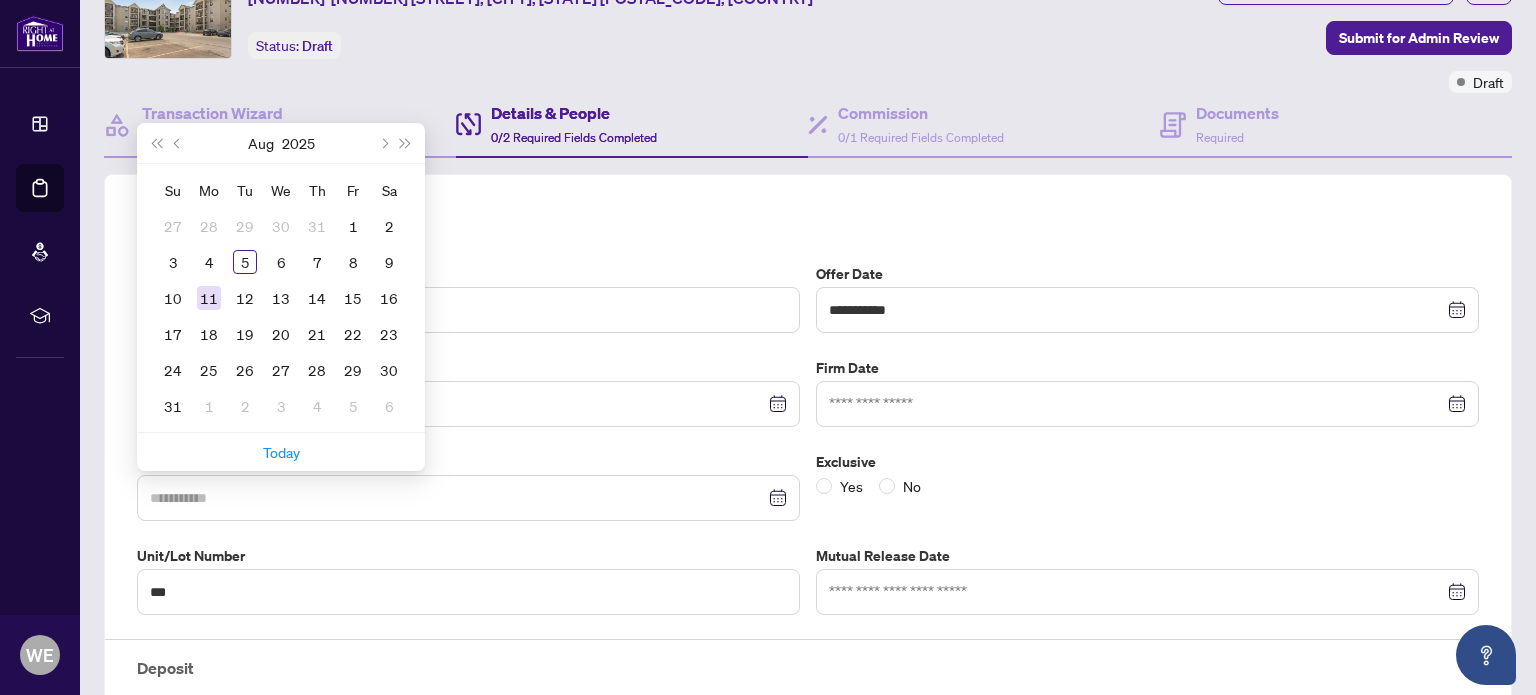 click on "11" at bounding box center [209, 298] 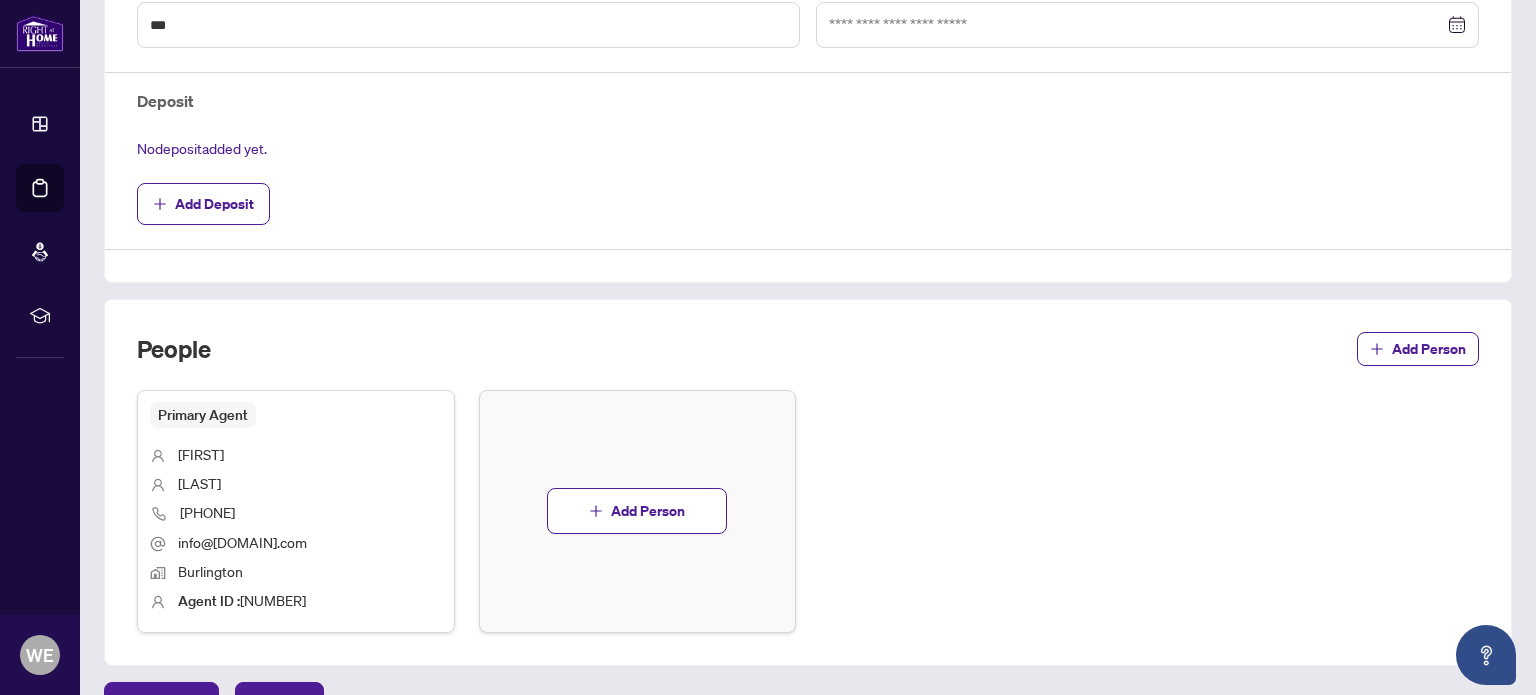 scroll, scrollTop: 700, scrollLeft: 0, axis: vertical 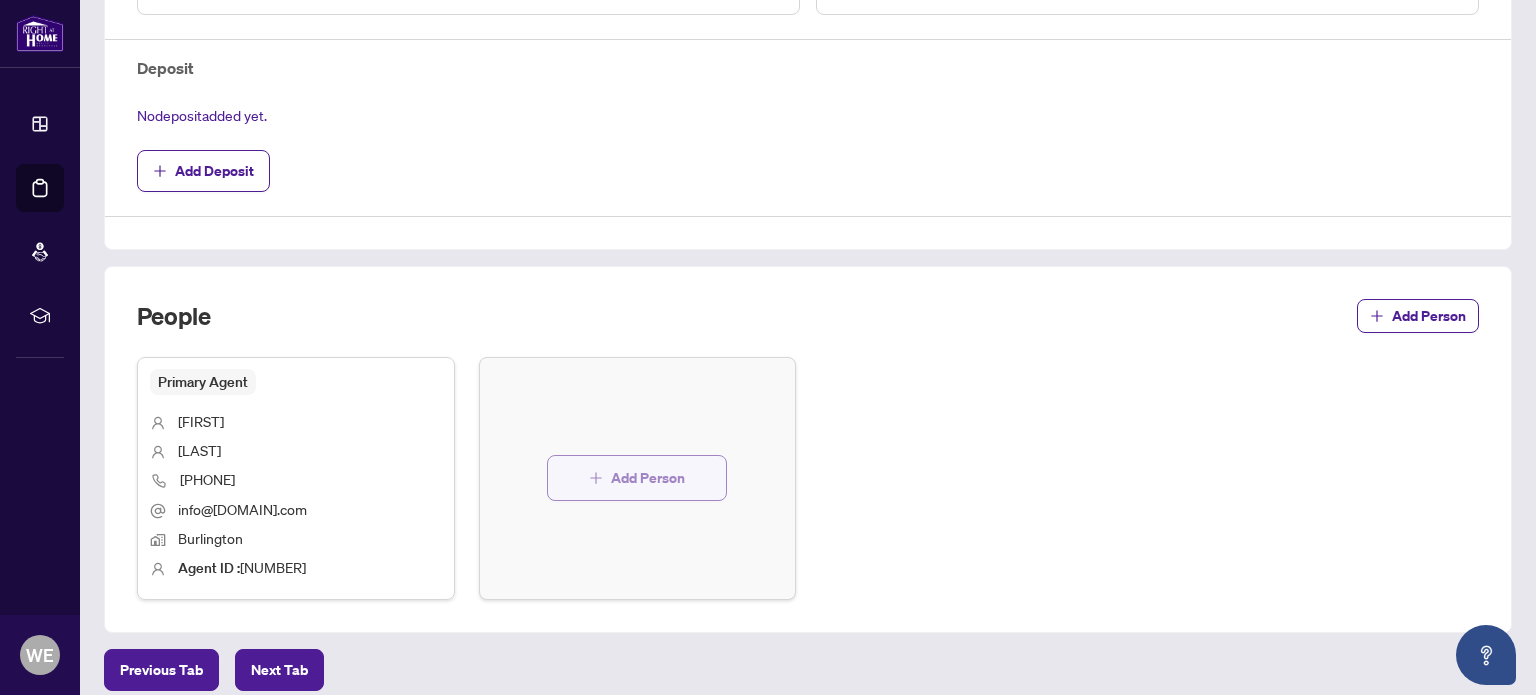 click on "Add Person" at bounding box center [648, 478] 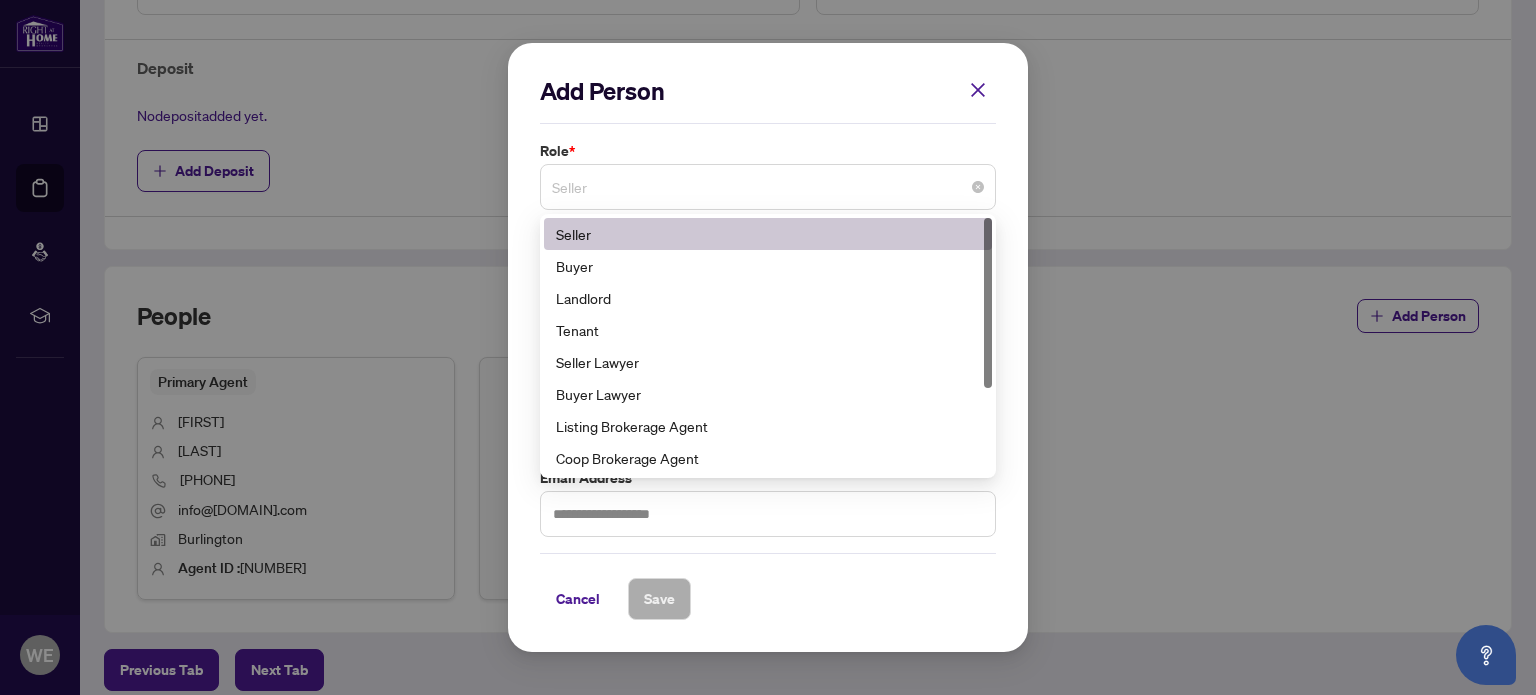 click on "Seller" at bounding box center (768, 187) 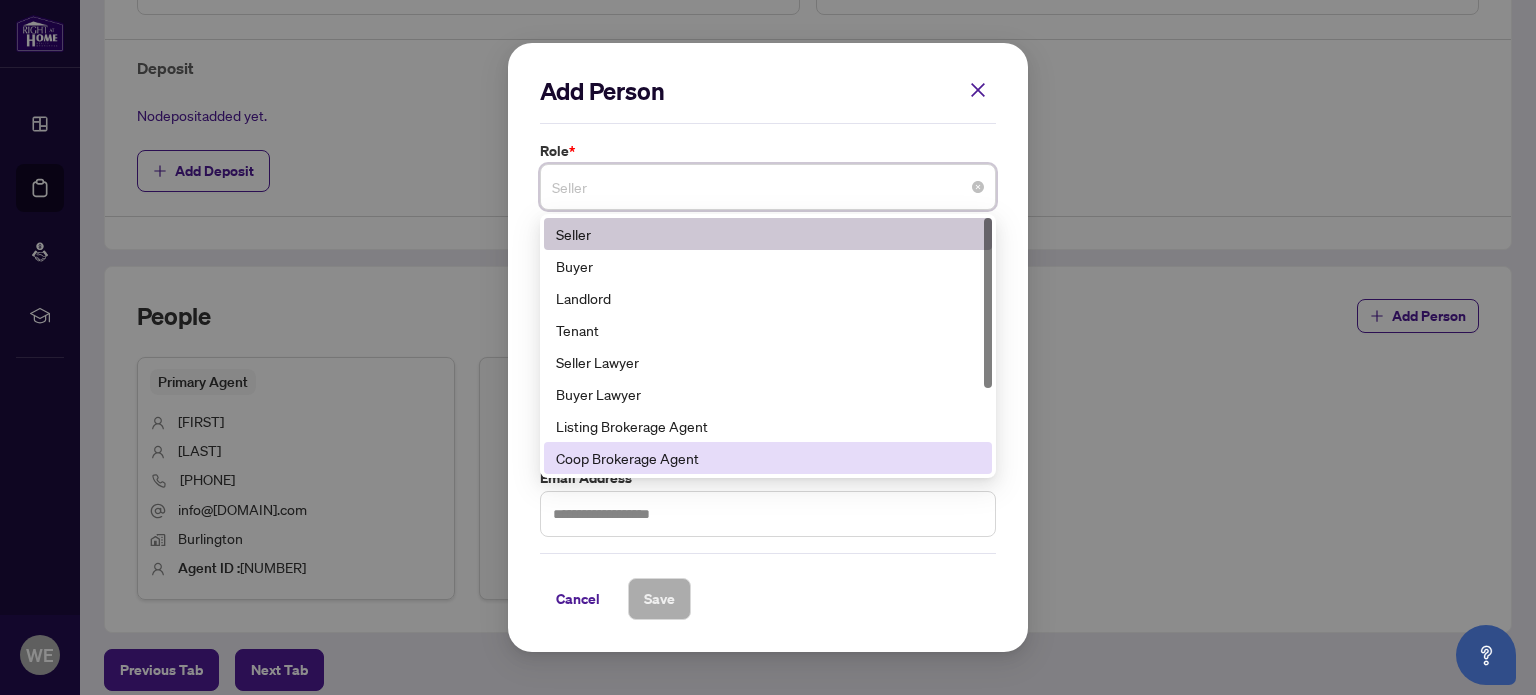 click on "Coop Brokerage Agent" at bounding box center [768, 458] 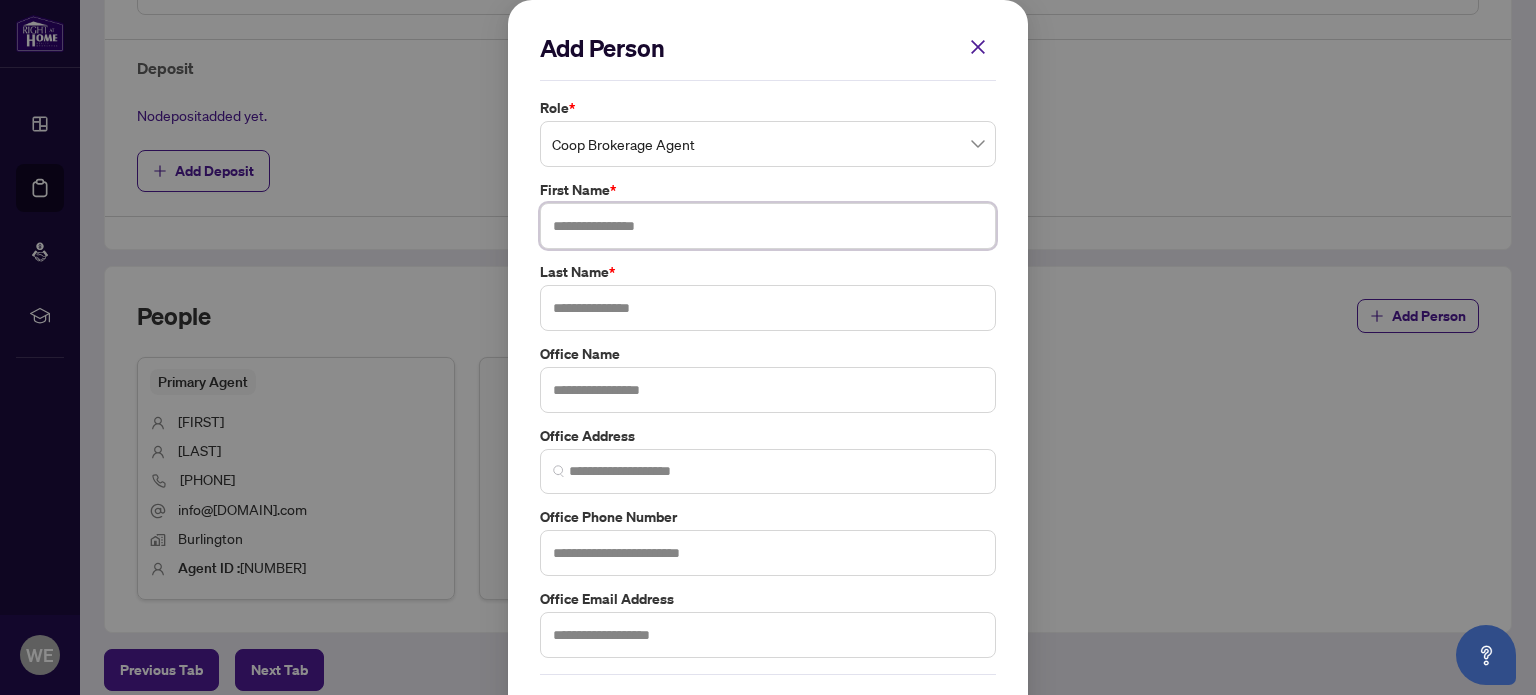 click at bounding box center [768, 226] 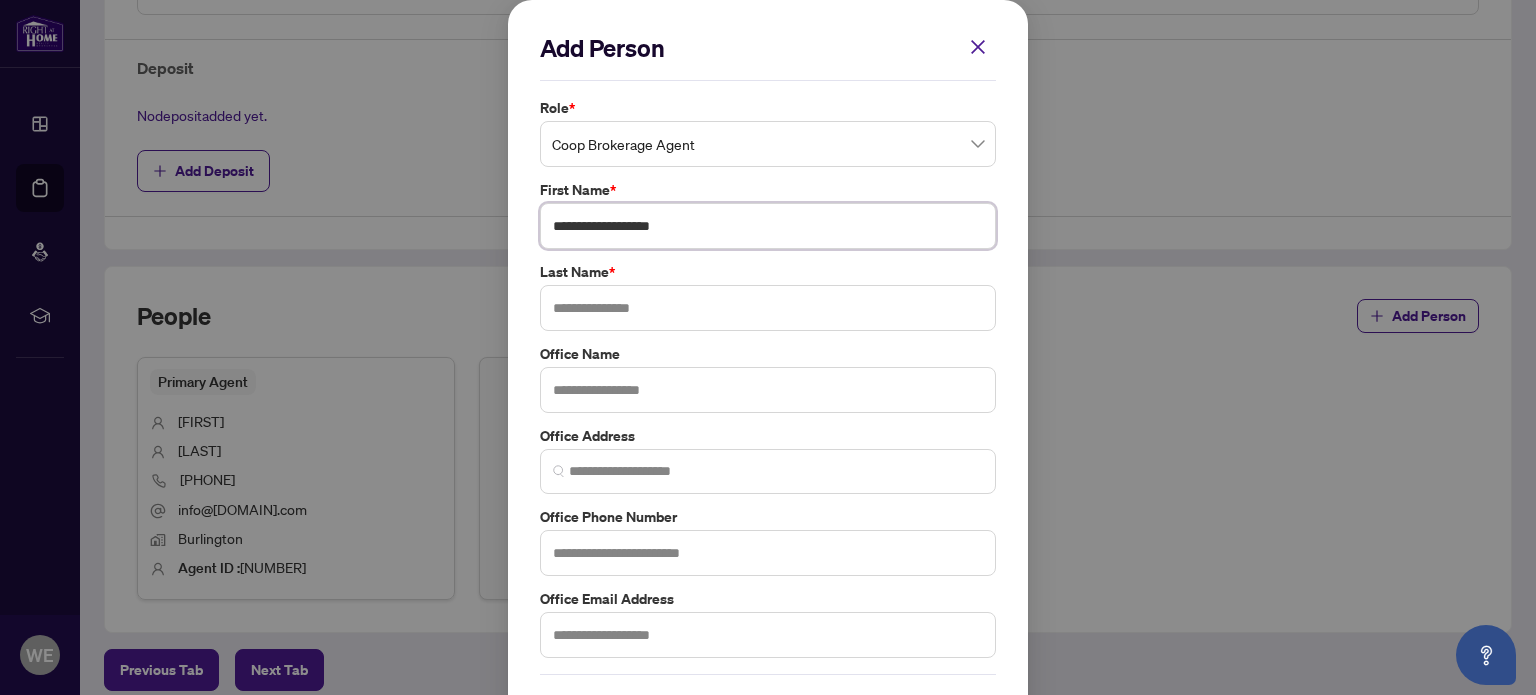 drag, startPoint x: 614, startPoint y: 224, endPoint x: 733, endPoint y: 224, distance: 119 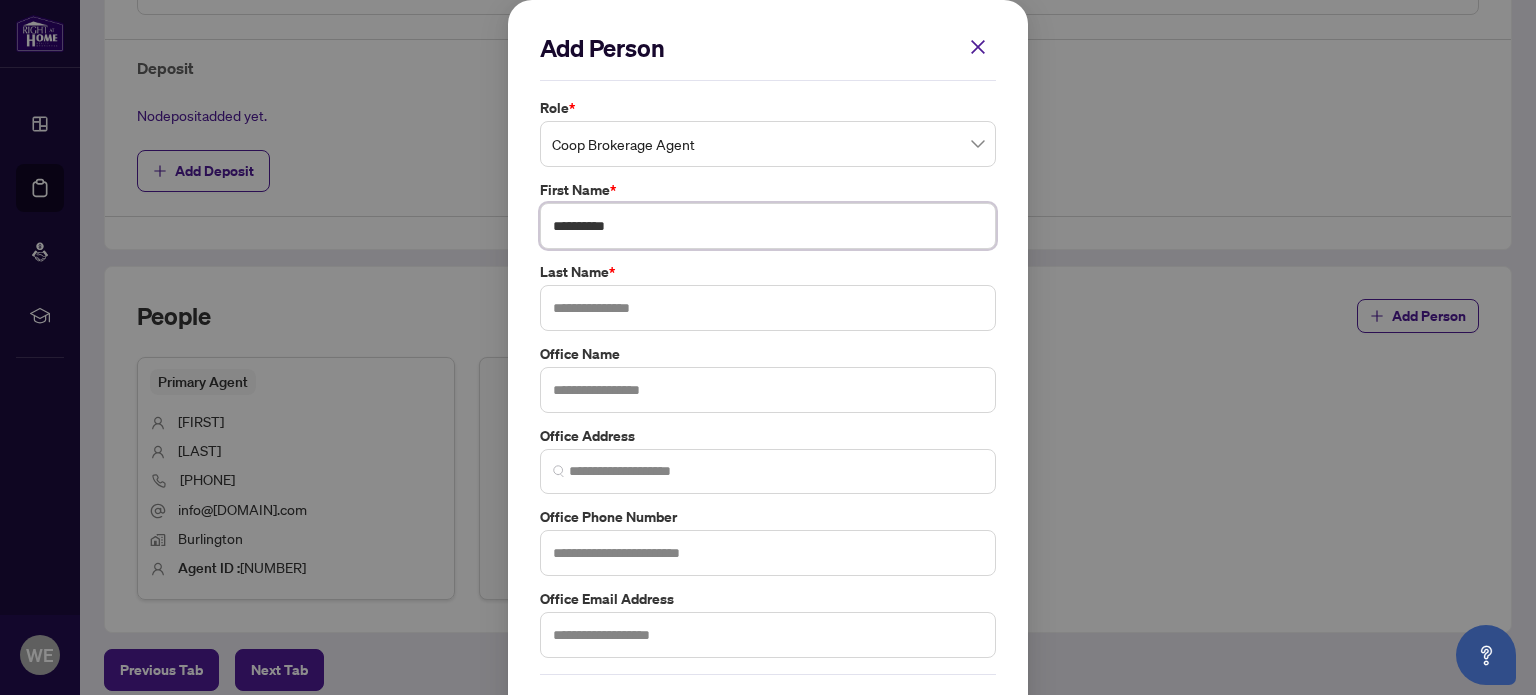 type on "*********" 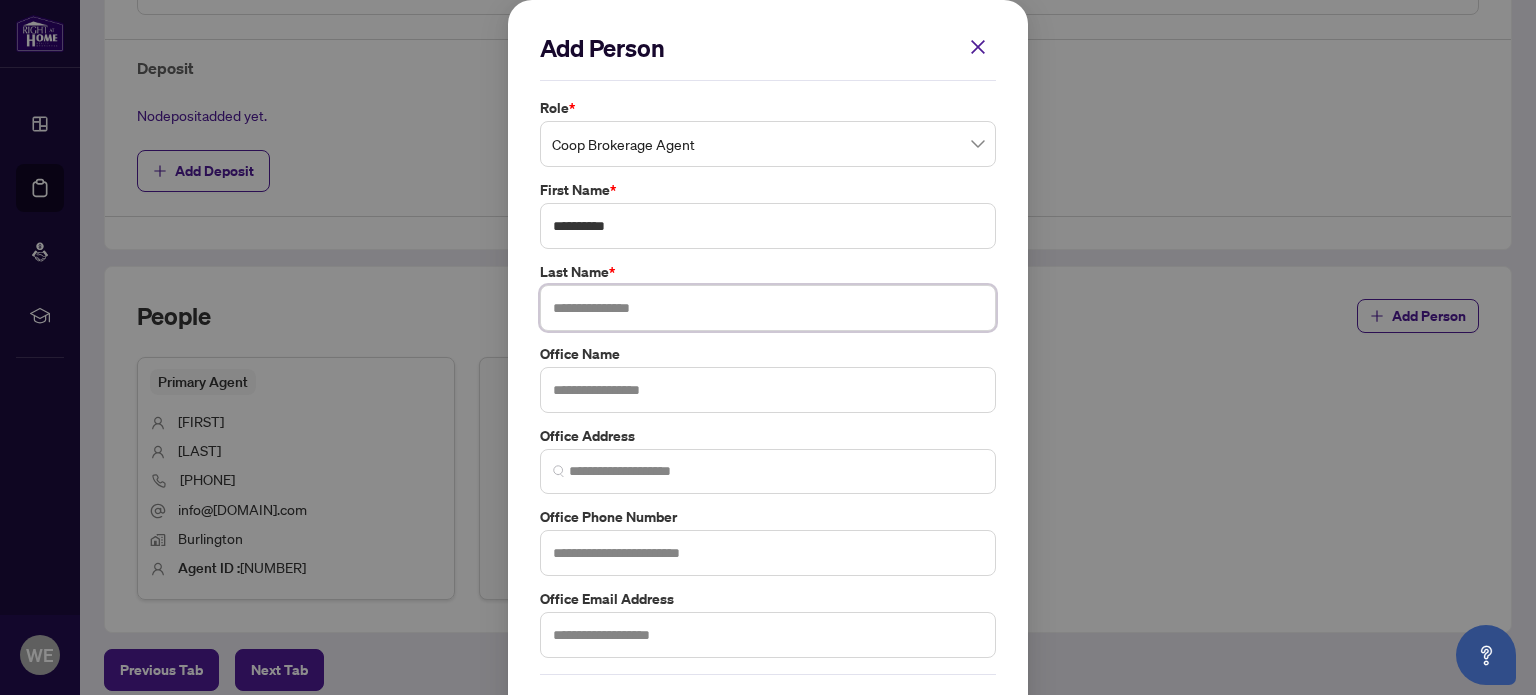 click at bounding box center (768, 308) 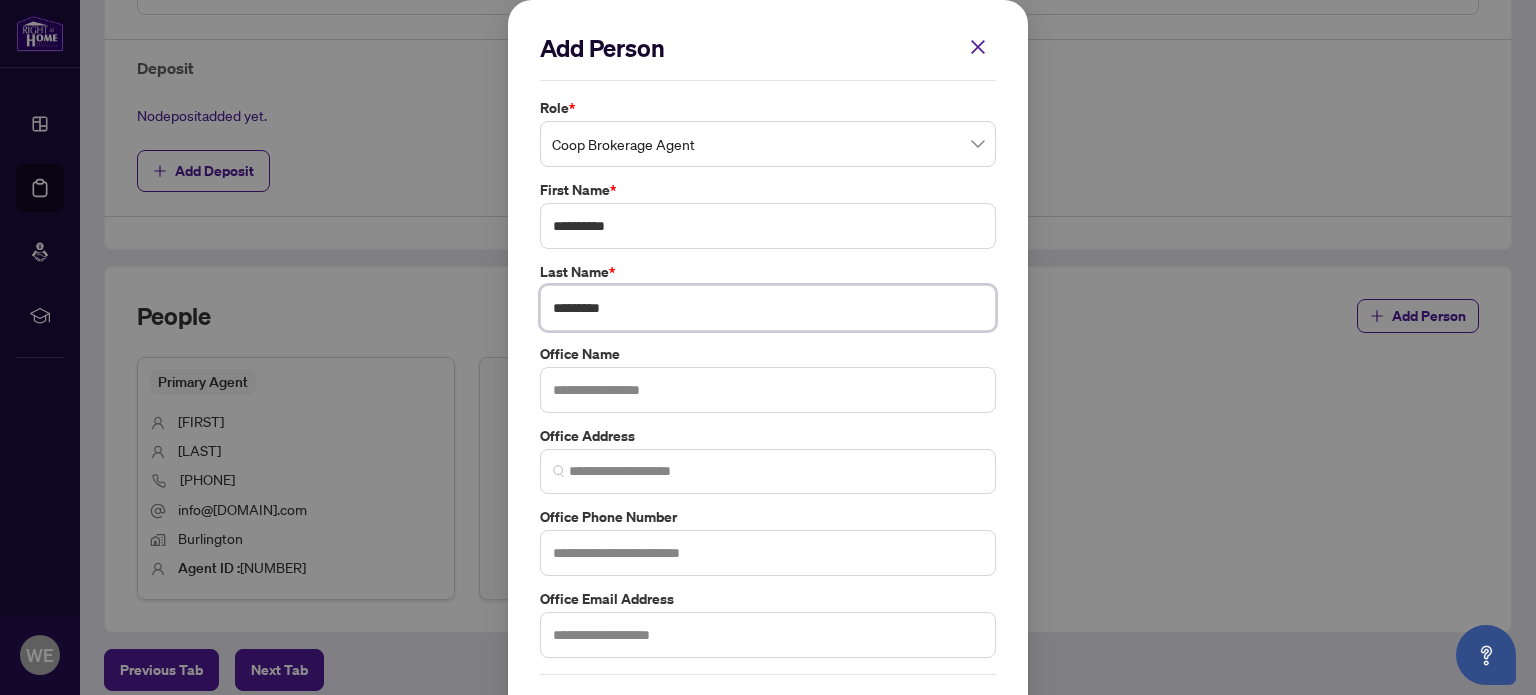 type on "*********" 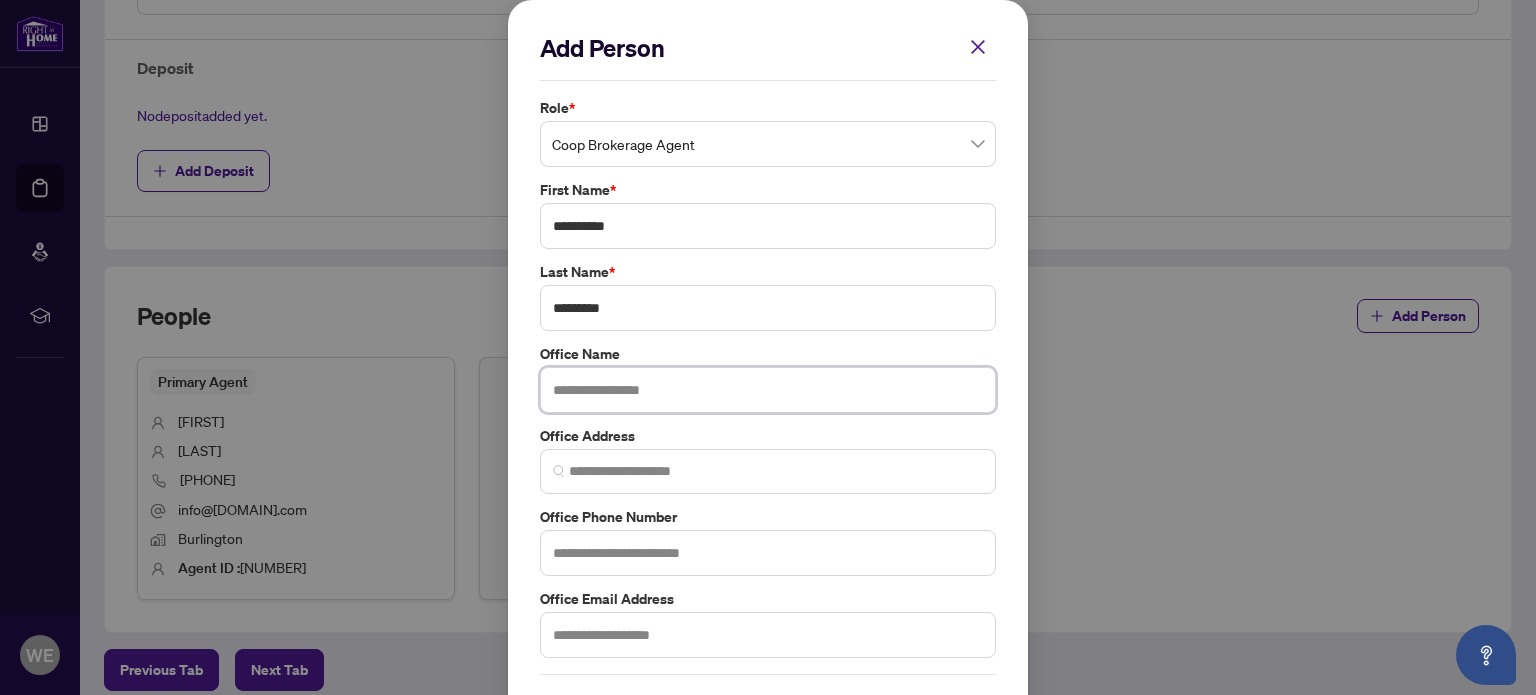 click at bounding box center (768, 390) 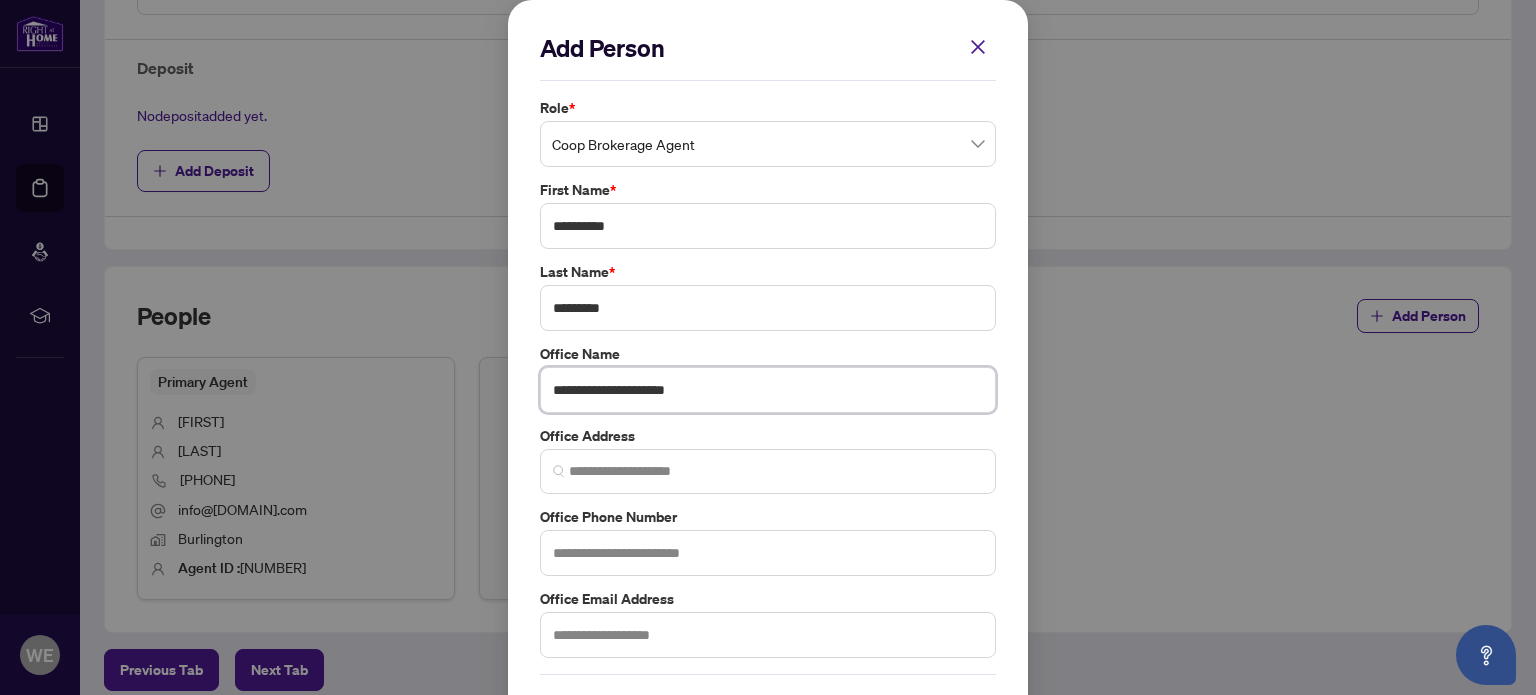 type on "**********" 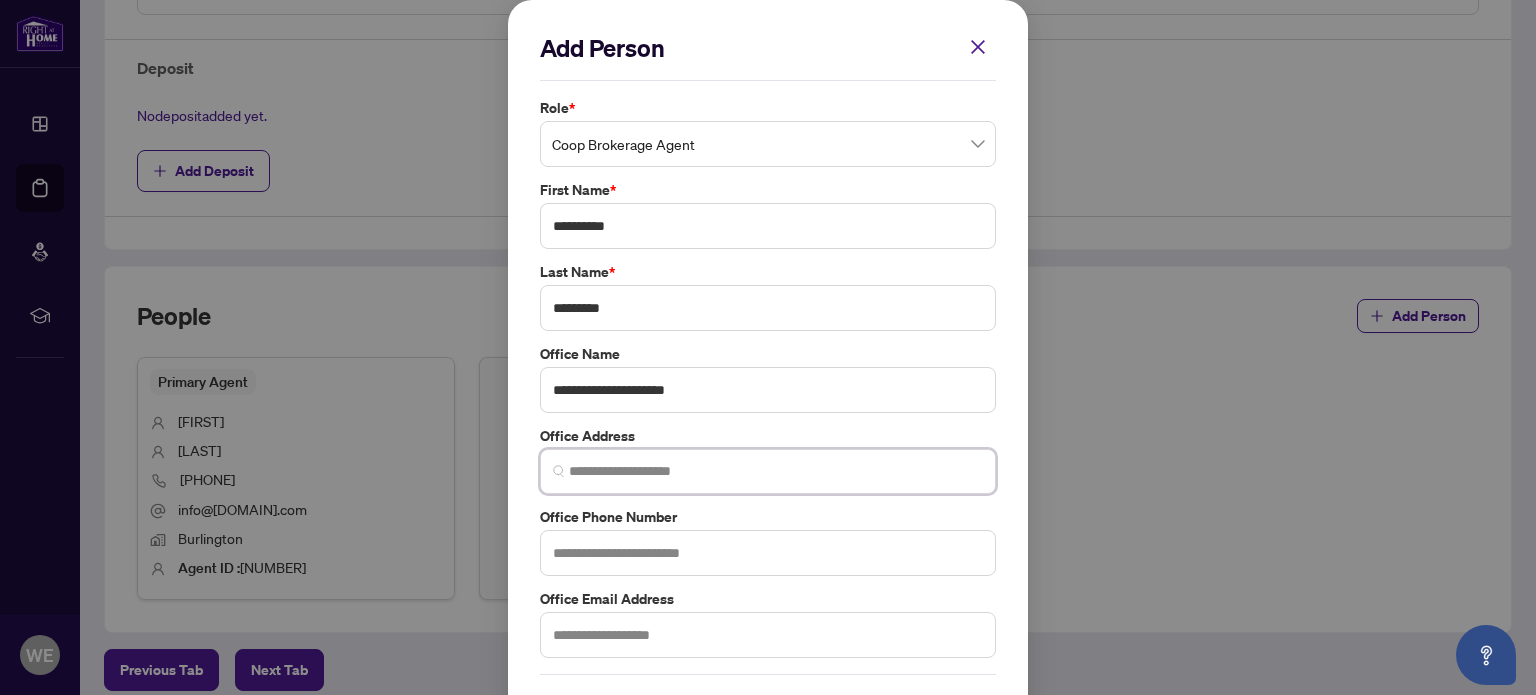 click at bounding box center (776, 471) 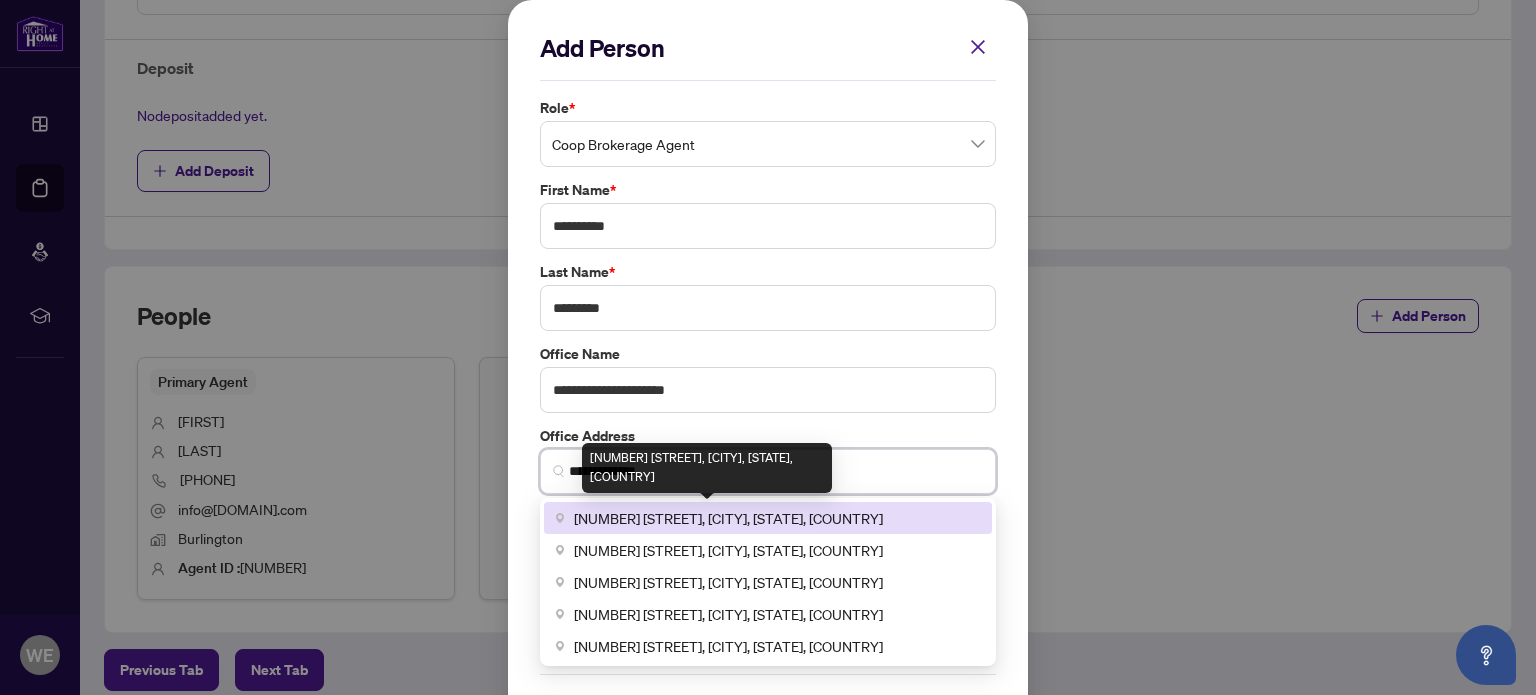 click on "[NUMBER] [STREET], [CITY], [STATE], [COUNTRY]" at bounding box center (728, 518) 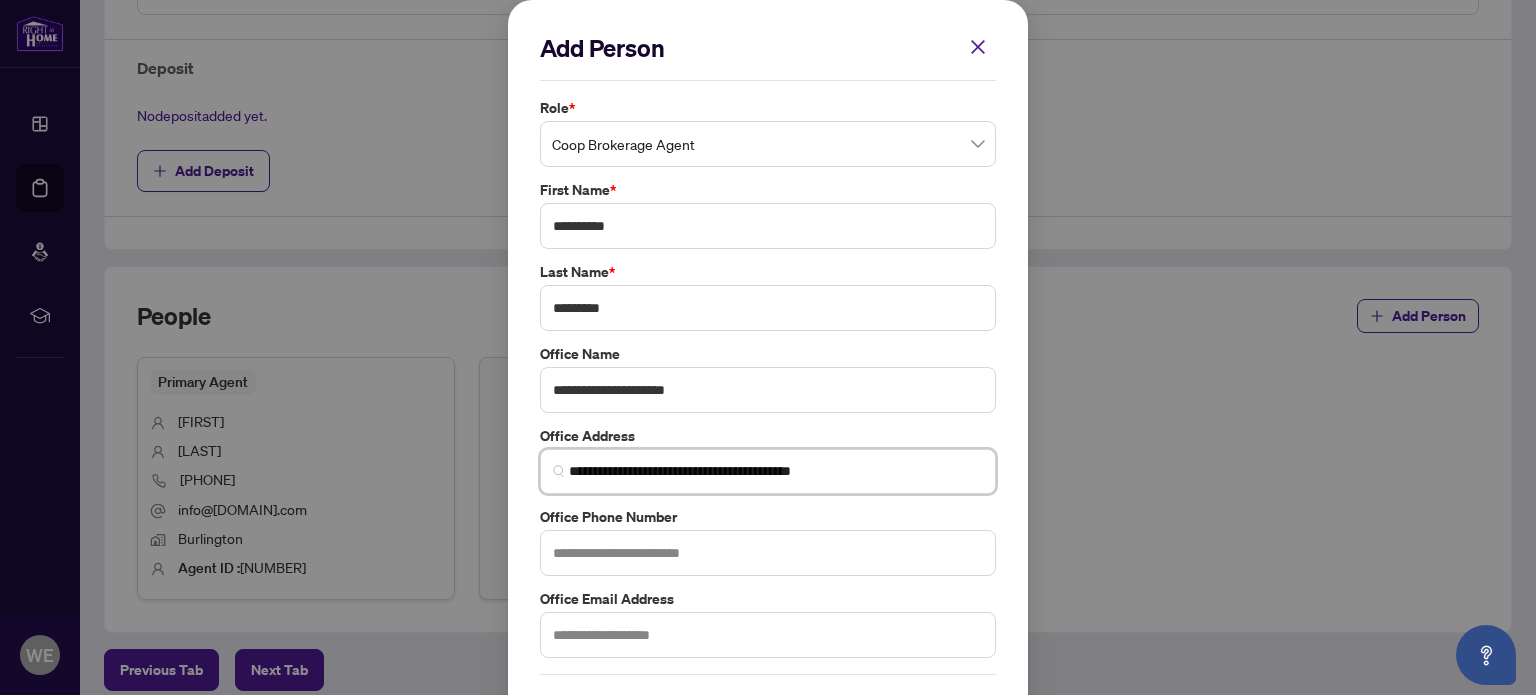type on "**********" 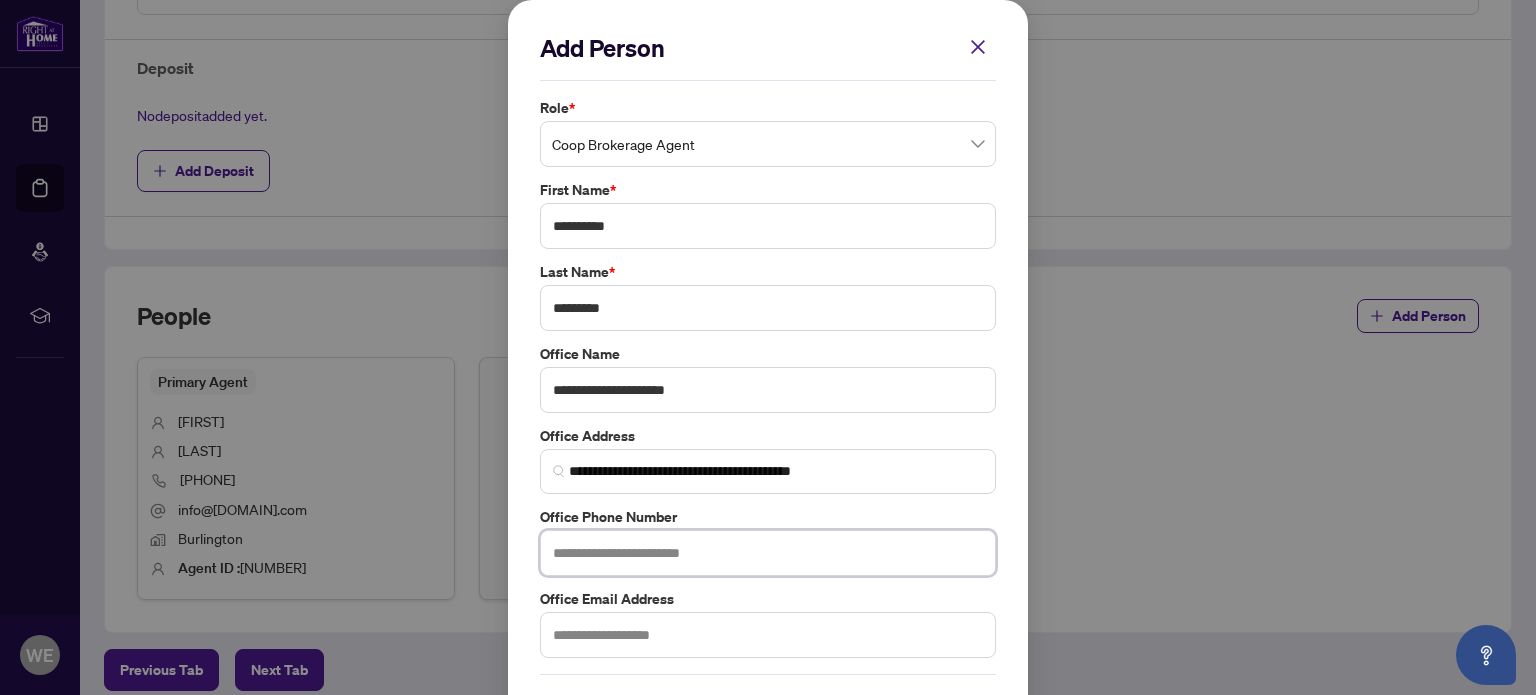 click at bounding box center (768, 553) 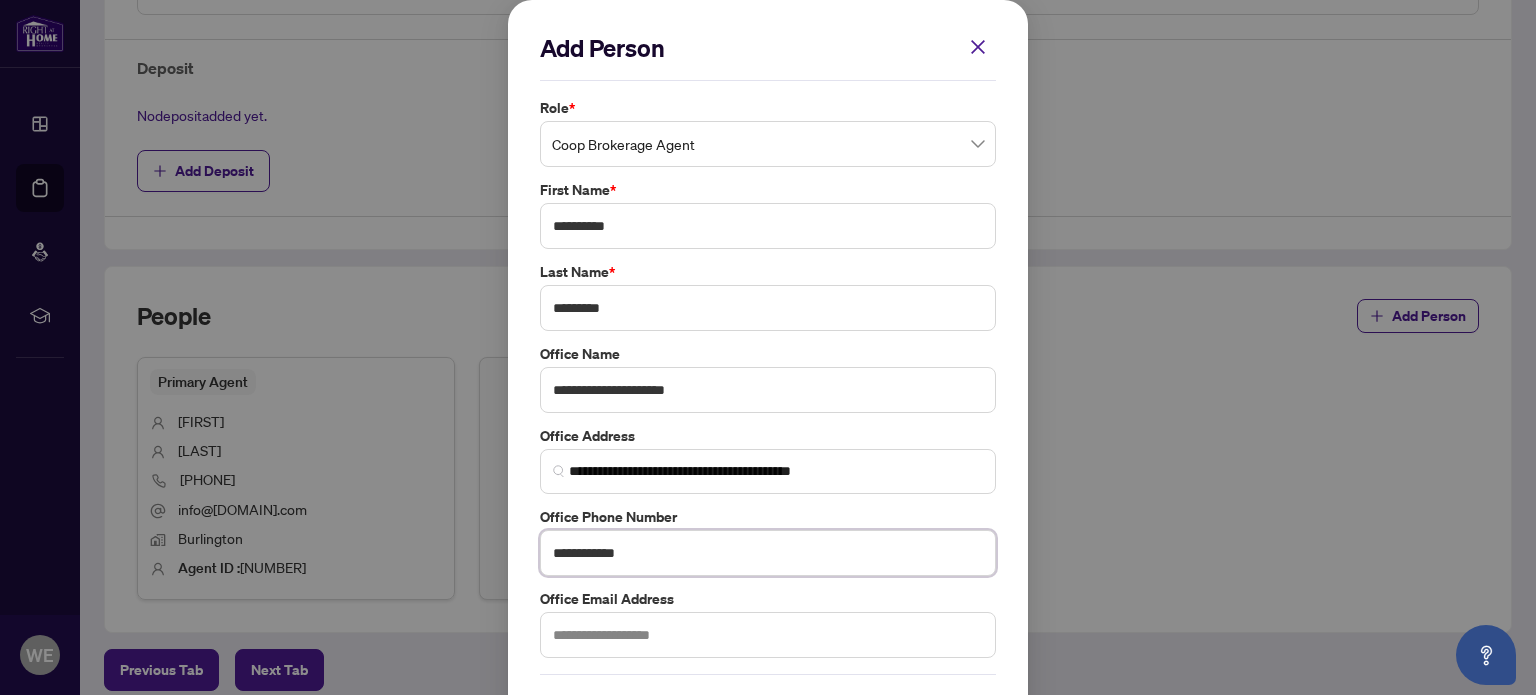 type on "**********" 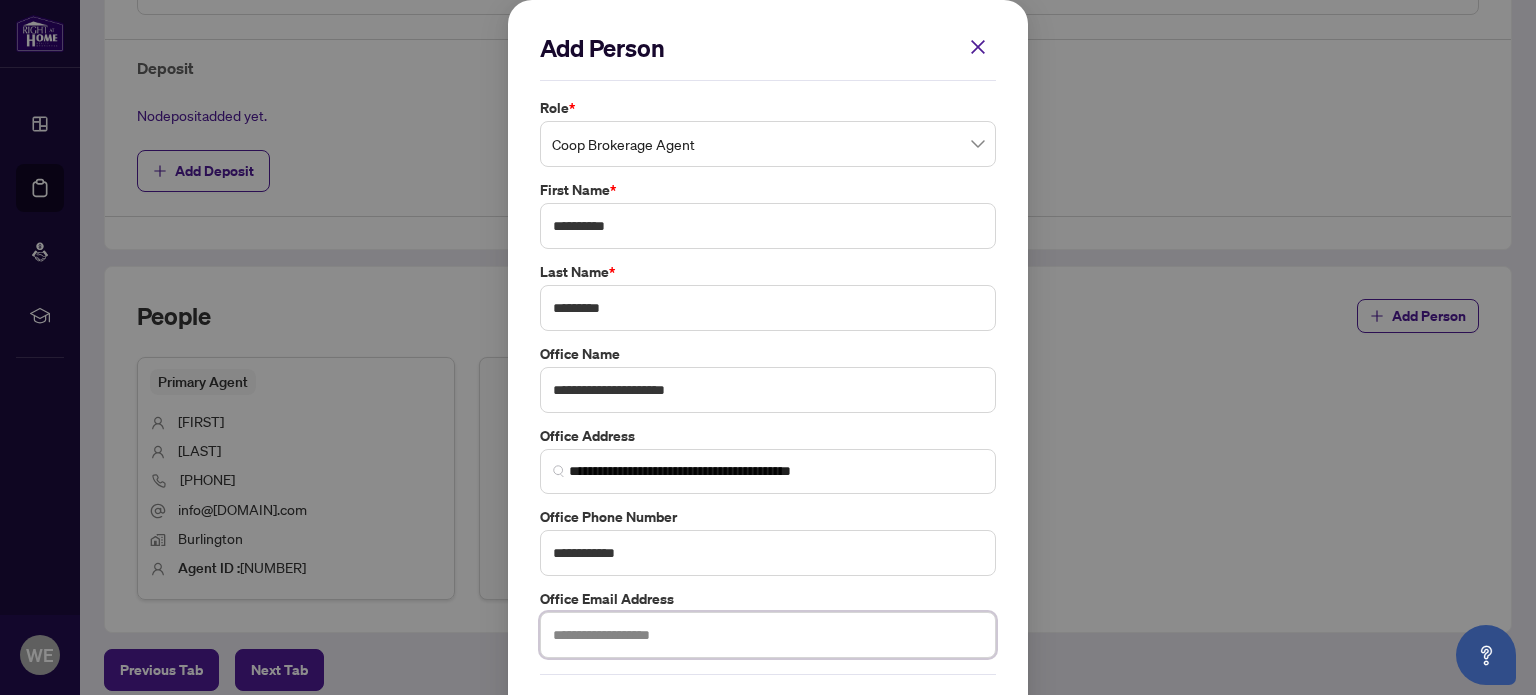 click at bounding box center [768, 635] 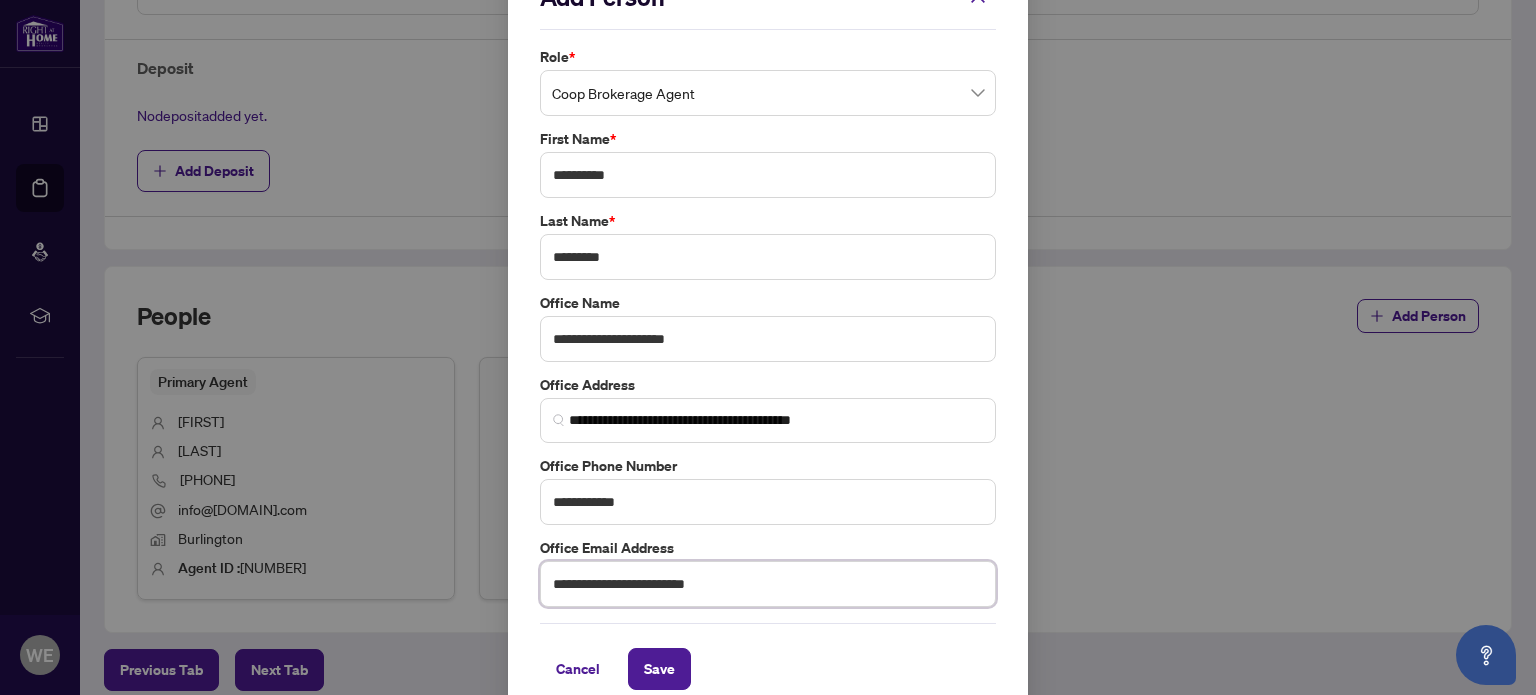 scroll, scrollTop: 74, scrollLeft: 0, axis: vertical 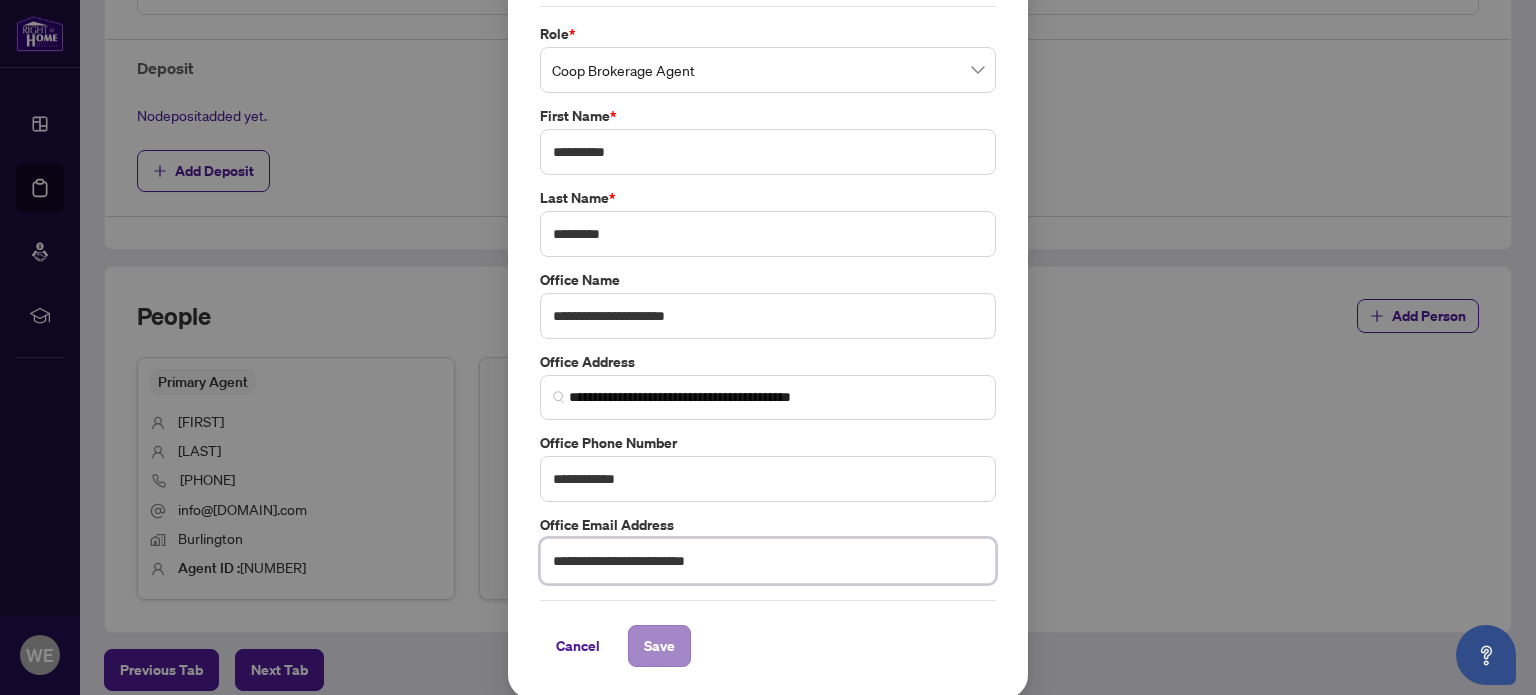 type on "**********" 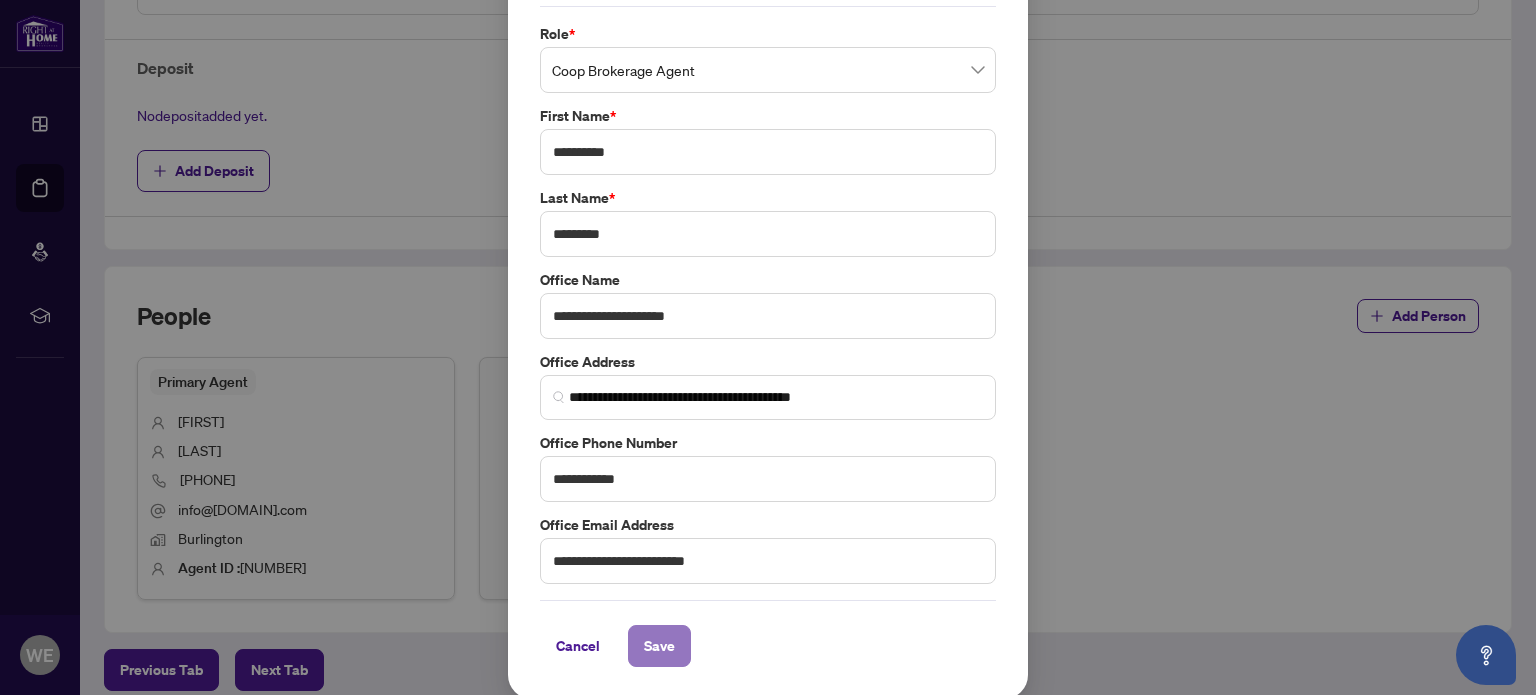 click on "Save" at bounding box center (659, 646) 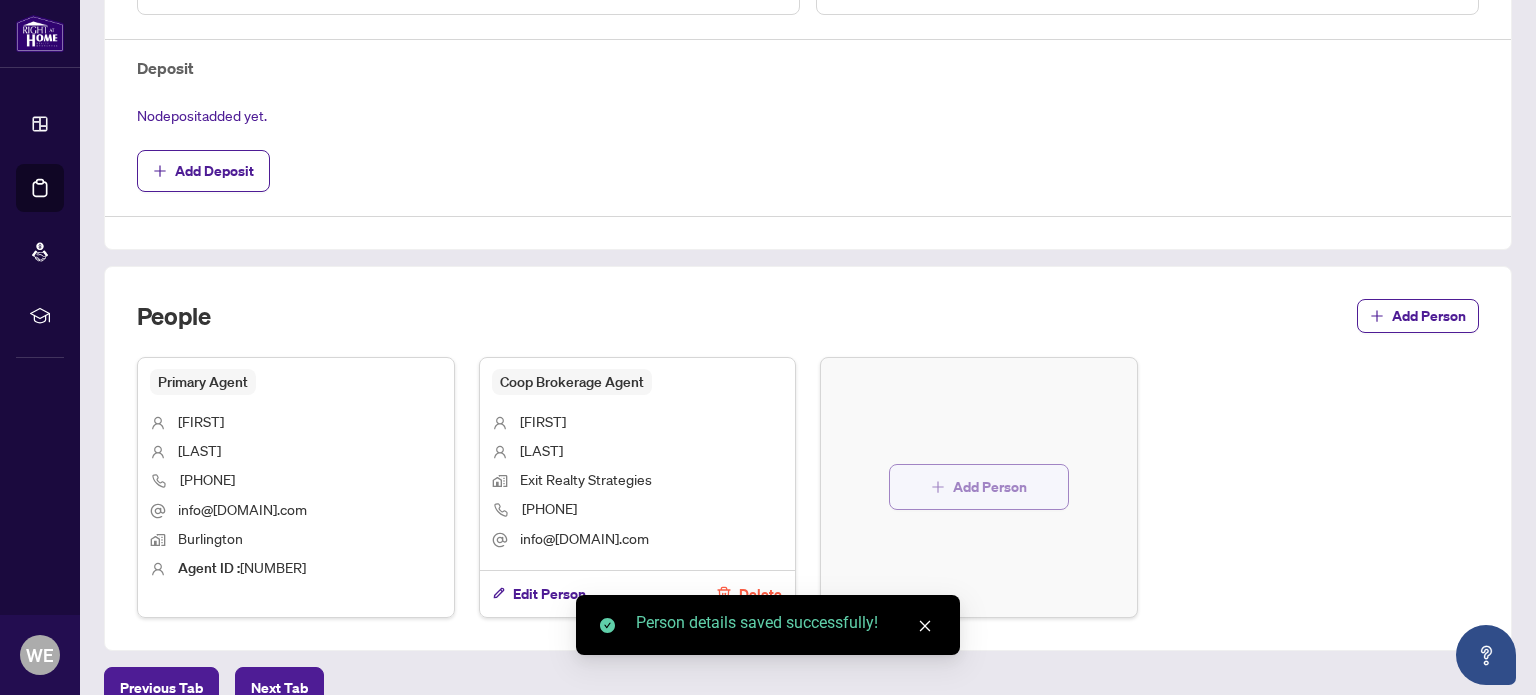 click on "Add Person" at bounding box center [990, 487] 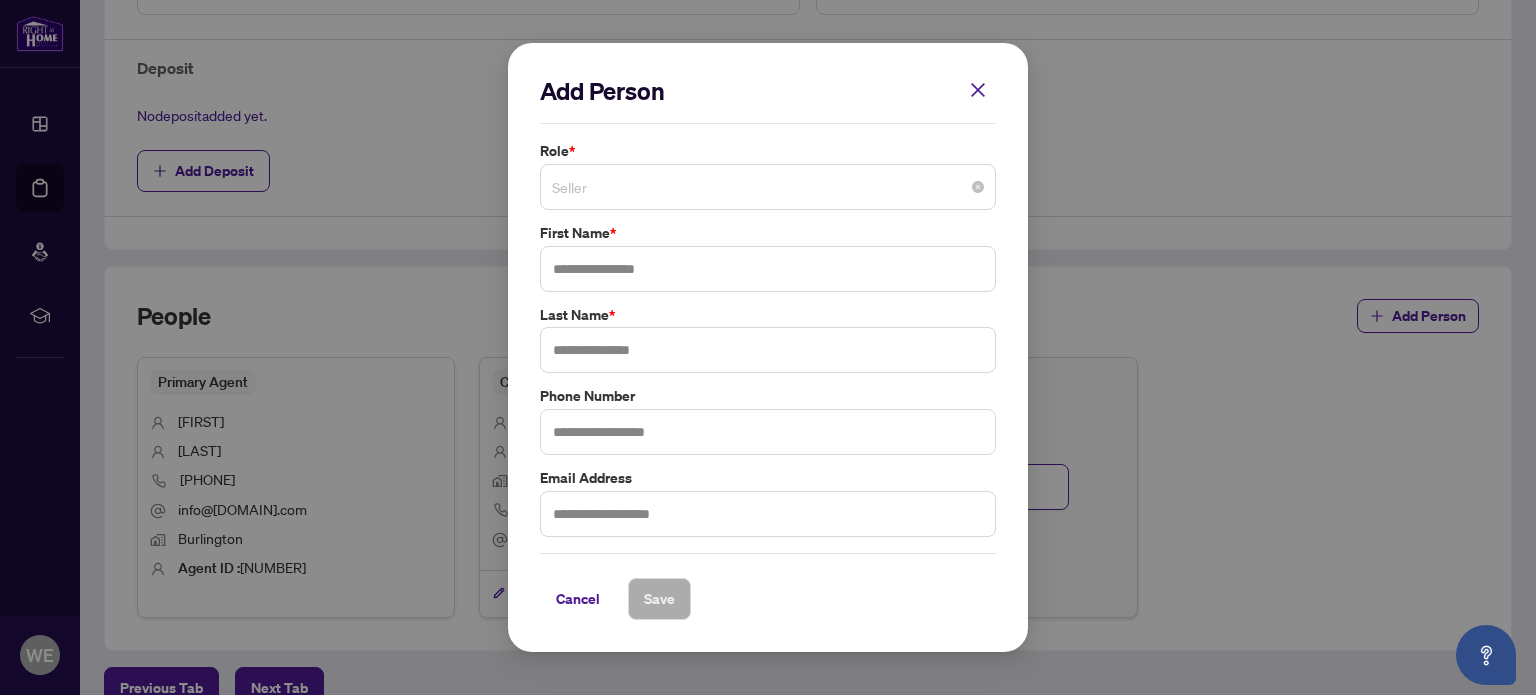 click on "Seller" at bounding box center (768, 187) 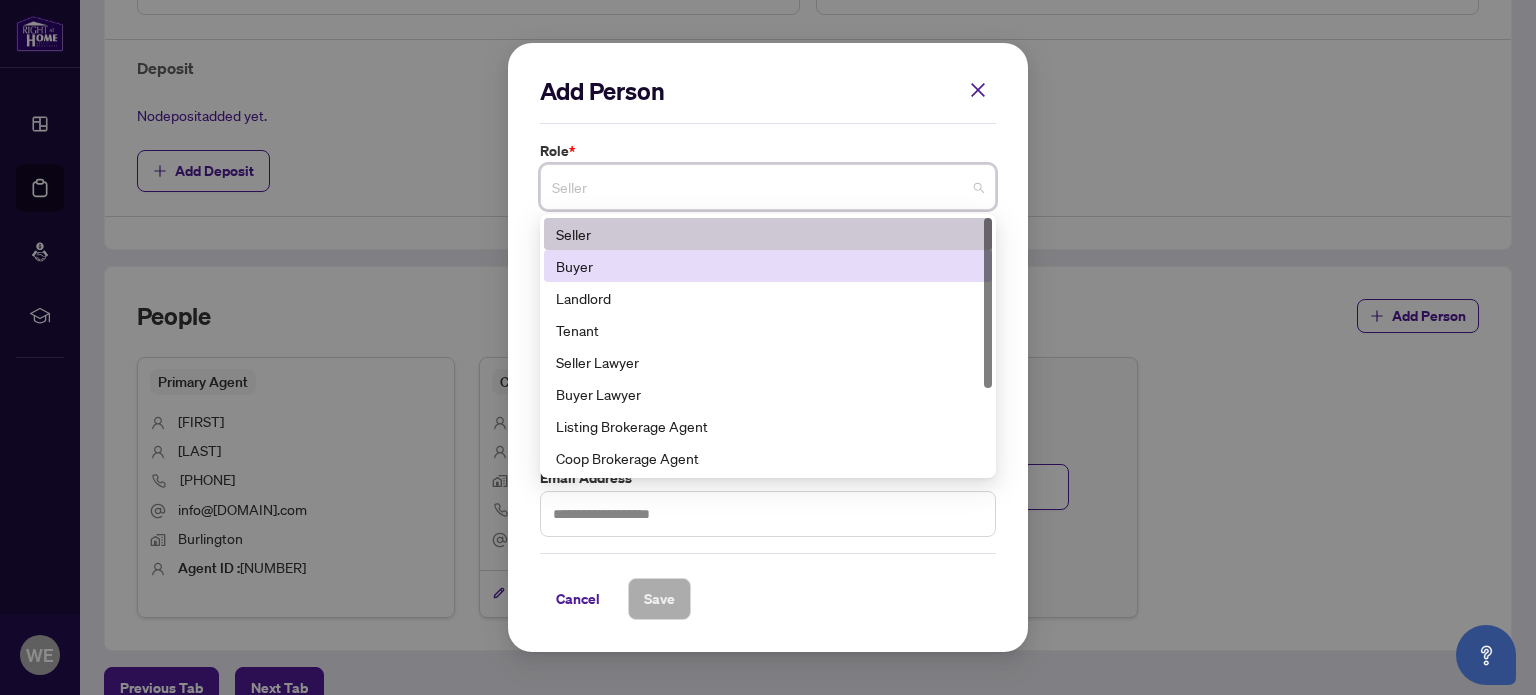 click on "Buyer" at bounding box center [768, 266] 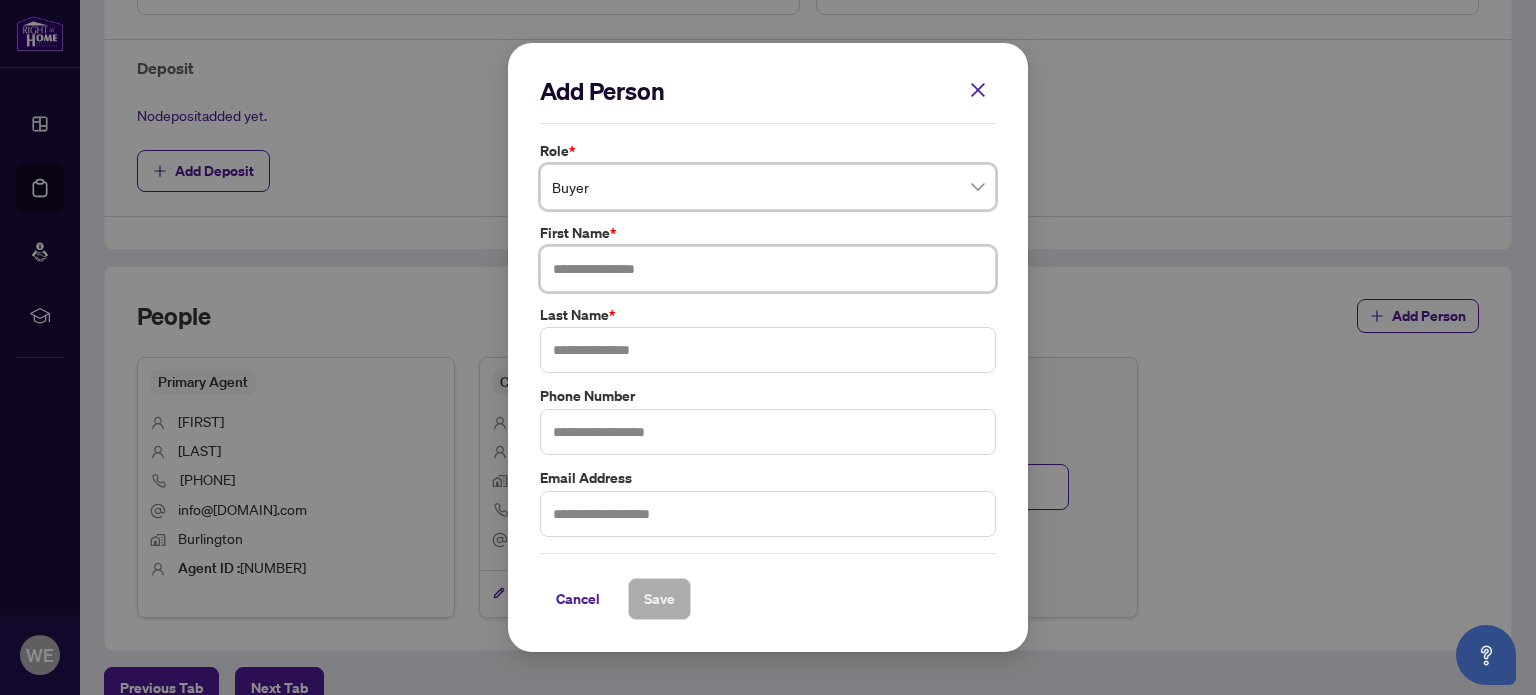 click at bounding box center [768, 269] 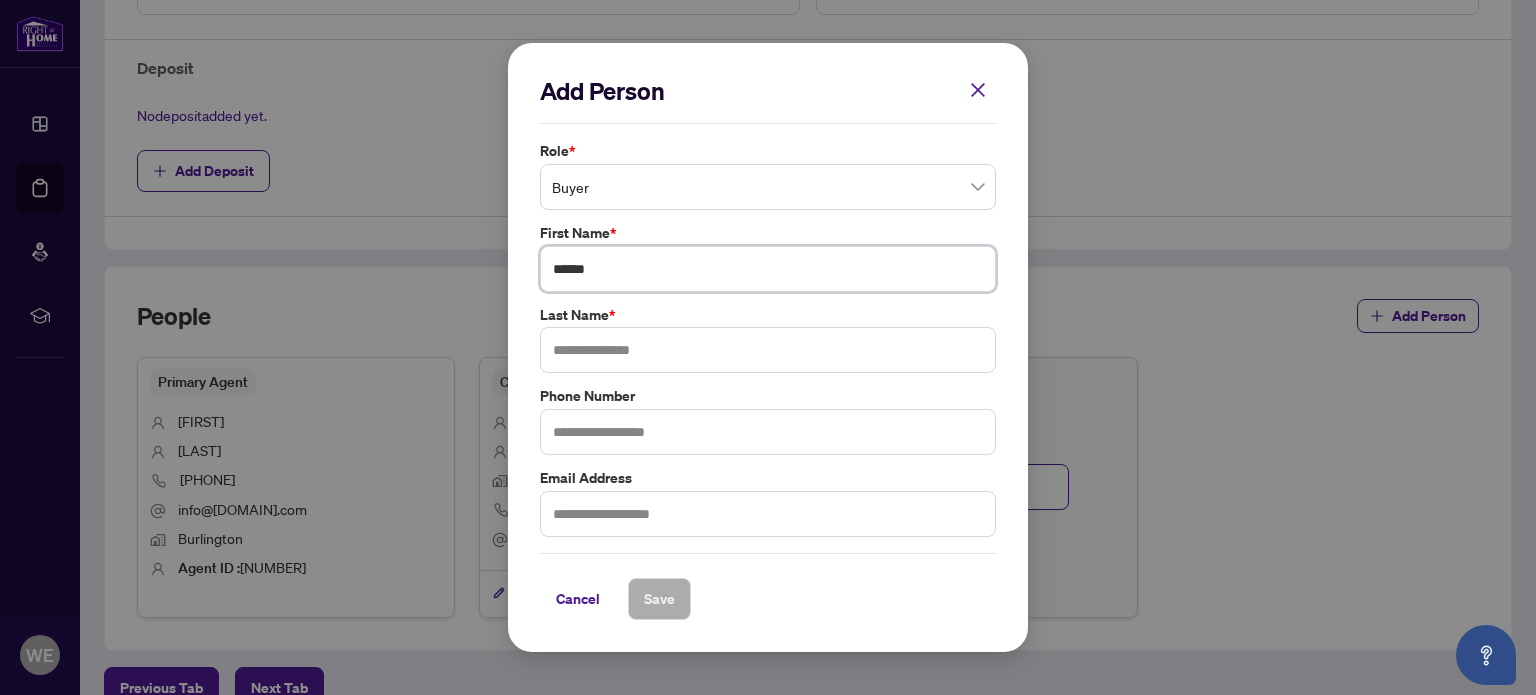 type on "******" 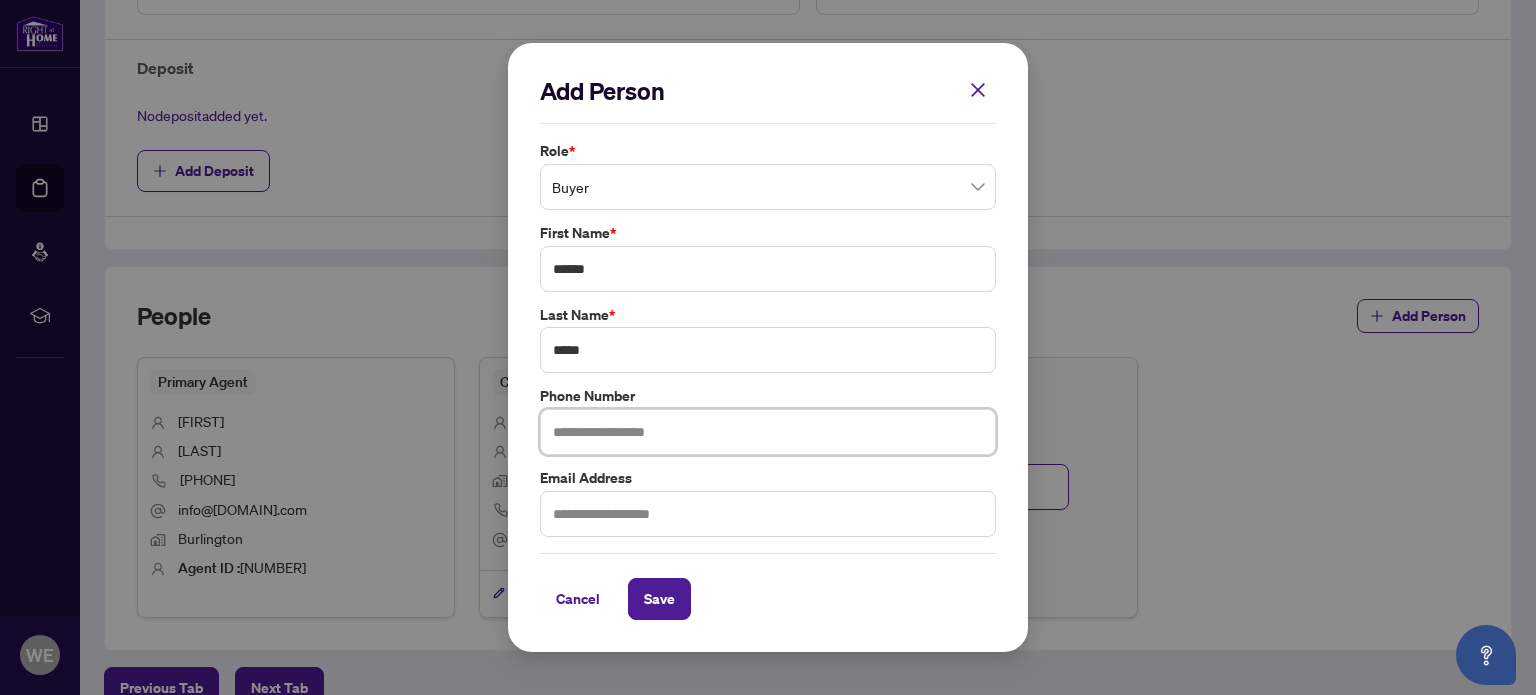 click at bounding box center (768, 432) 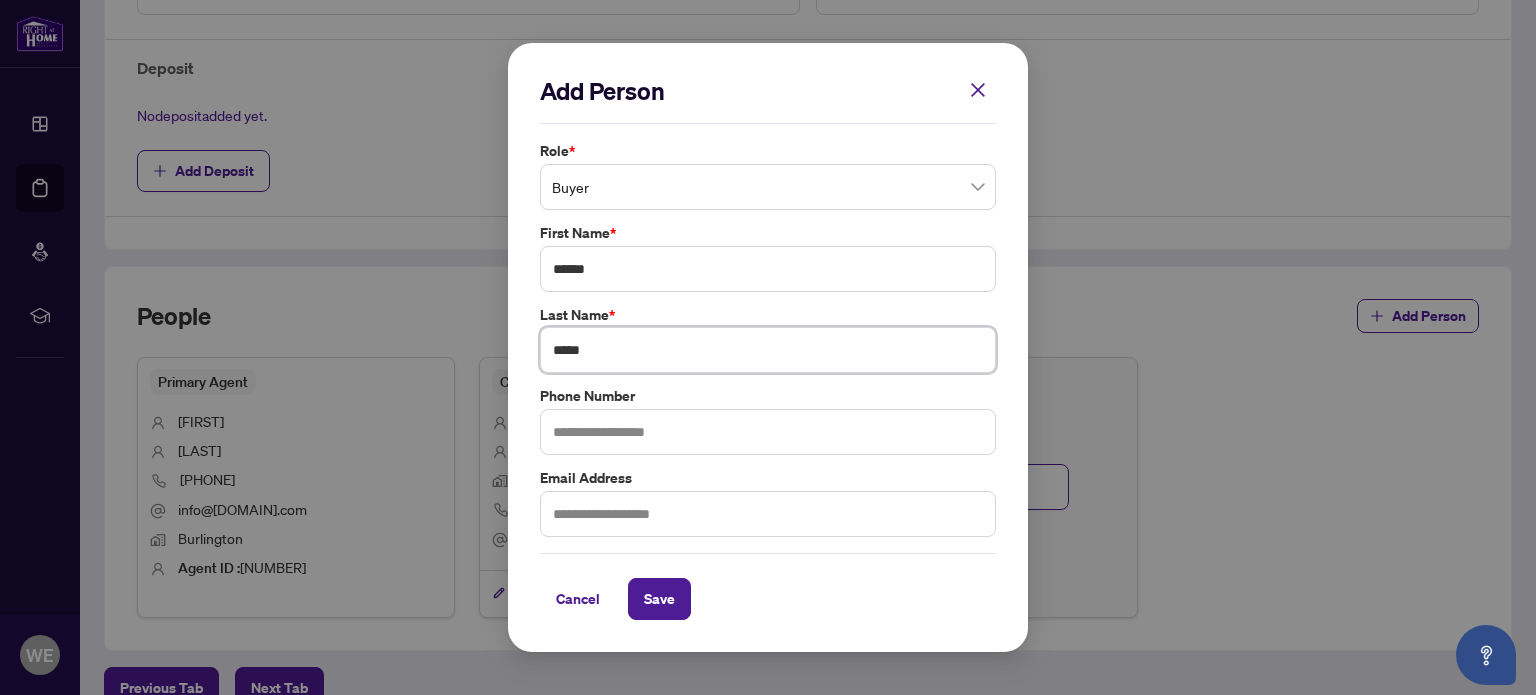 click on "*****" at bounding box center [768, 350] 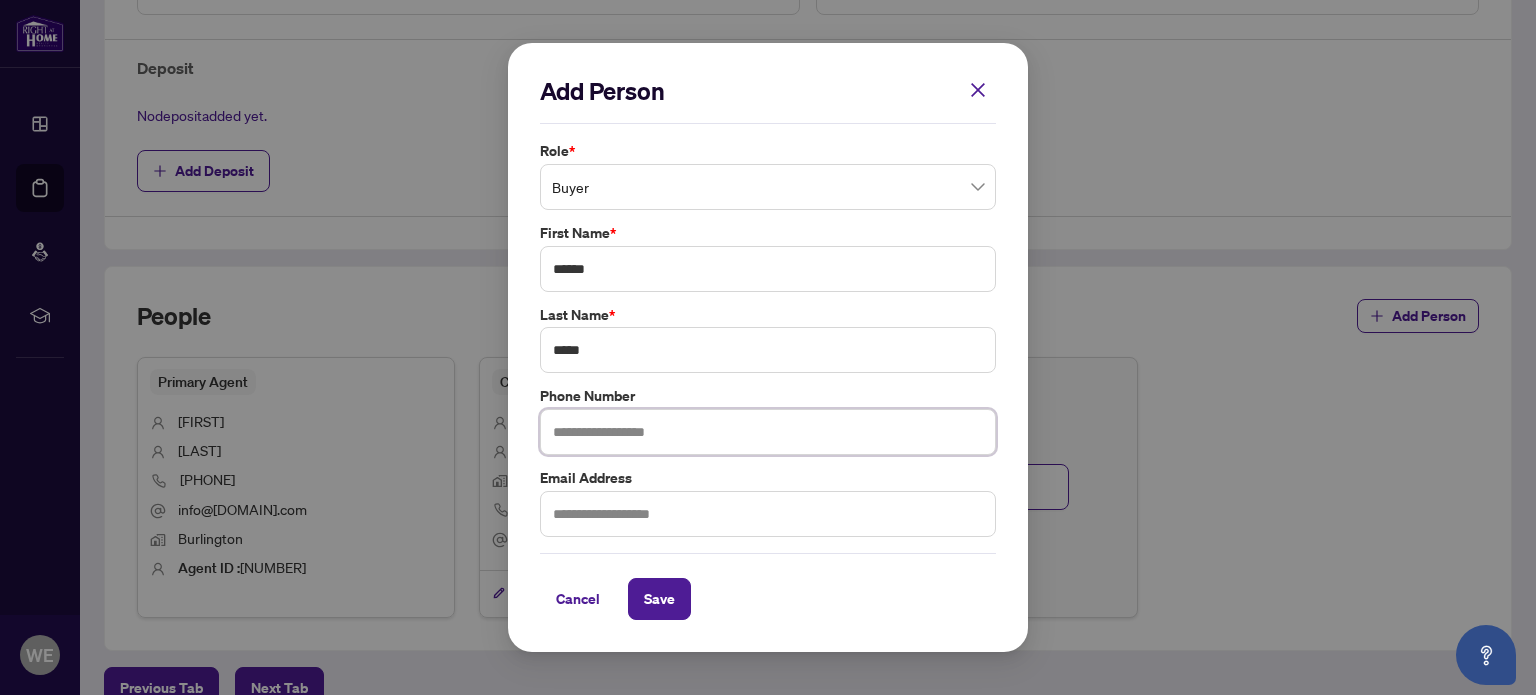 click at bounding box center (768, 432) 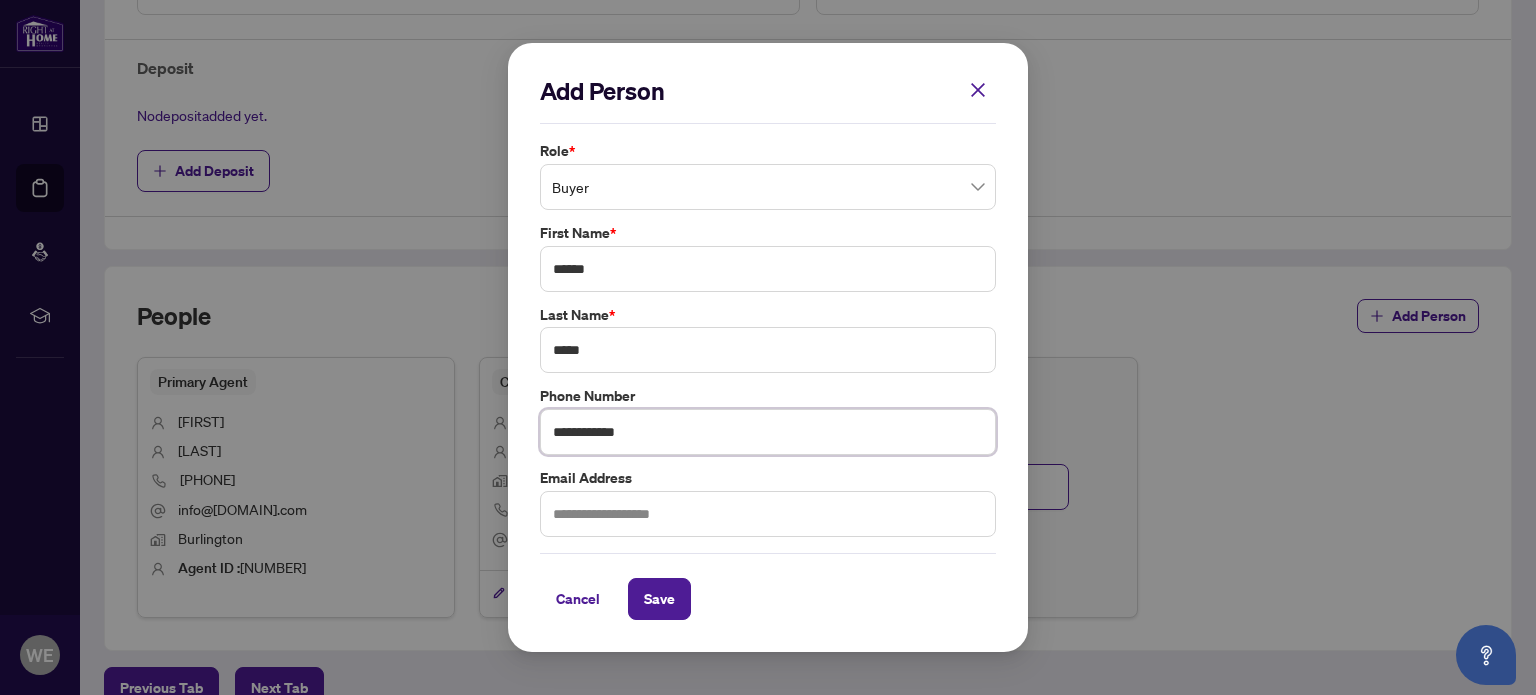 type on "**********" 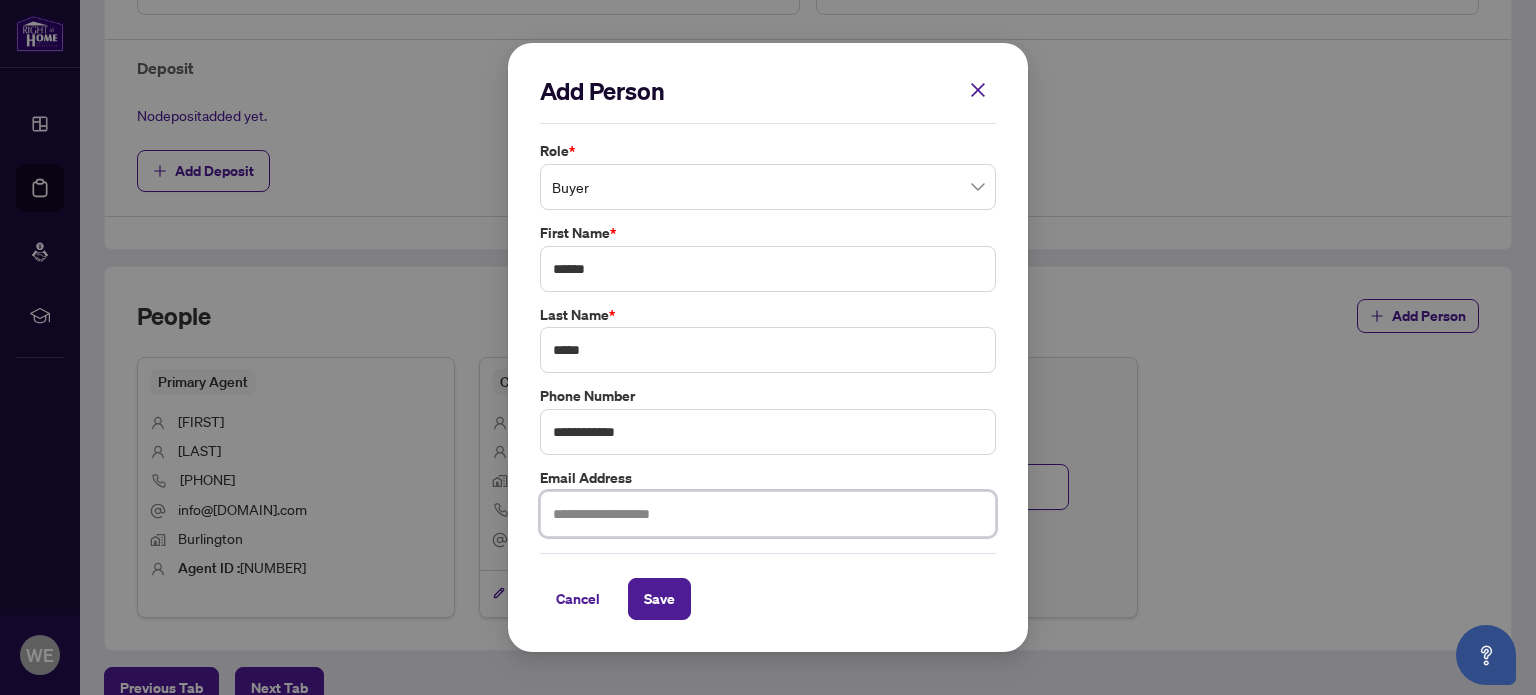 click at bounding box center [768, 514] 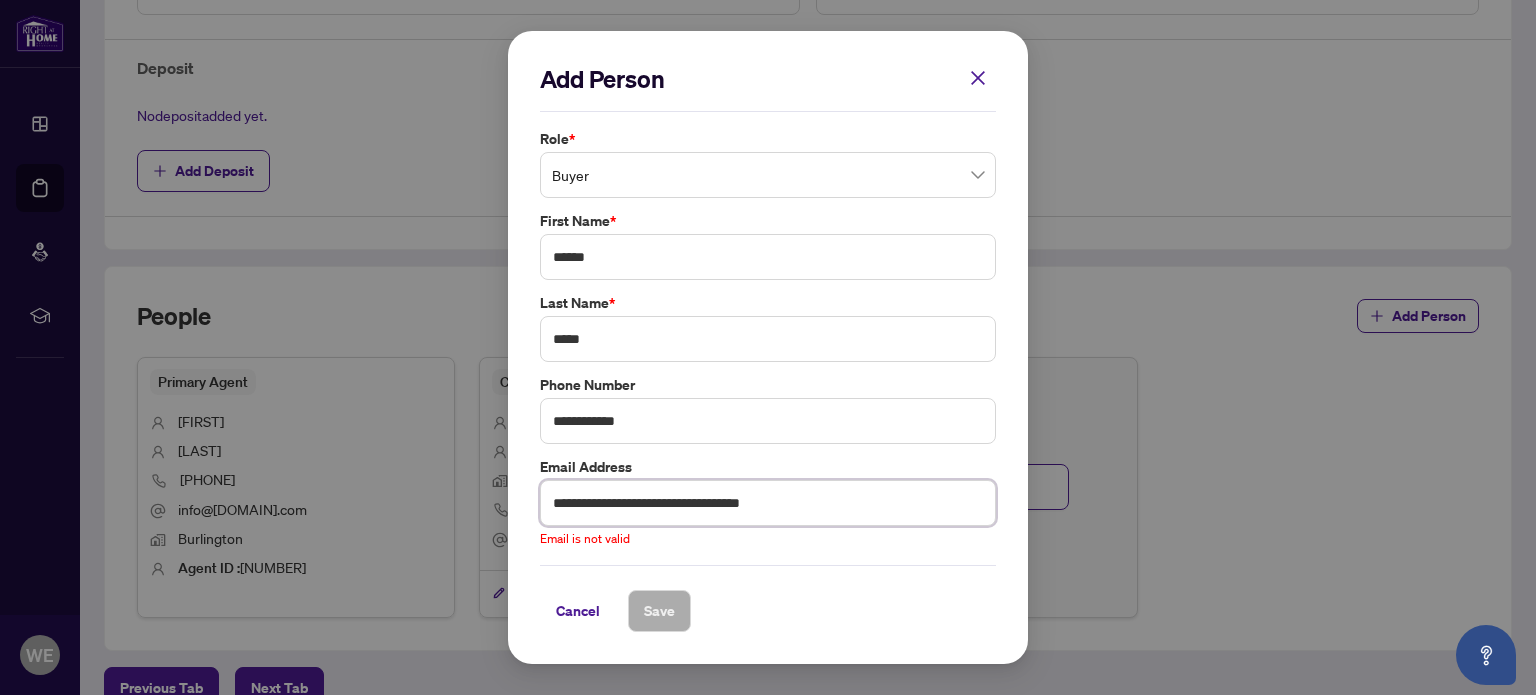 click on "**********" at bounding box center [768, 503] 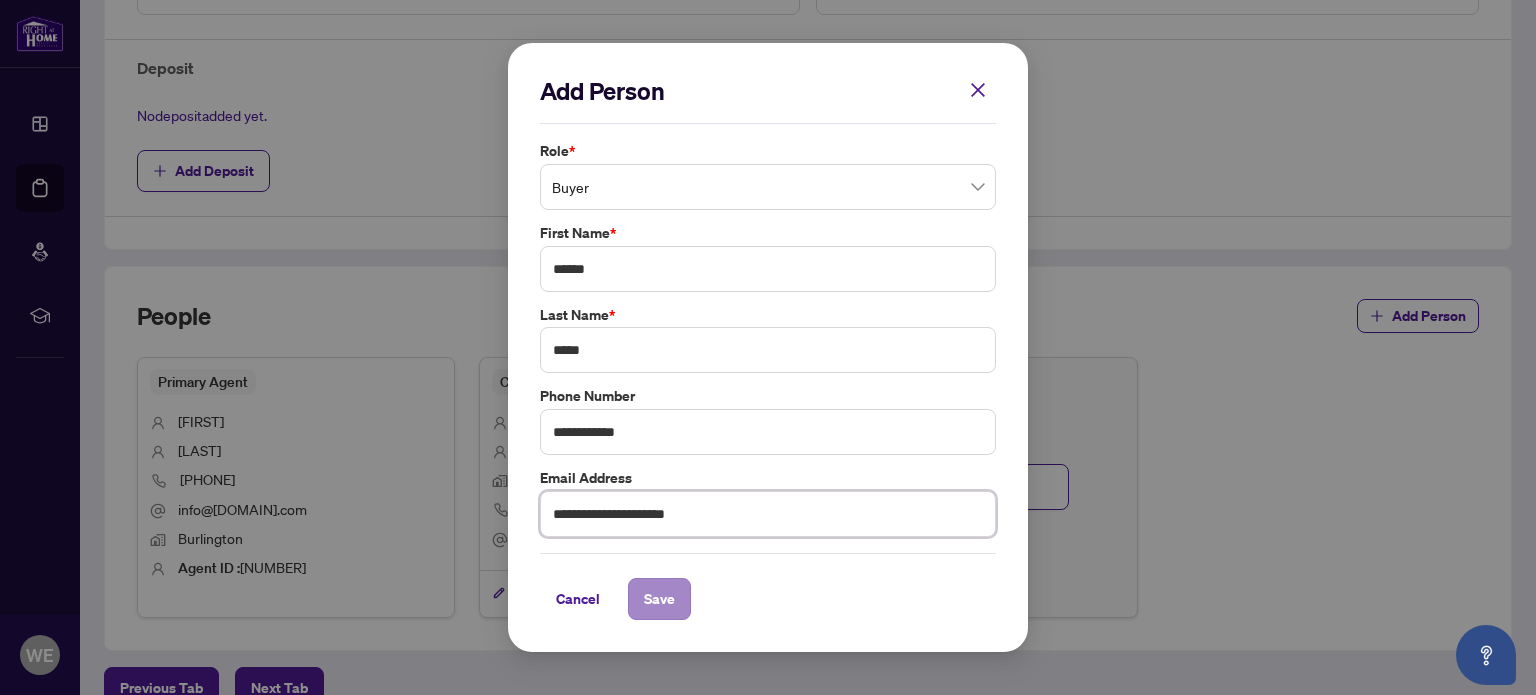 type on "**********" 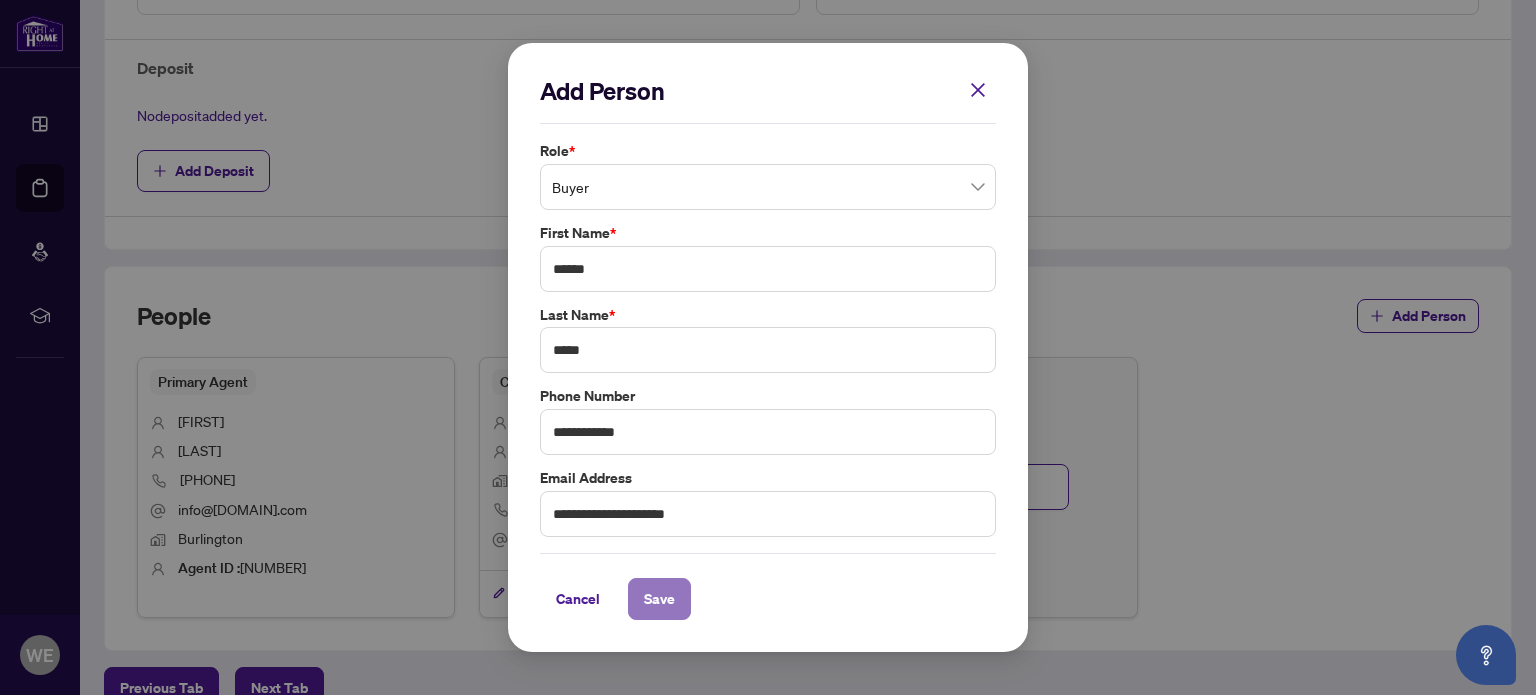 click on "Save" at bounding box center (659, 599) 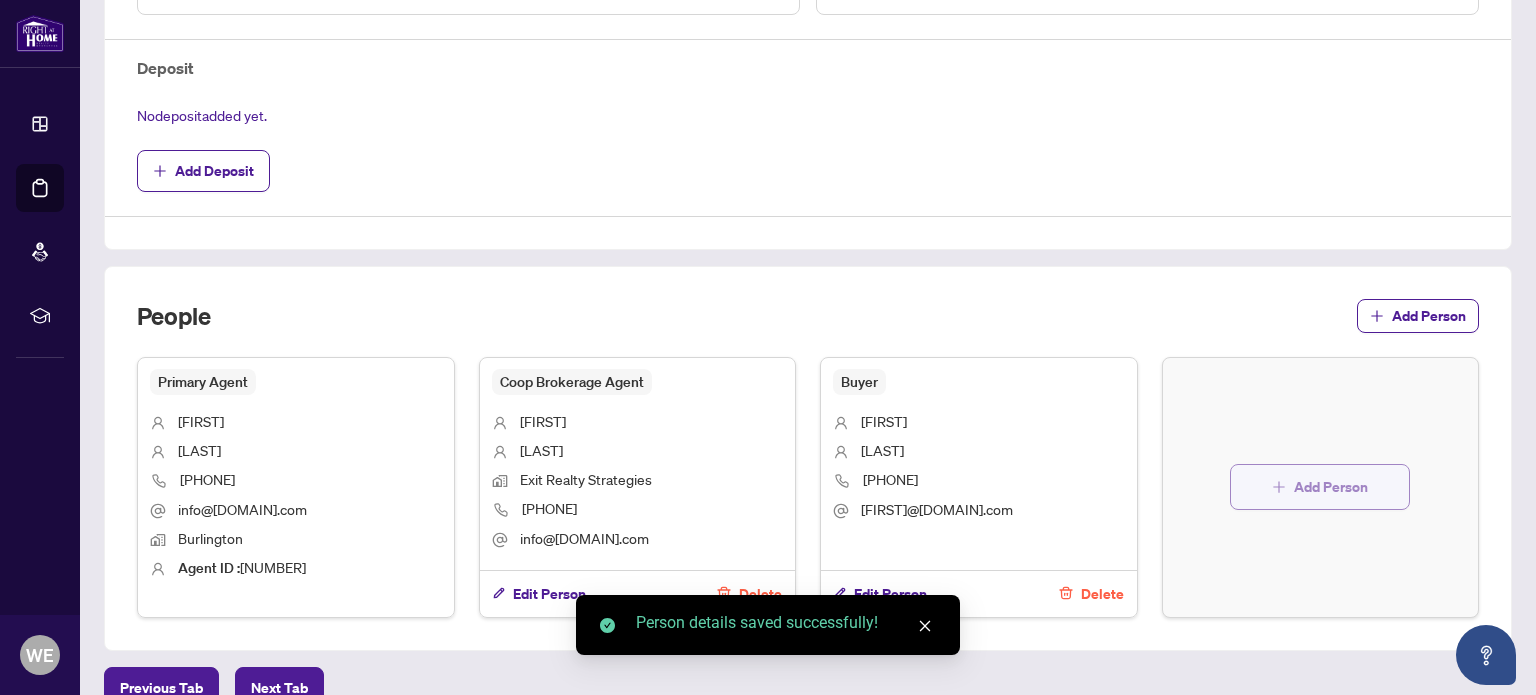 click on "Add Person" at bounding box center [1331, 487] 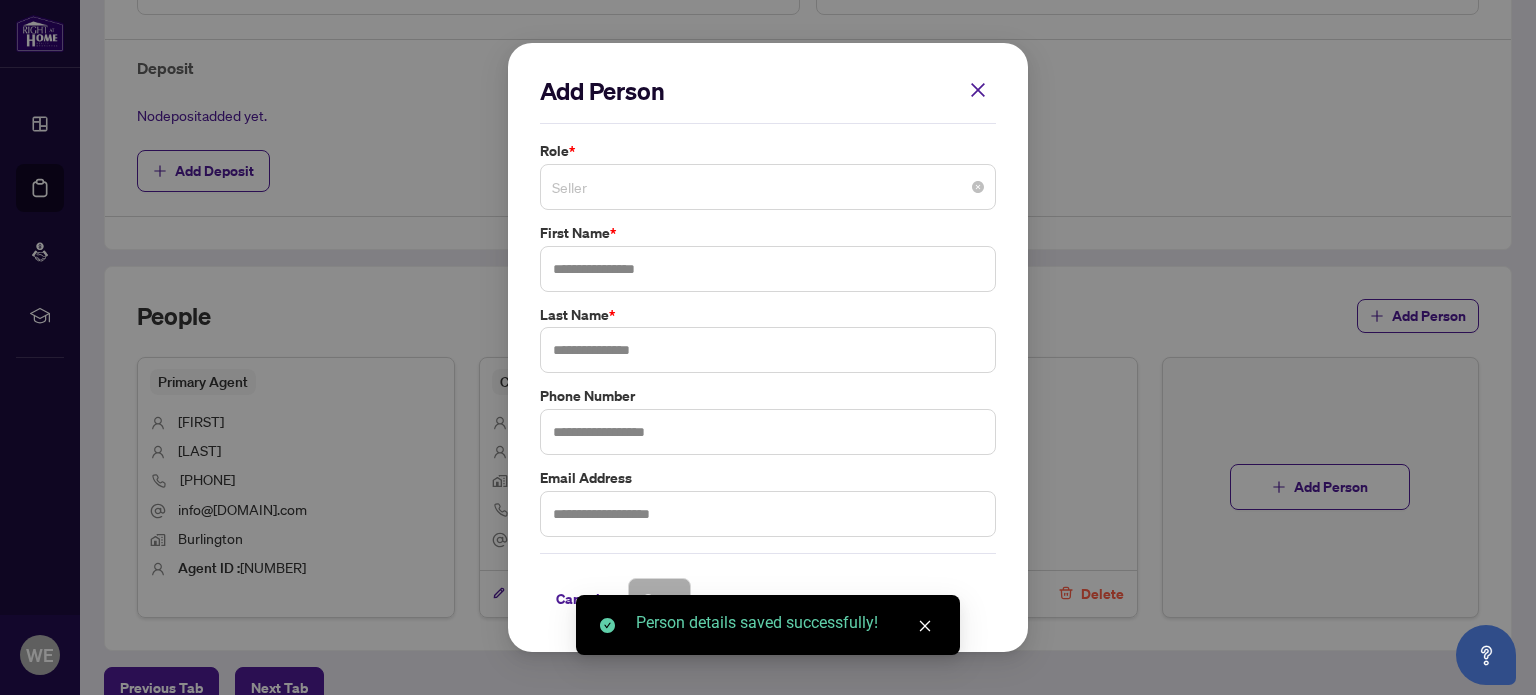 click on "Seller" at bounding box center [768, 187] 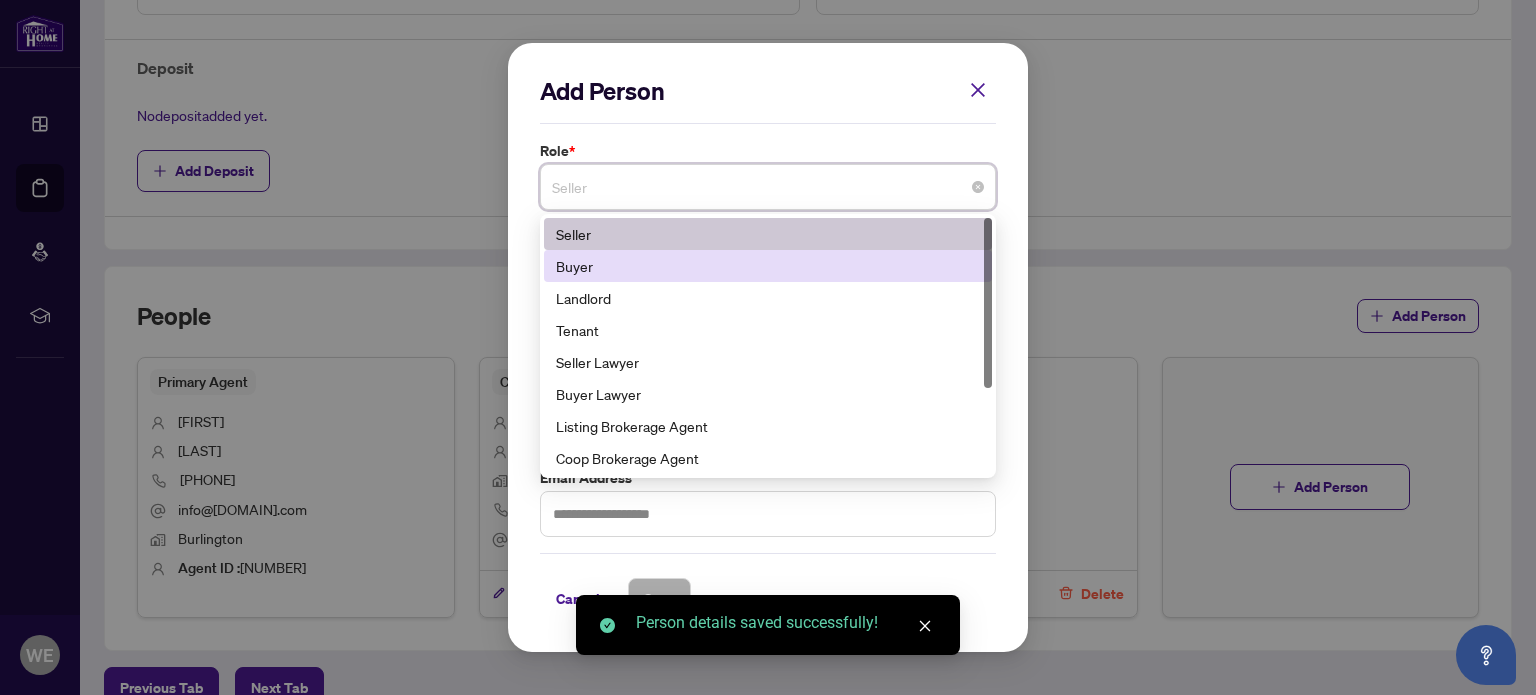 click on "Buyer" at bounding box center [768, 266] 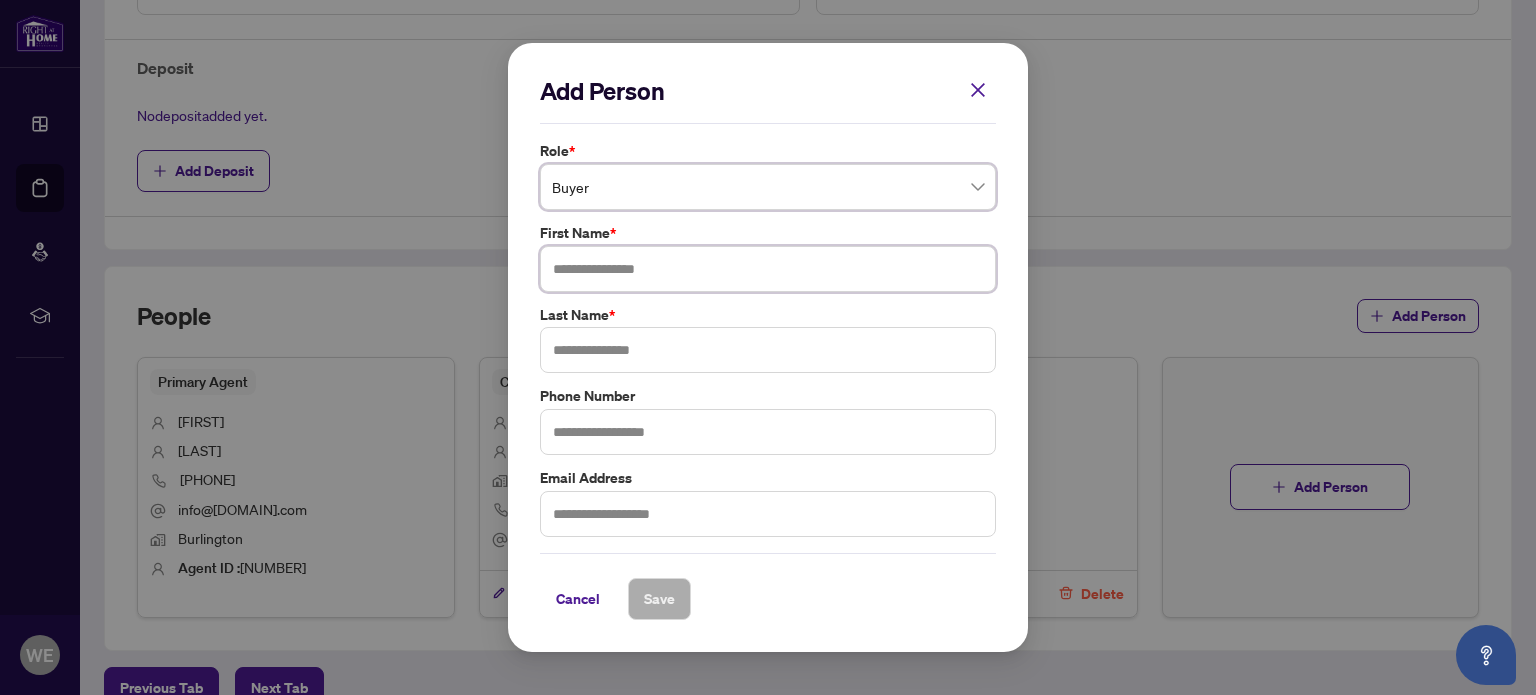 click at bounding box center [768, 269] 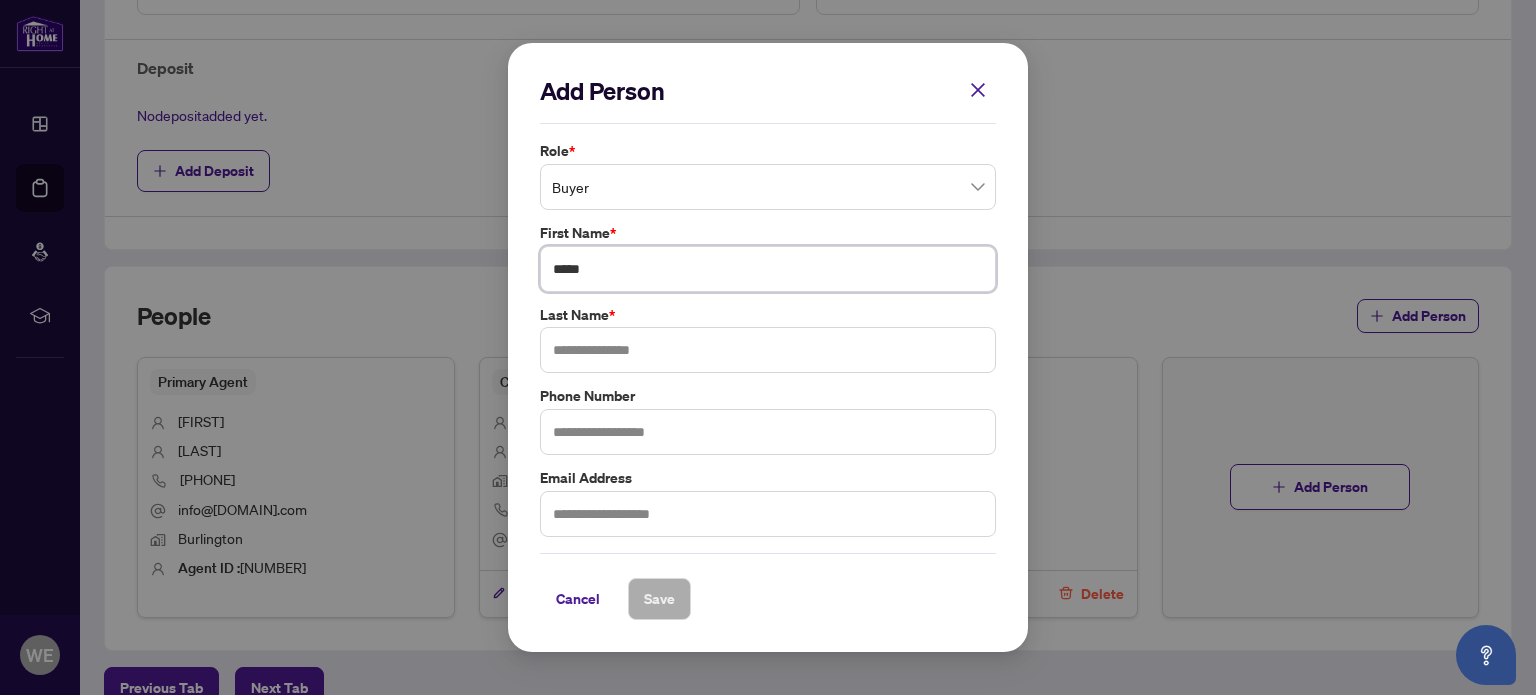 type on "*****" 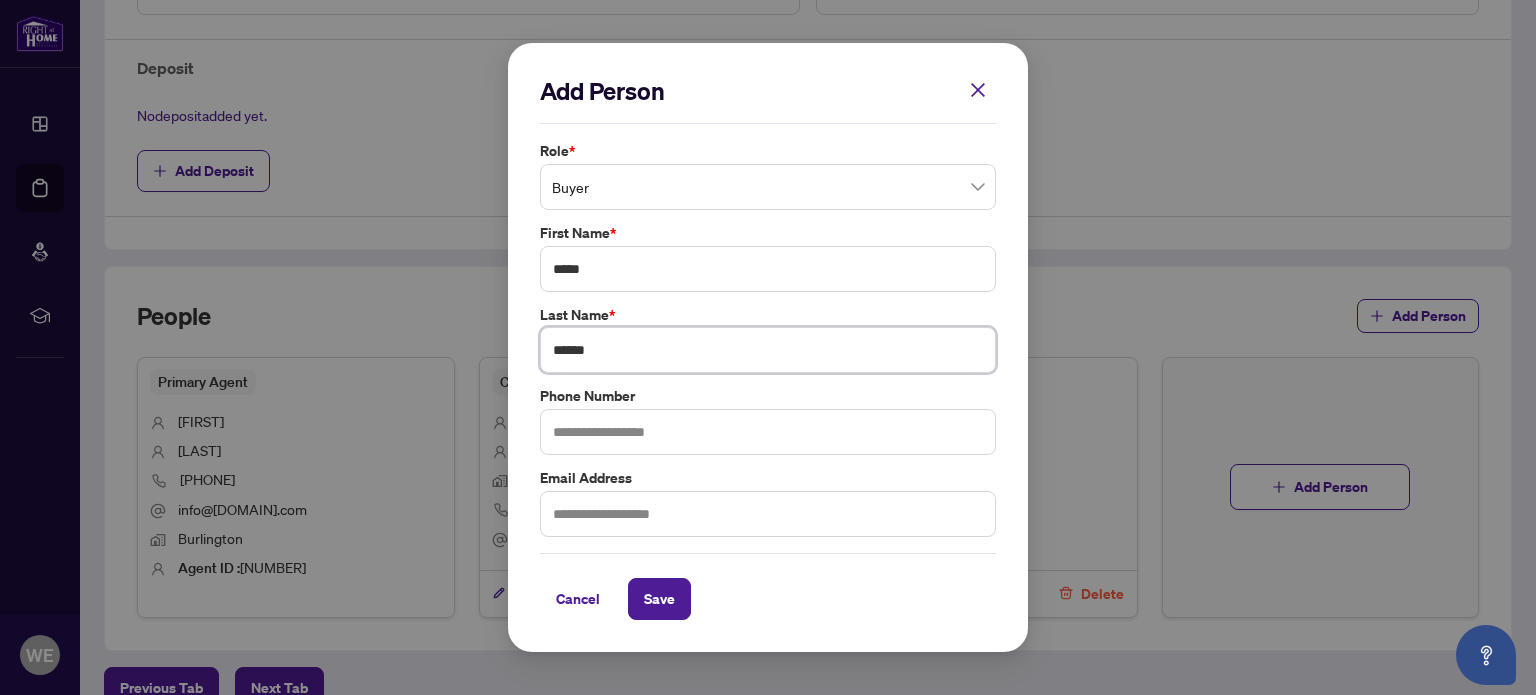 type on "******" 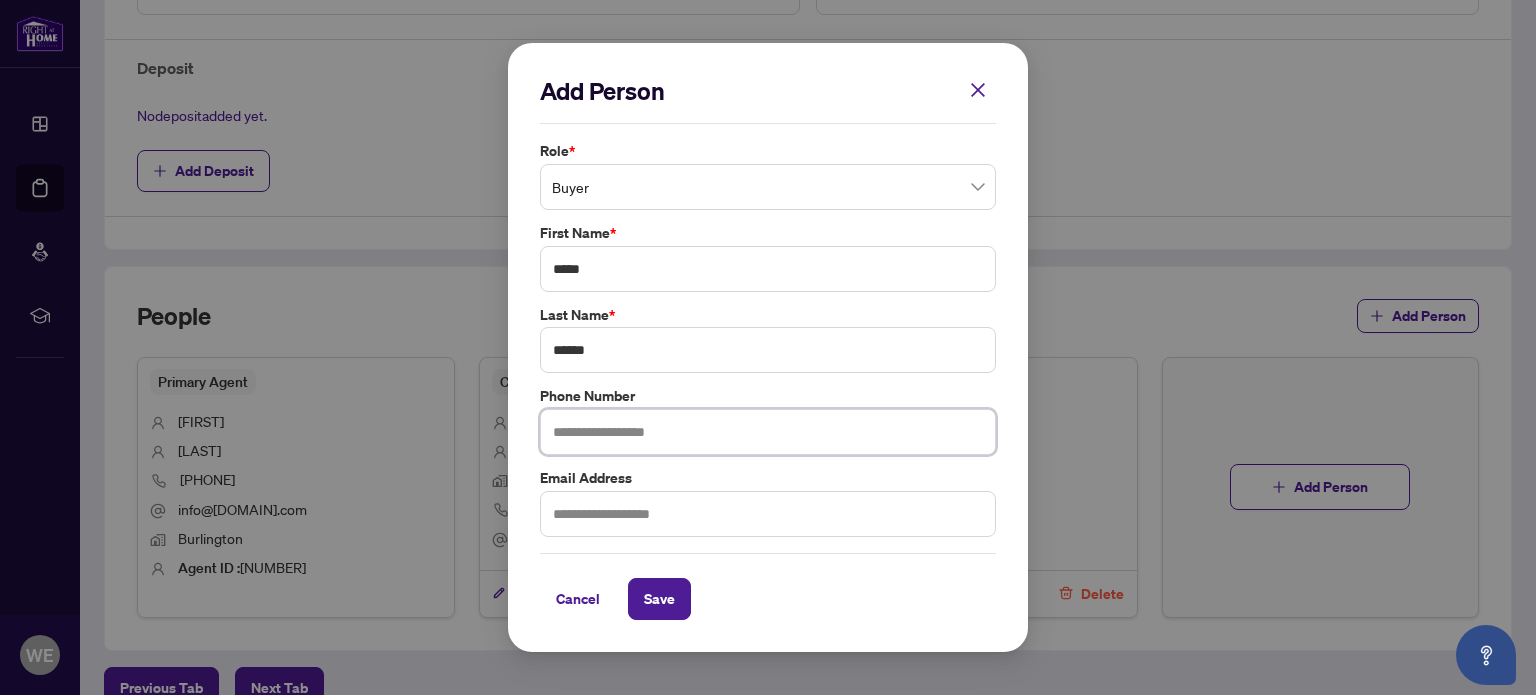 click at bounding box center [768, 432] 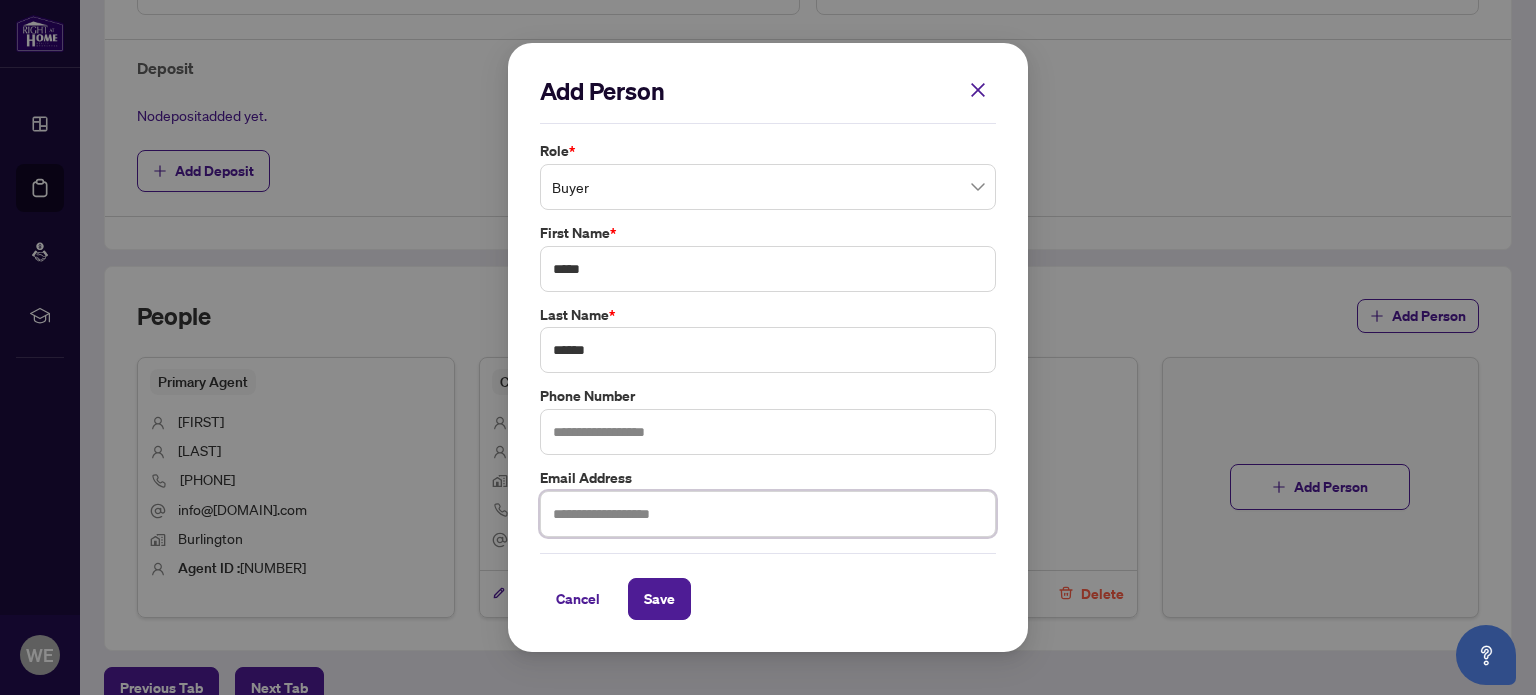 click at bounding box center [768, 514] 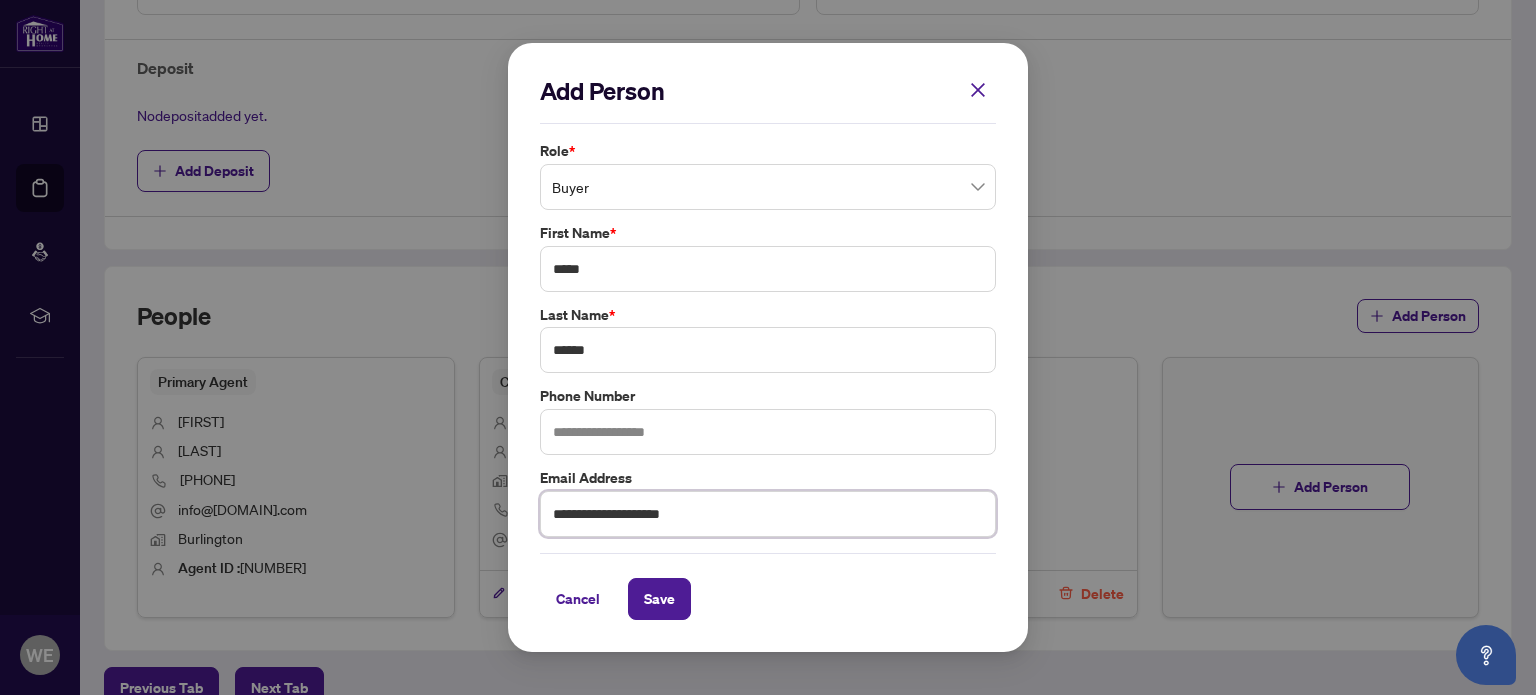 type on "**********" 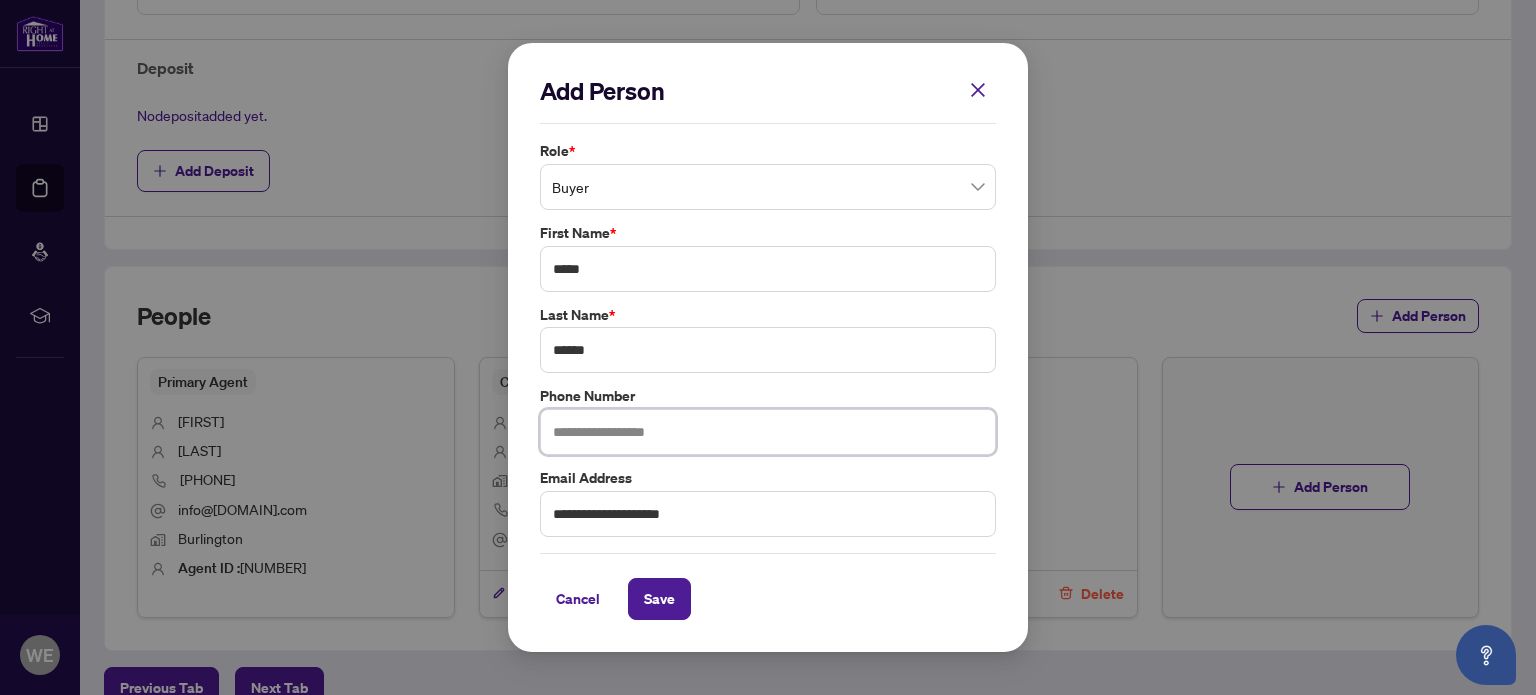 click at bounding box center [768, 432] 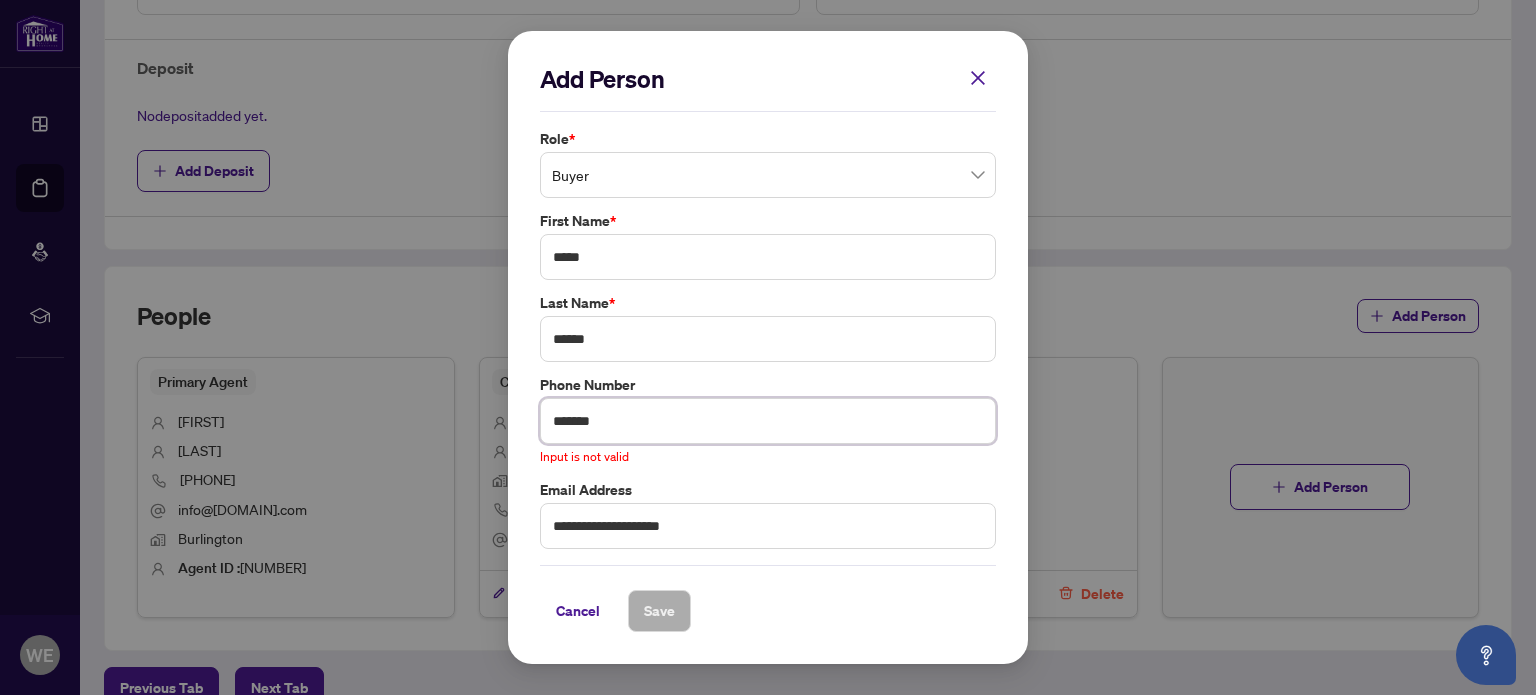 type on "**********" 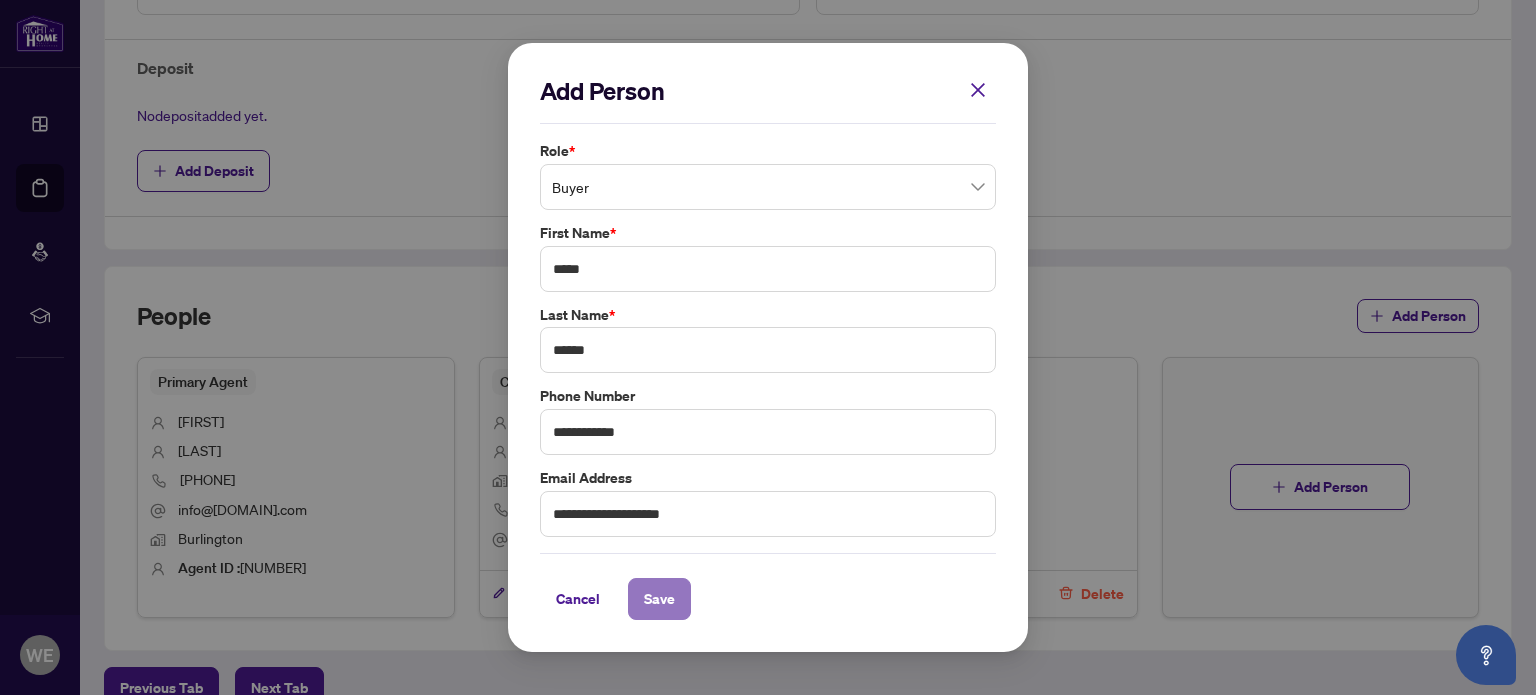 click on "Save" at bounding box center (659, 599) 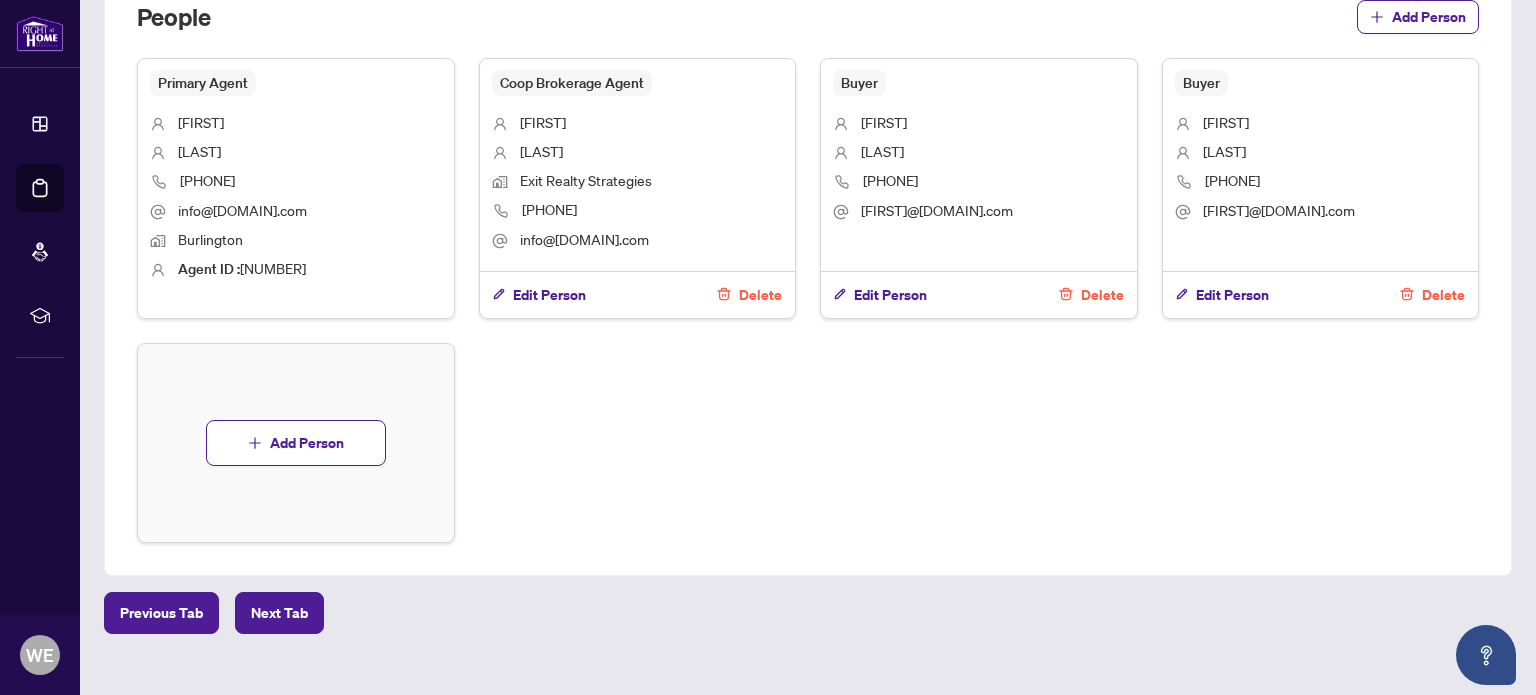 scroll, scrollTop: 1000, scrollLeft: 0, axis: vertical 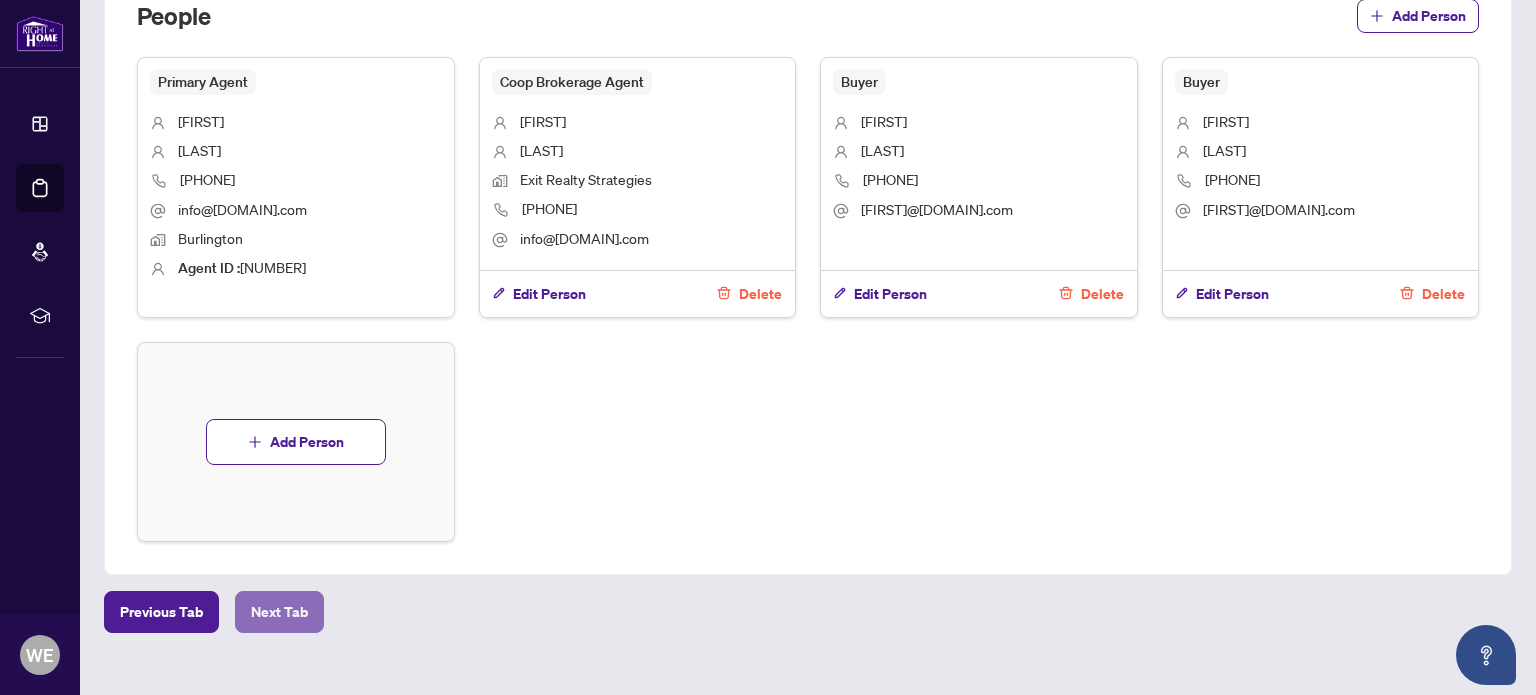 click on "Next Tab" at bounding box center [279, 612] 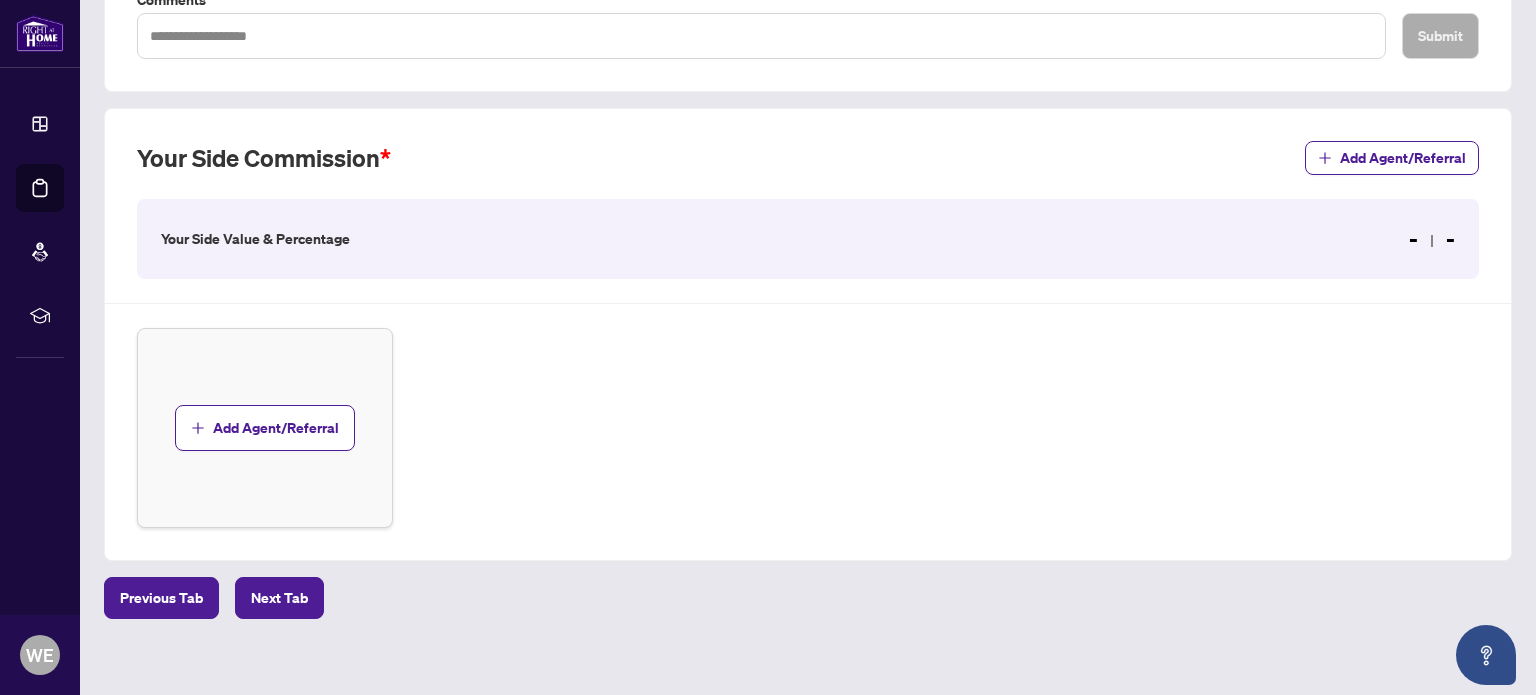 scroll, scrollTop: 490, scrollLeft: 0, axis: vertical 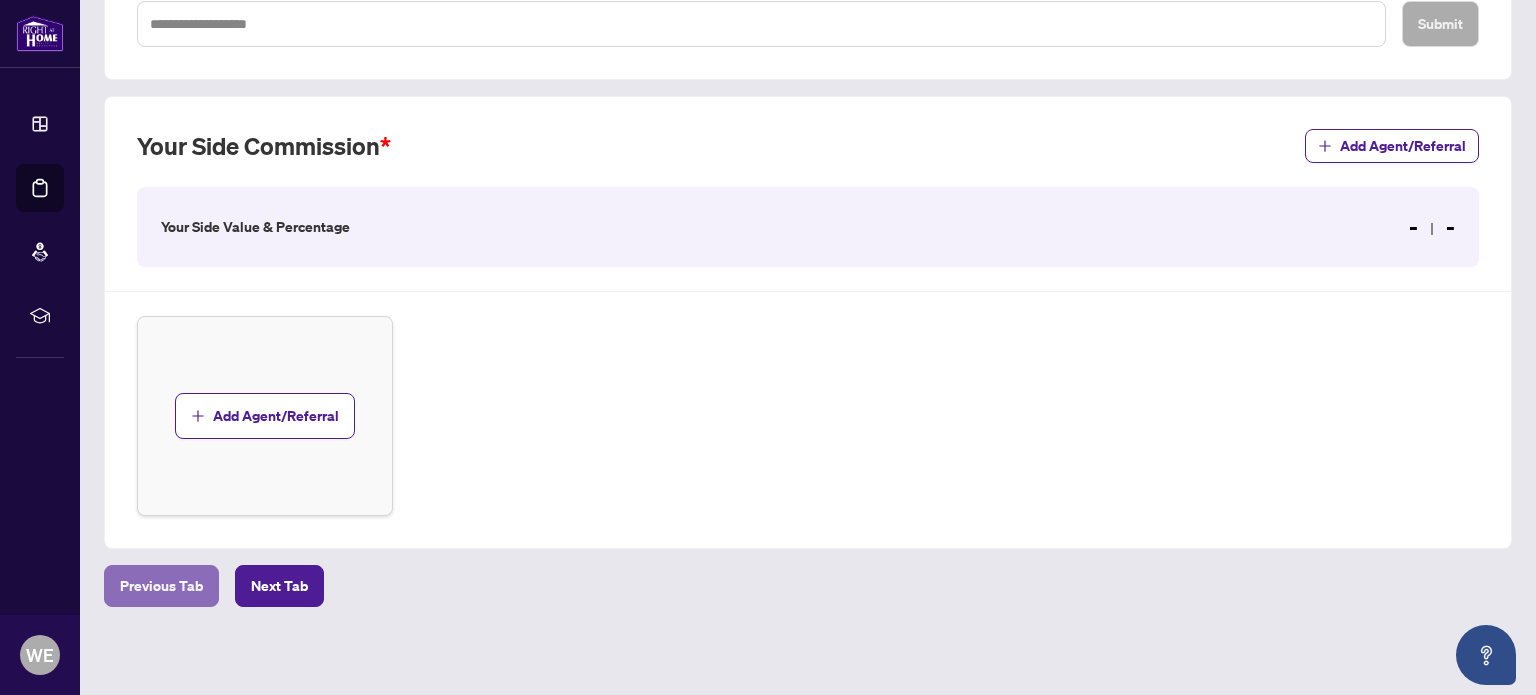 click on "Previous Tab" at bounding box center (161, 586) 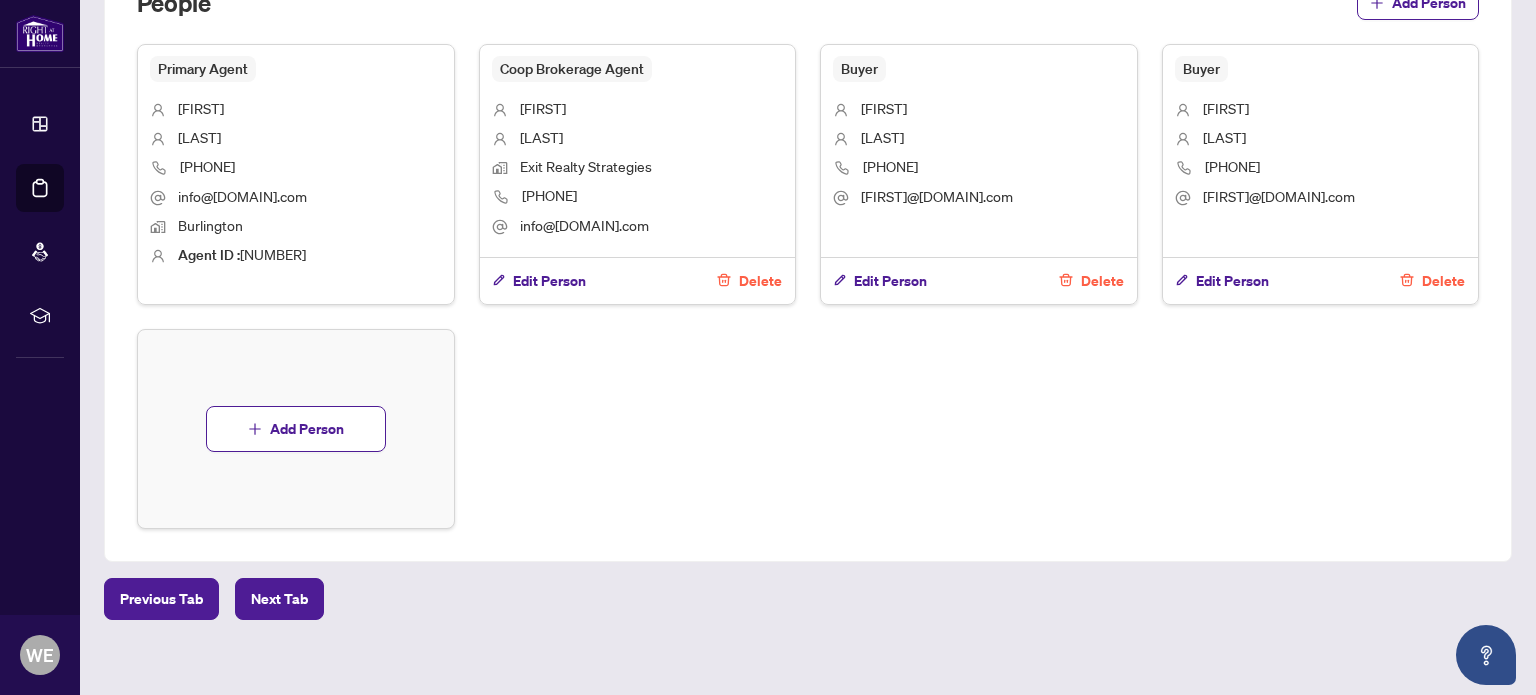 scroll, scrollTop: 1023, scrollLeft: 0, axis: vertical 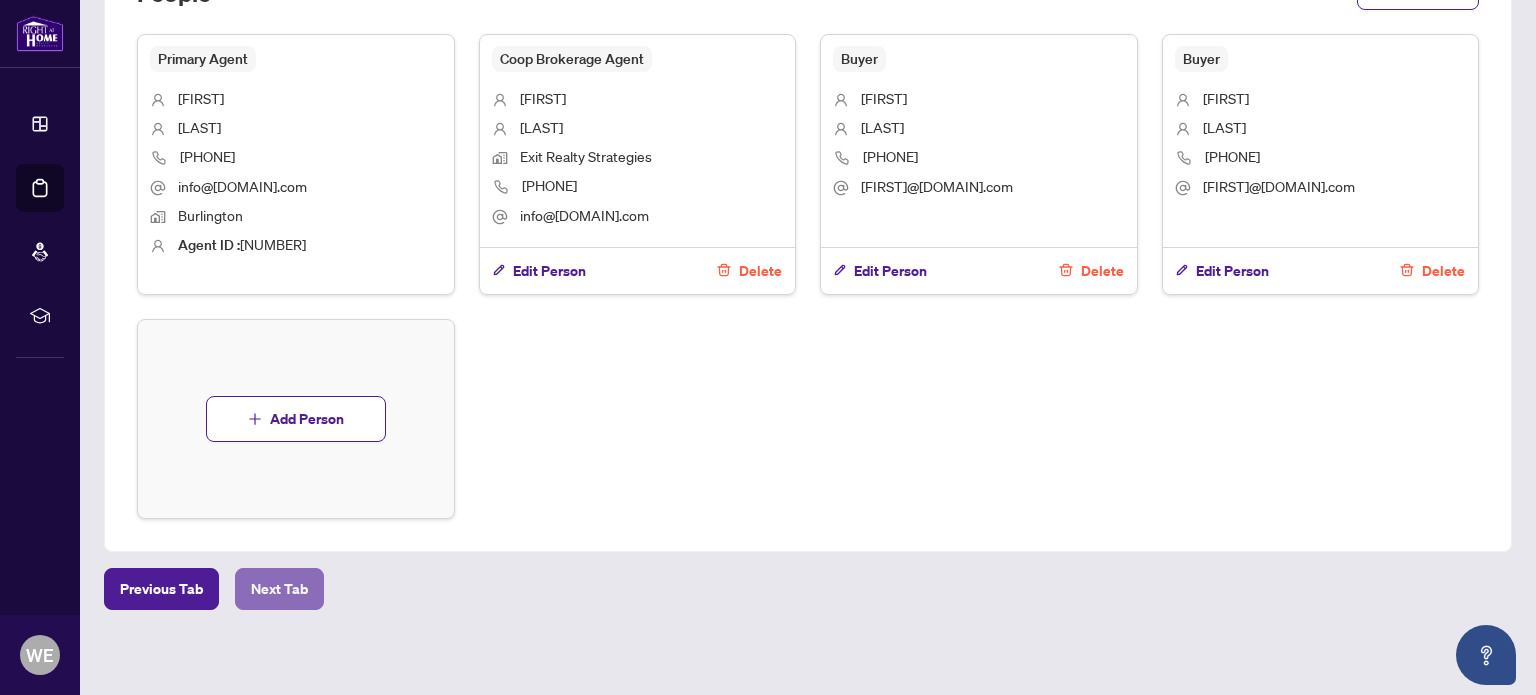 click on "Next Tab" at bounding box center (279, 589) 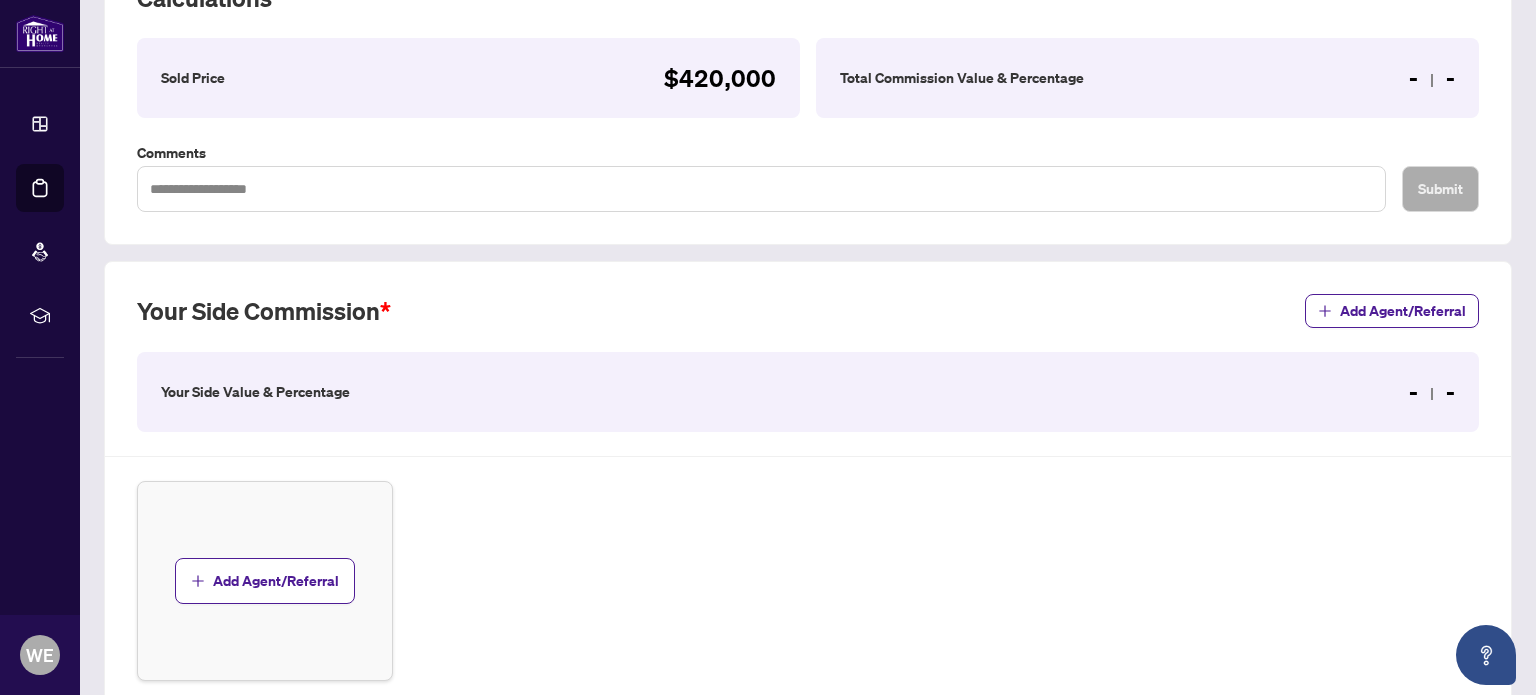 scroll, scrollTop: 400, scrollLeft: 0, axis: vertical 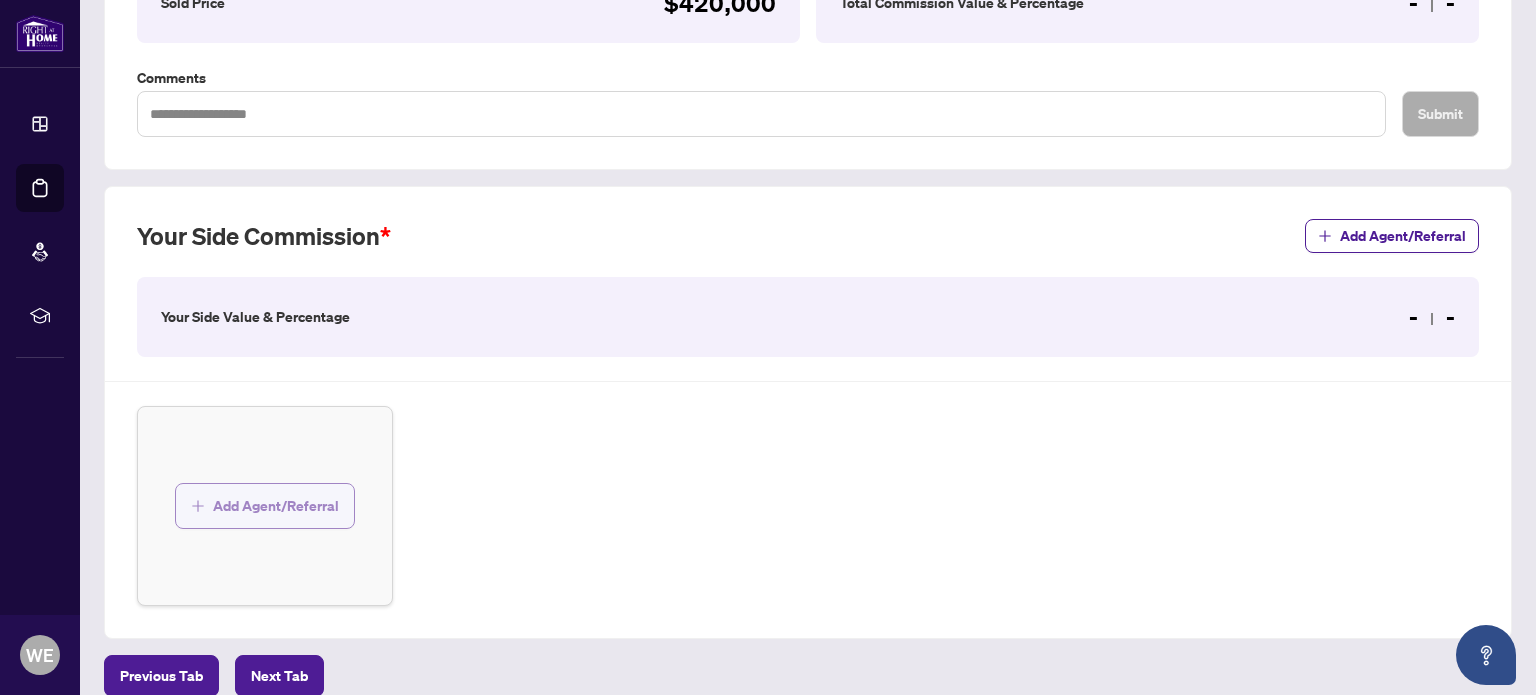 click on "Add Agent/Referral" at bounding box center [276, 506] 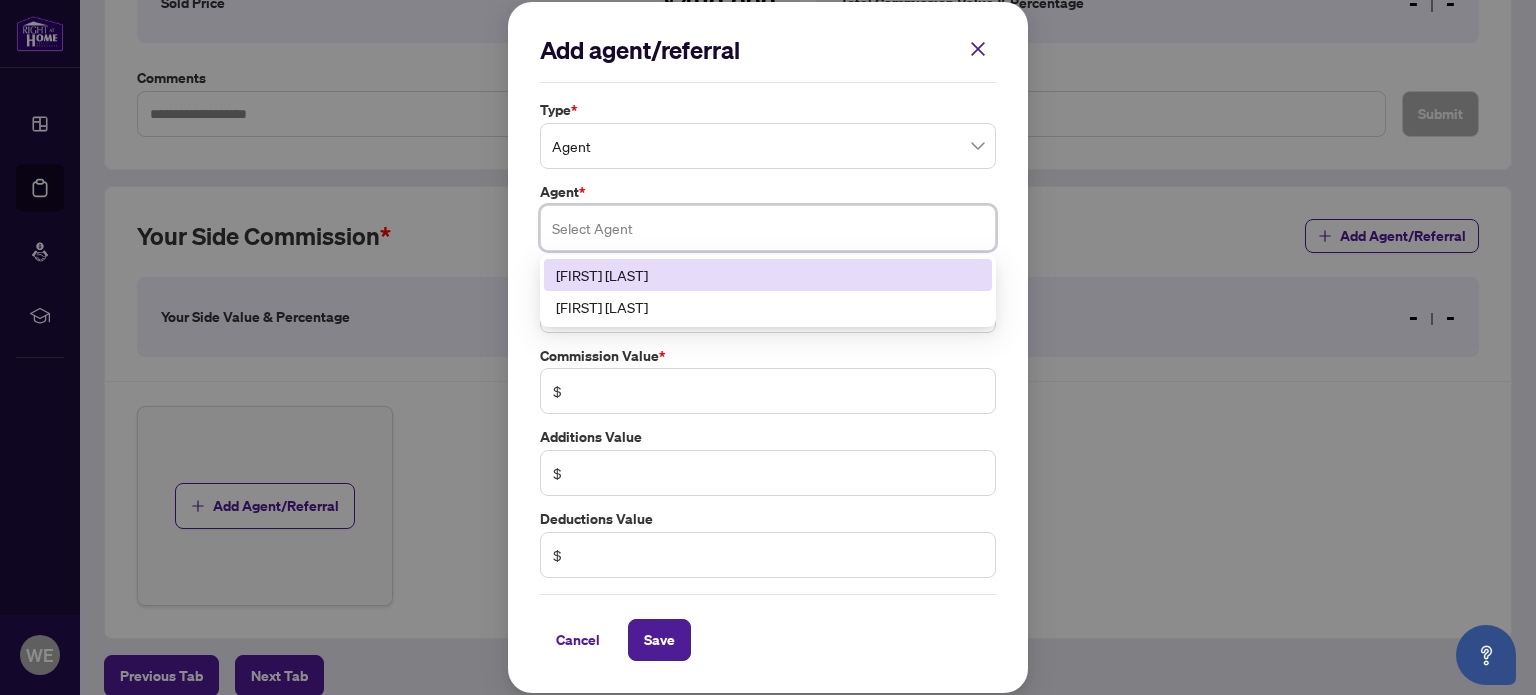 click at bounding box center (768, 228) 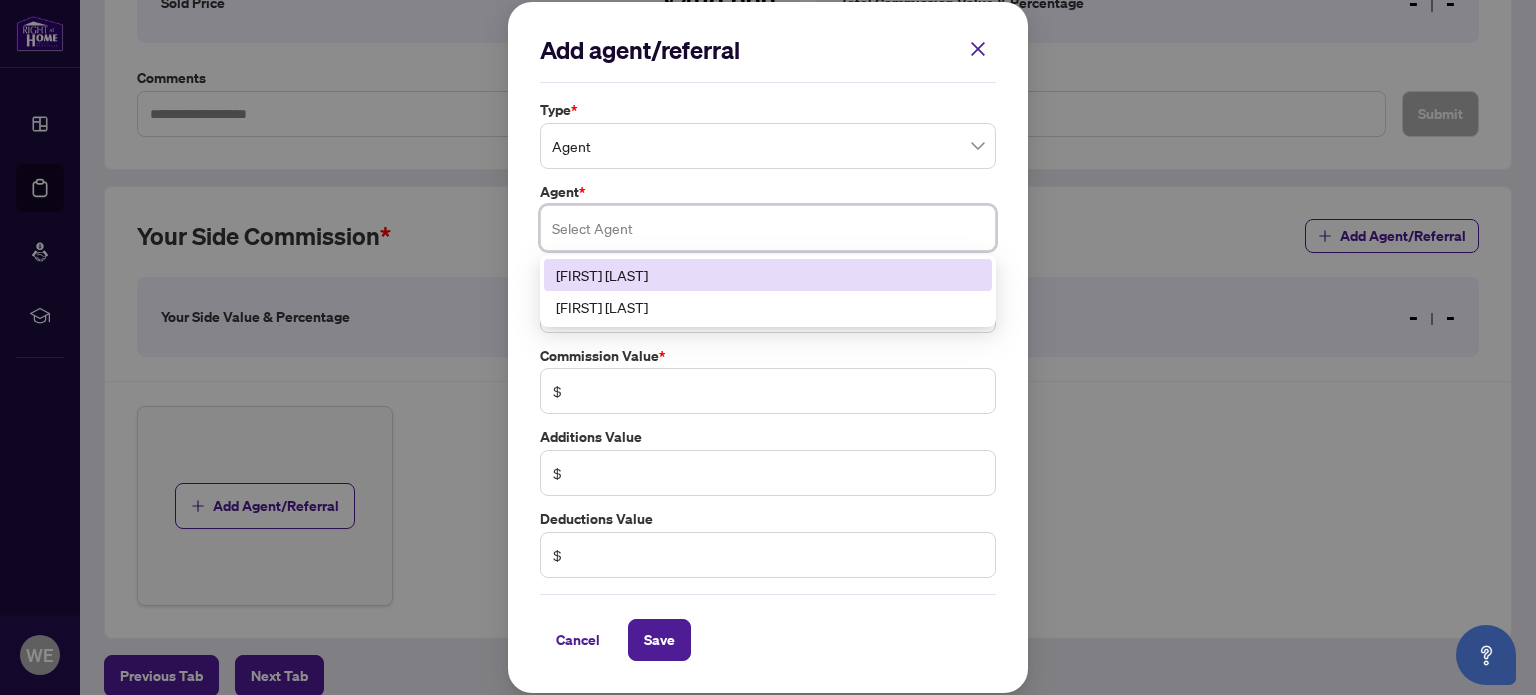 click on "[FIRST] [LAST]" at bounding box center (768, 275) 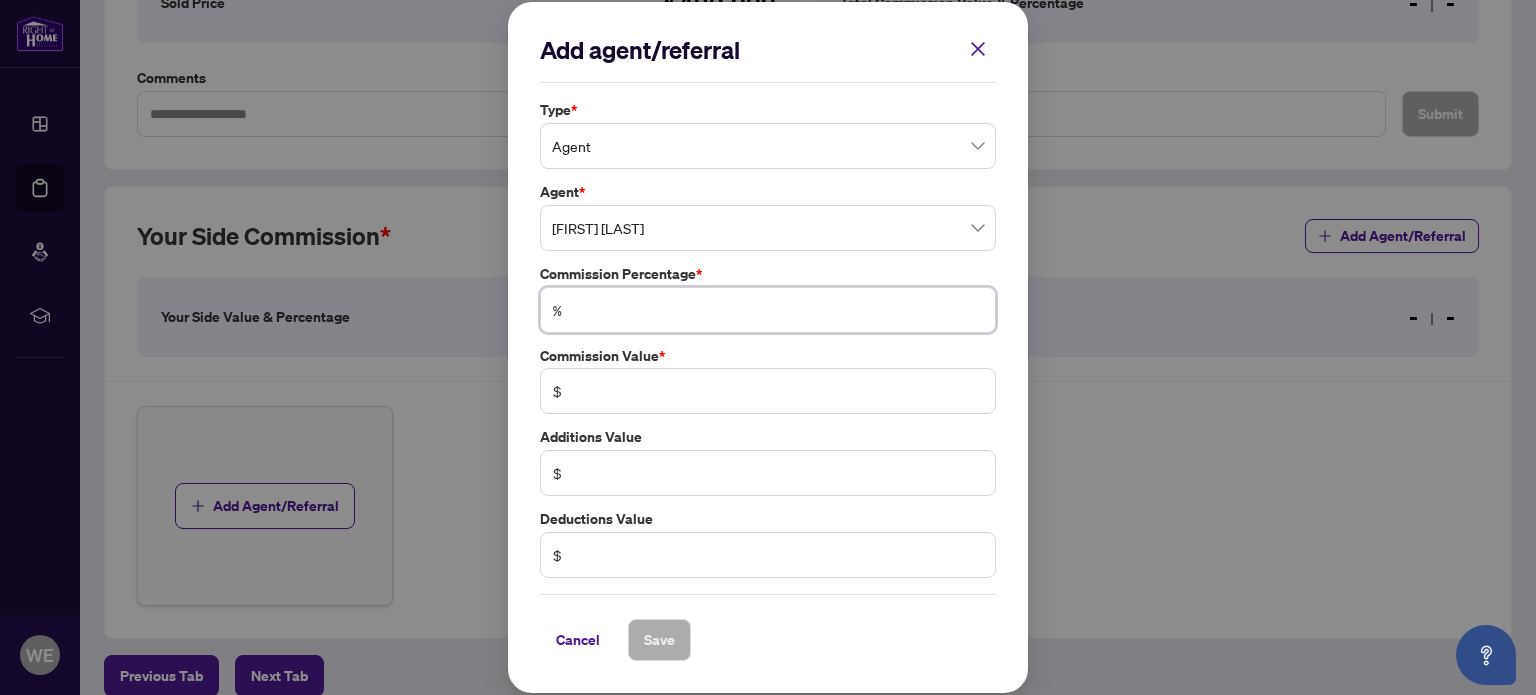 click at bounding box center [778, 310] 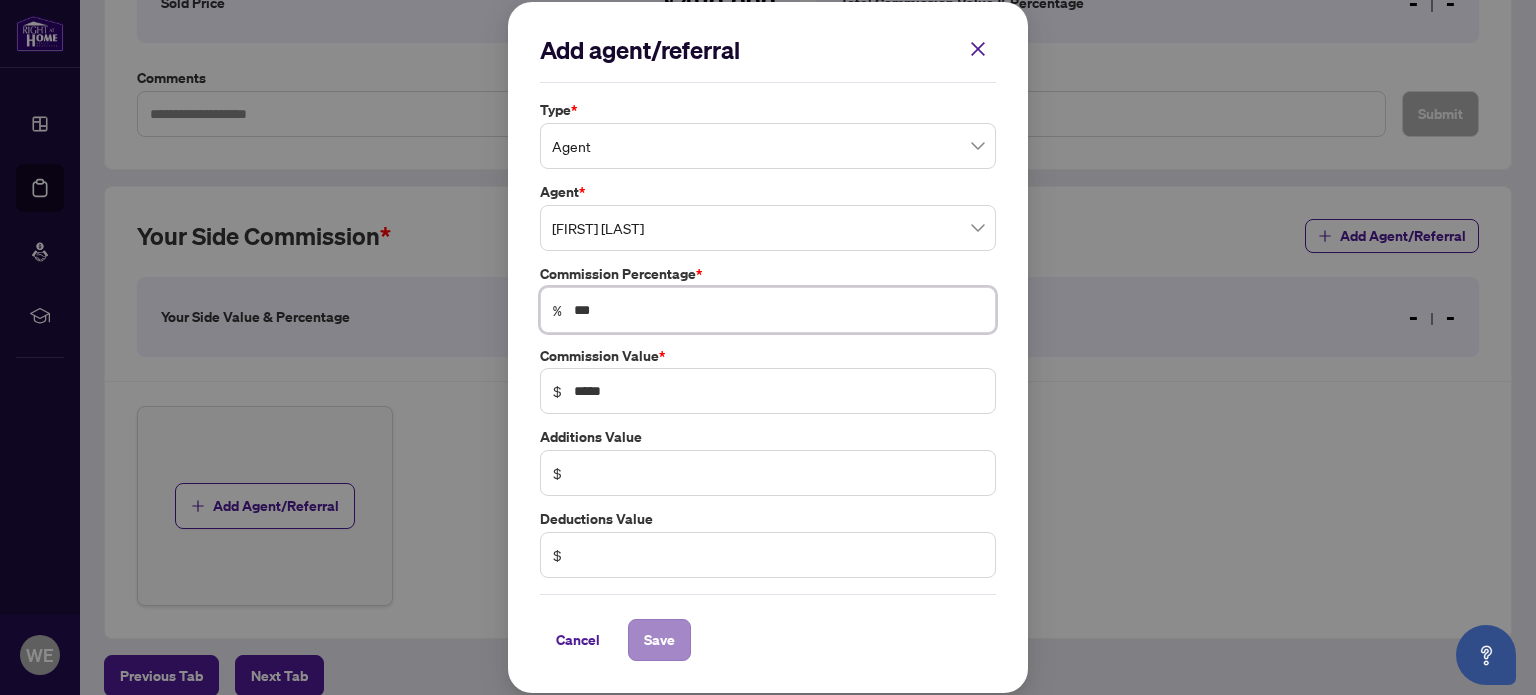 type on "***" 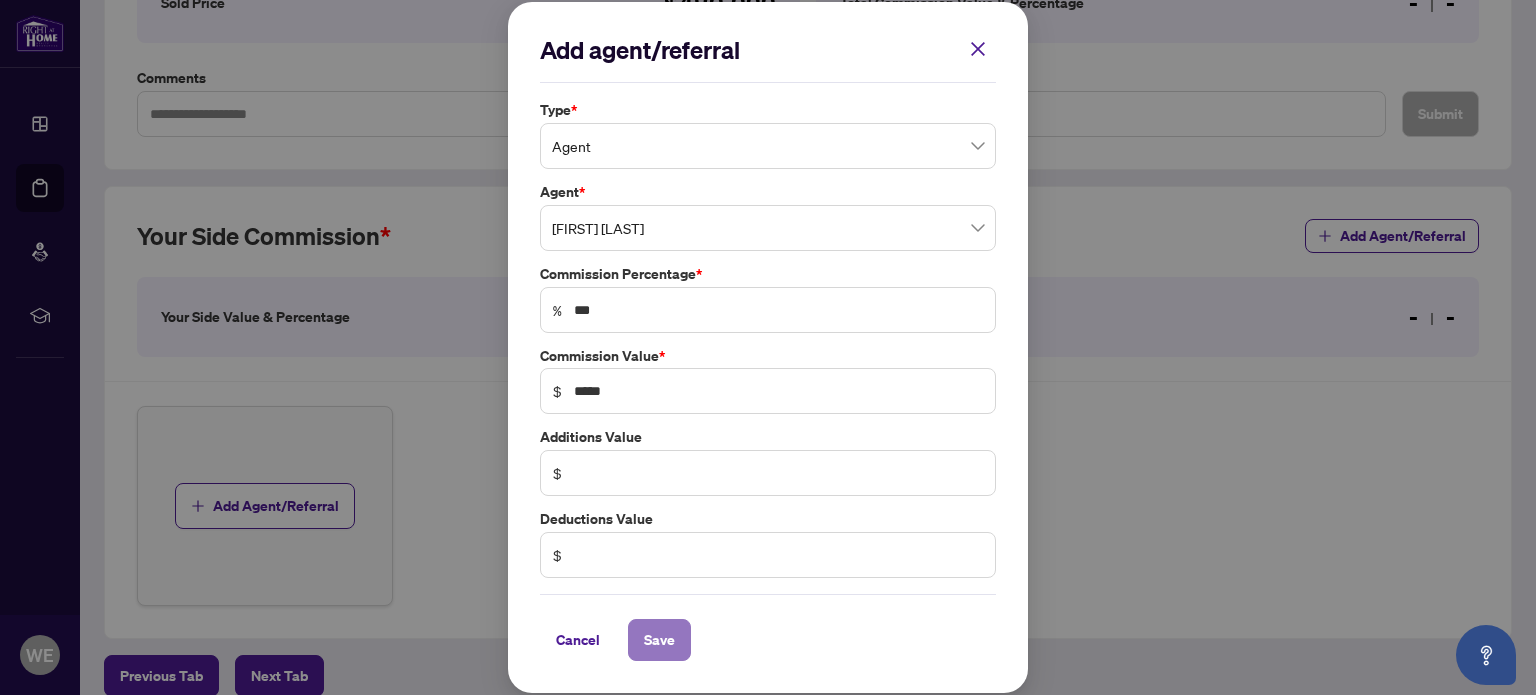 click on "Save" at bounding box center (659, 640) 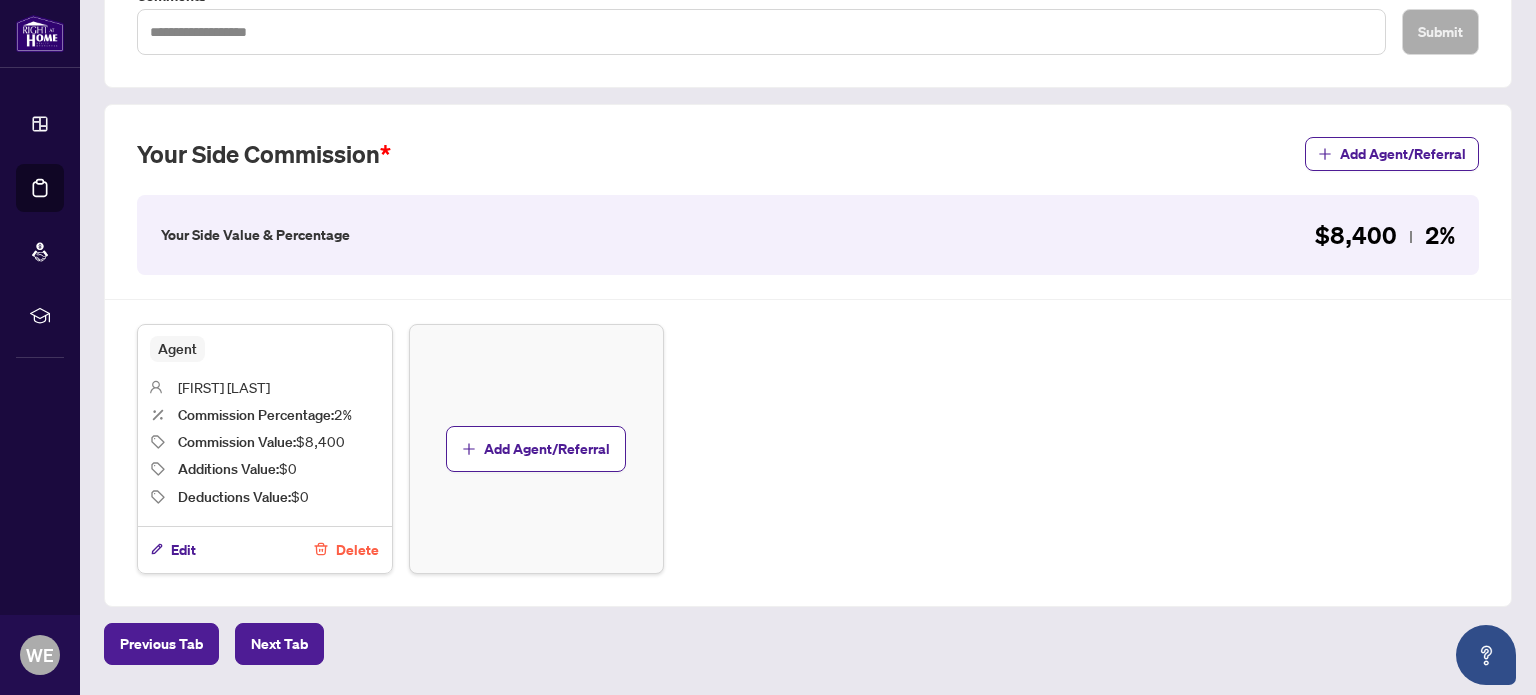 scroll, scrollTop: 535, scrollLeft: 0, axis: vertical 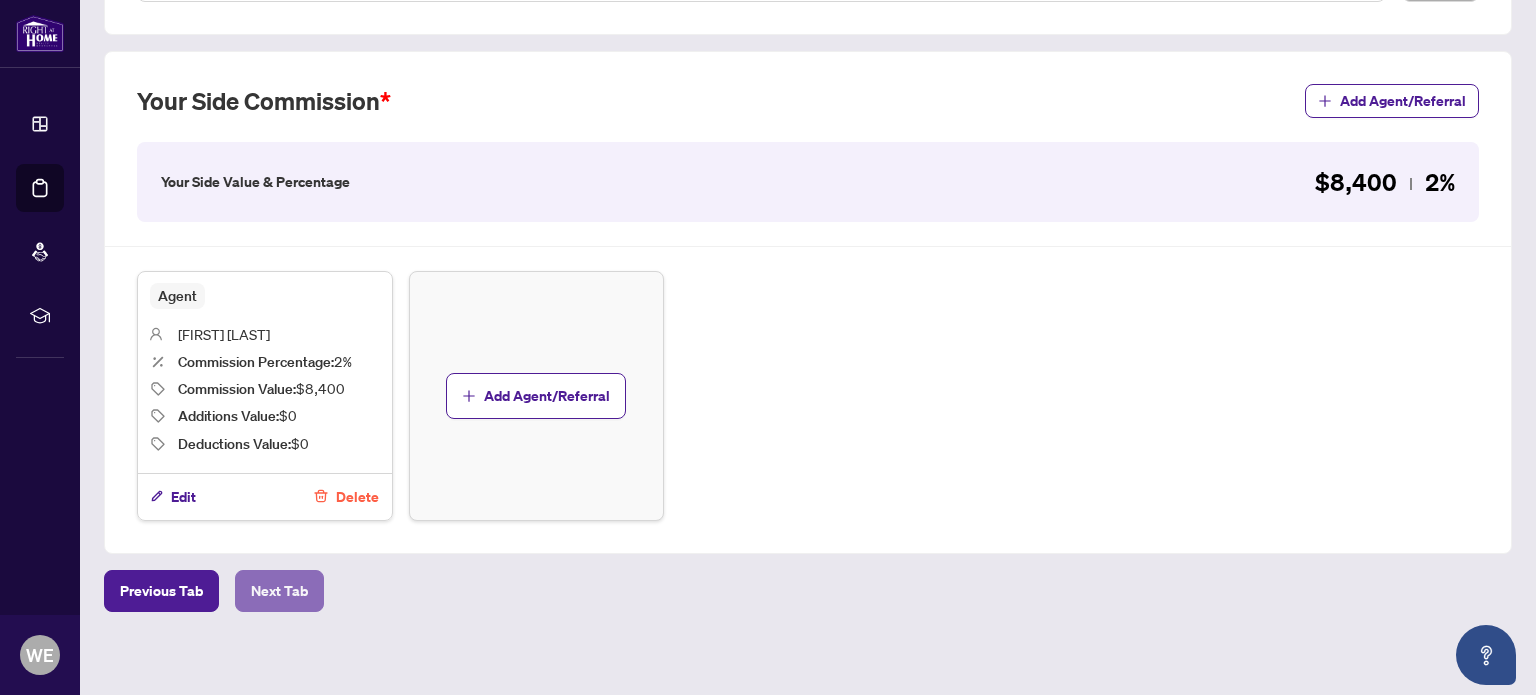 click on "Next Tab" at bounding box center [279, 591] 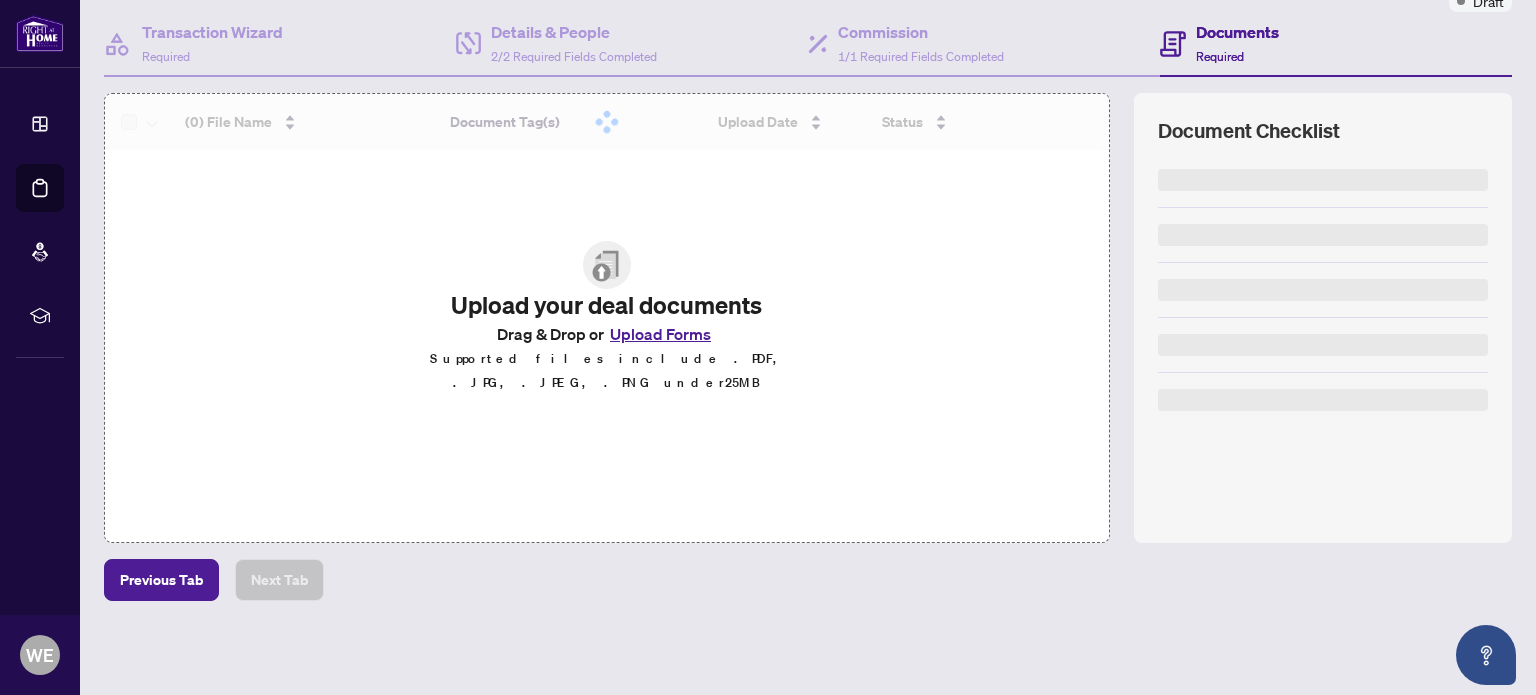 scroll, scrollTop: 0, scrollLeft: 0, axis: both 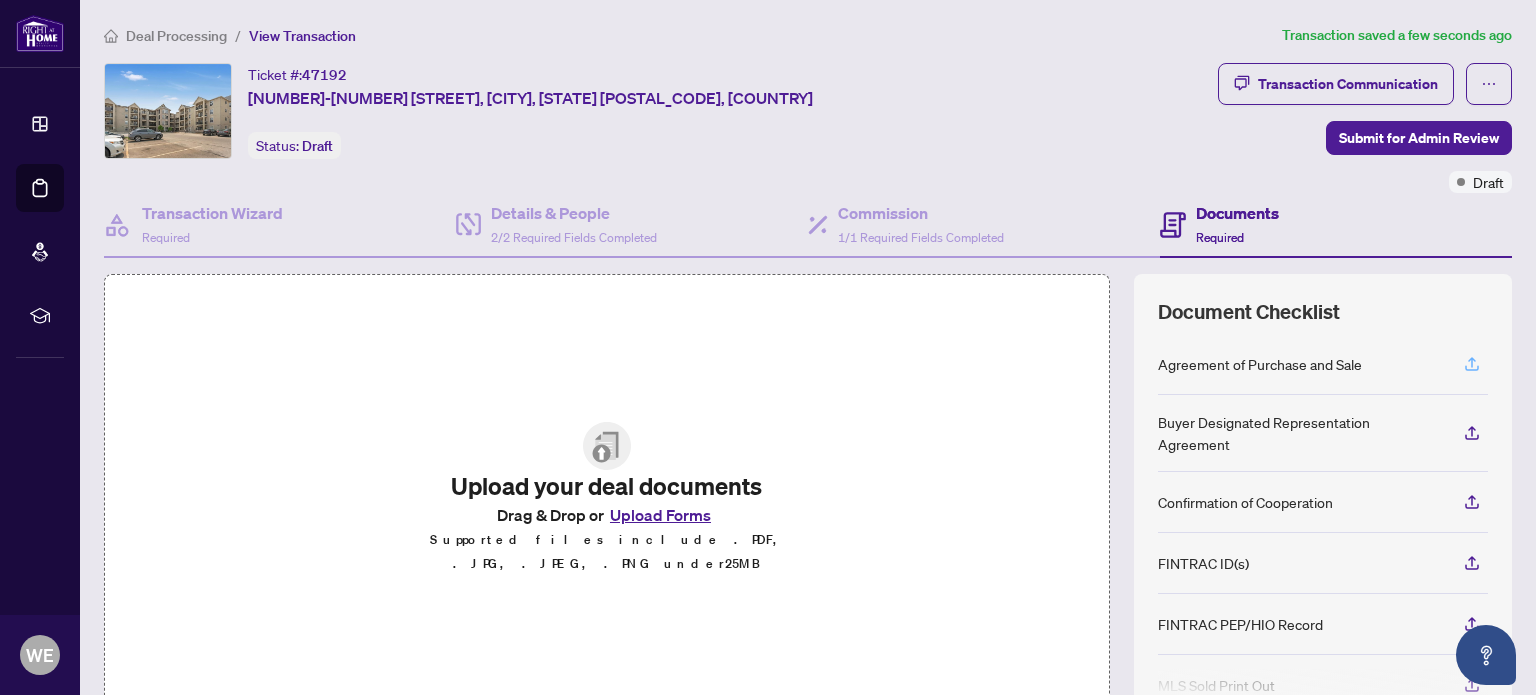 click 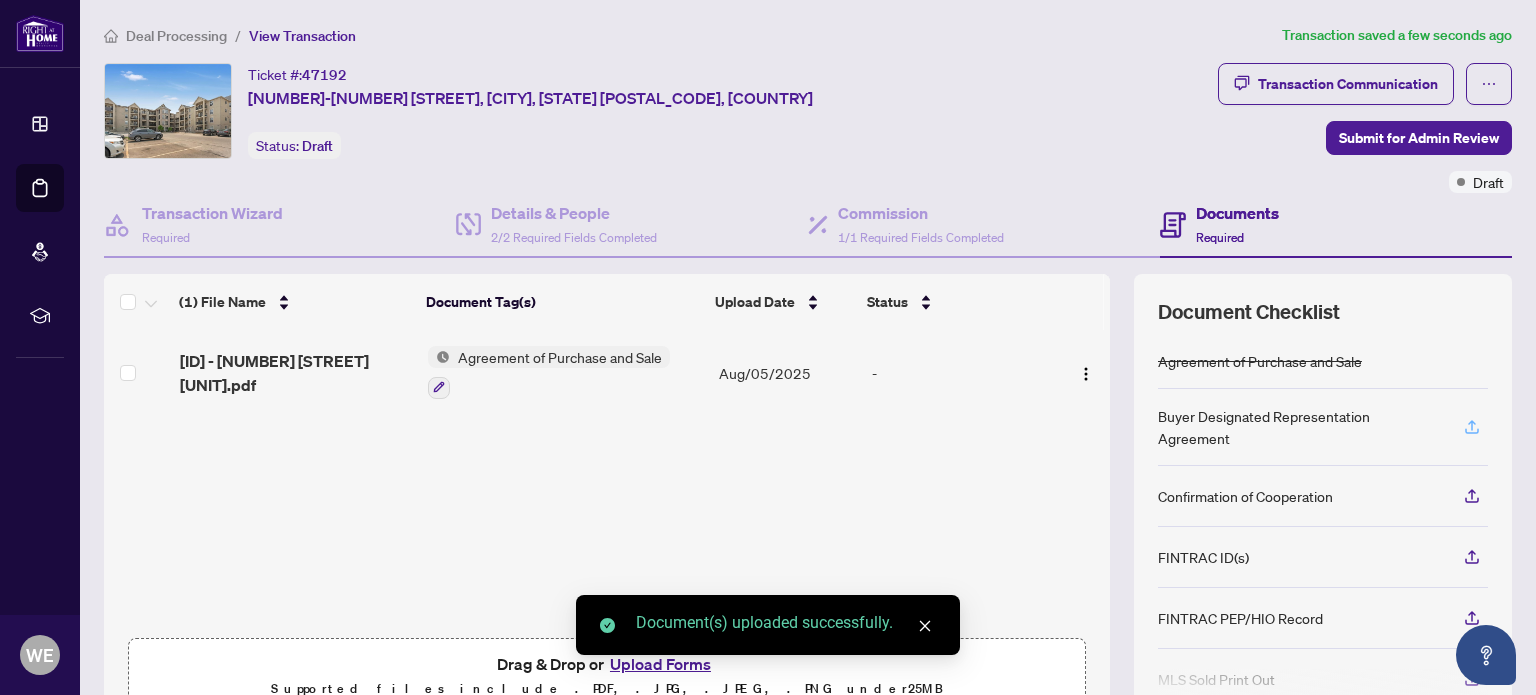click 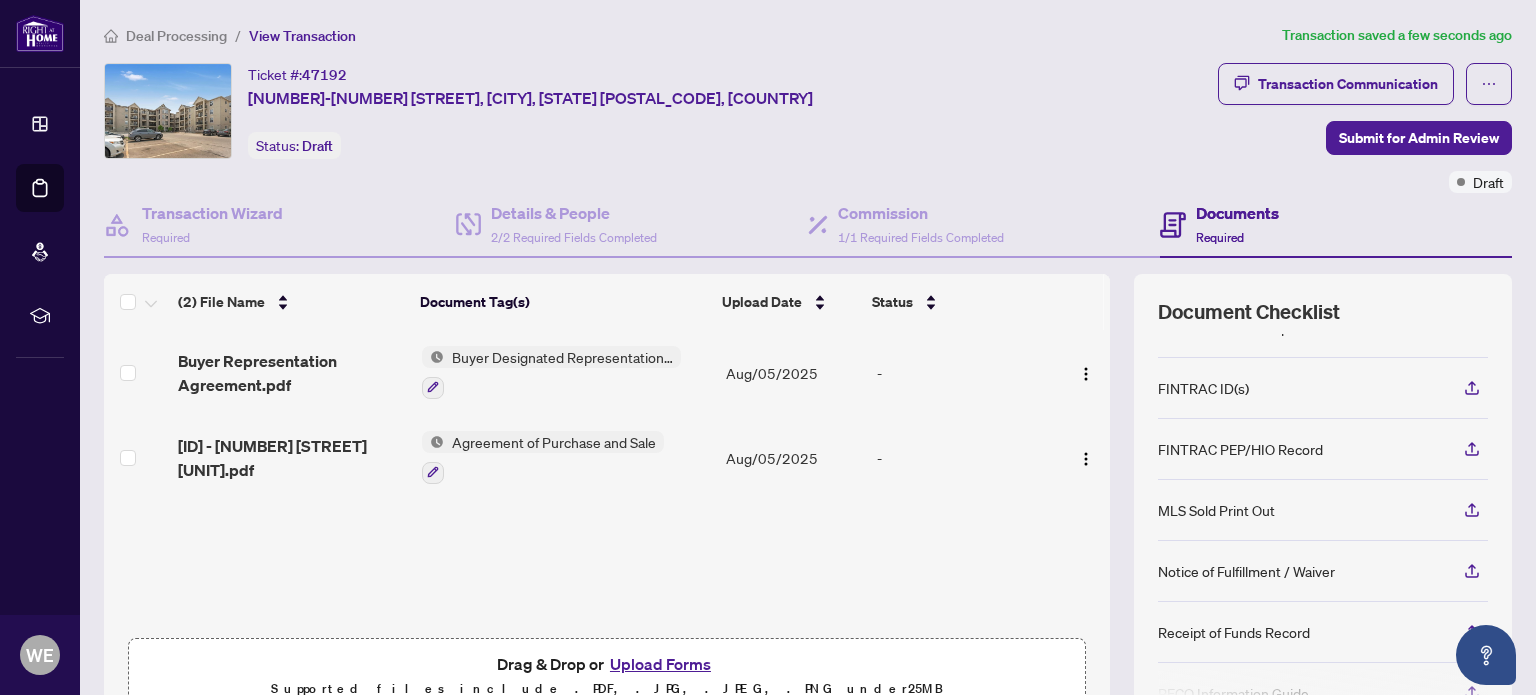 scroll, scrollTop: 173, scrollLeft: 0, axis: vertical 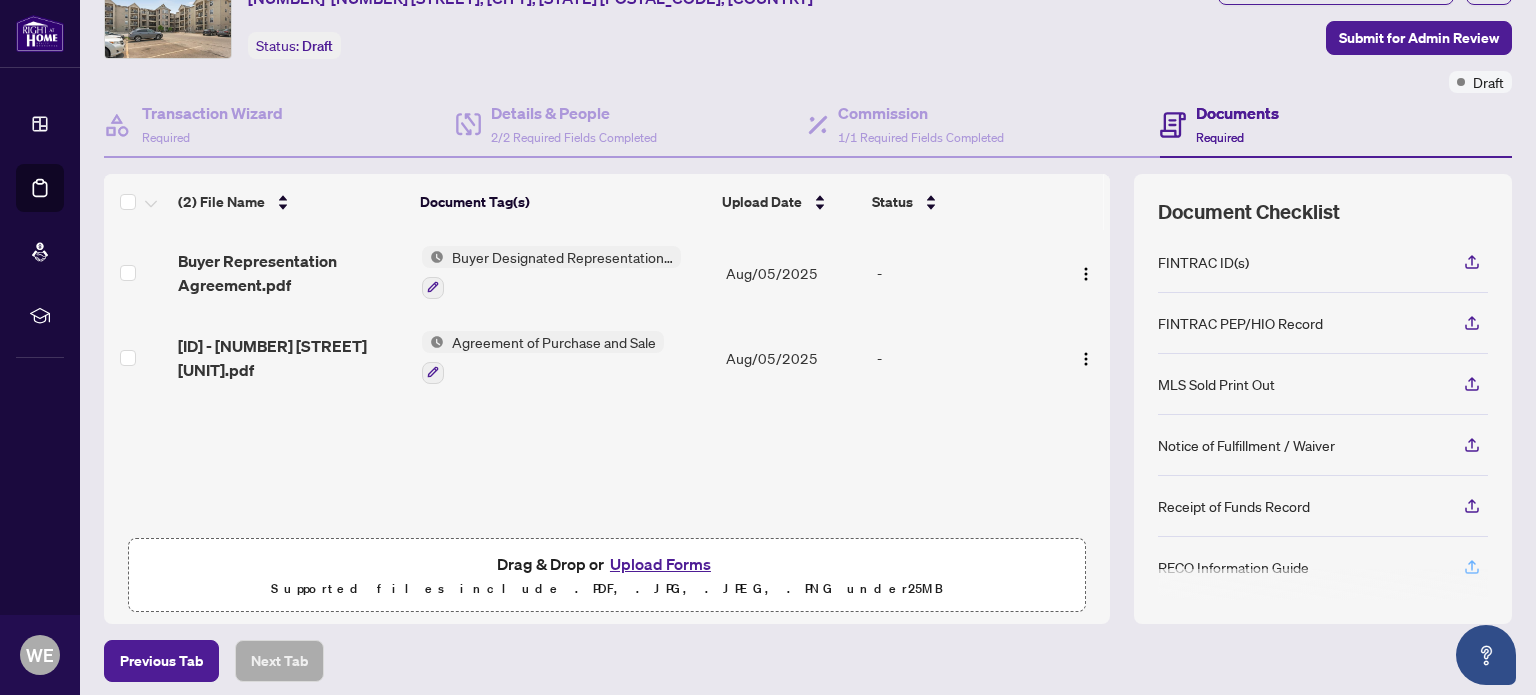 click 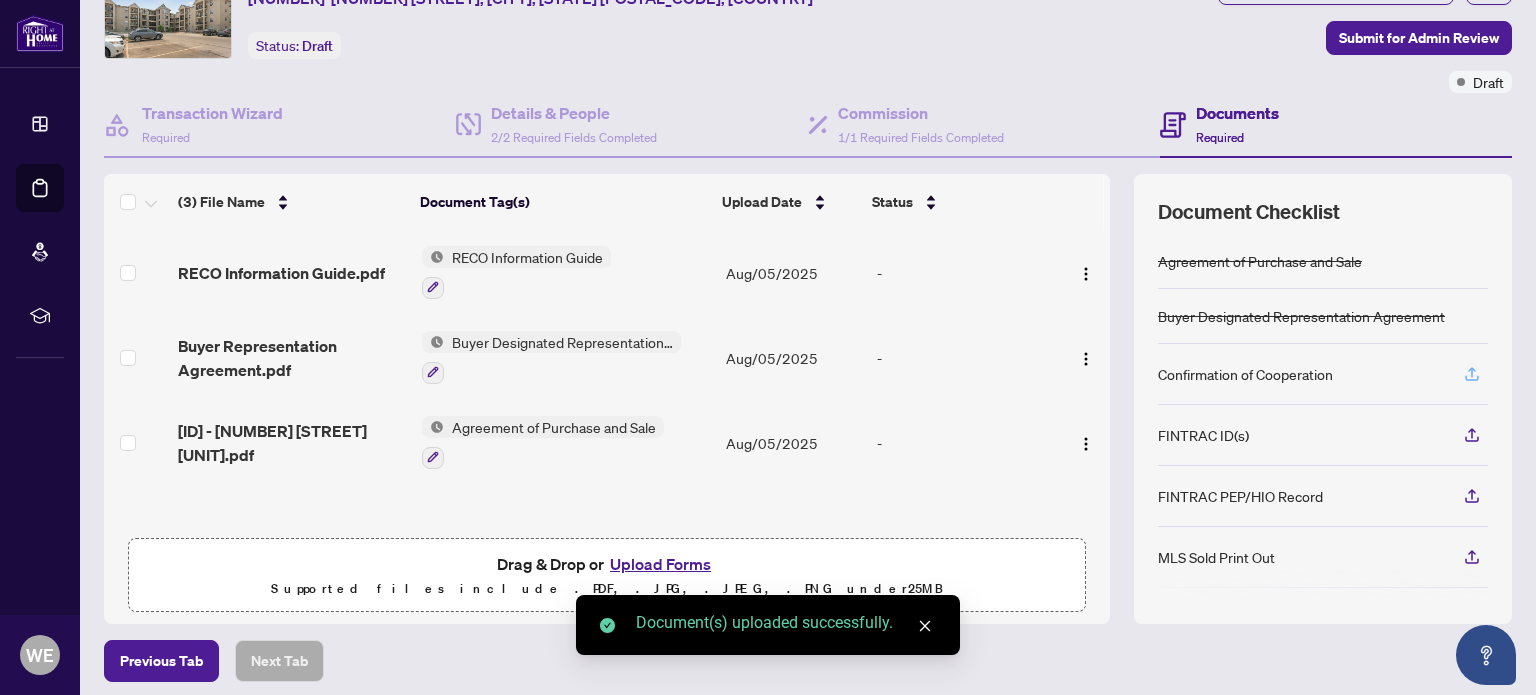 click 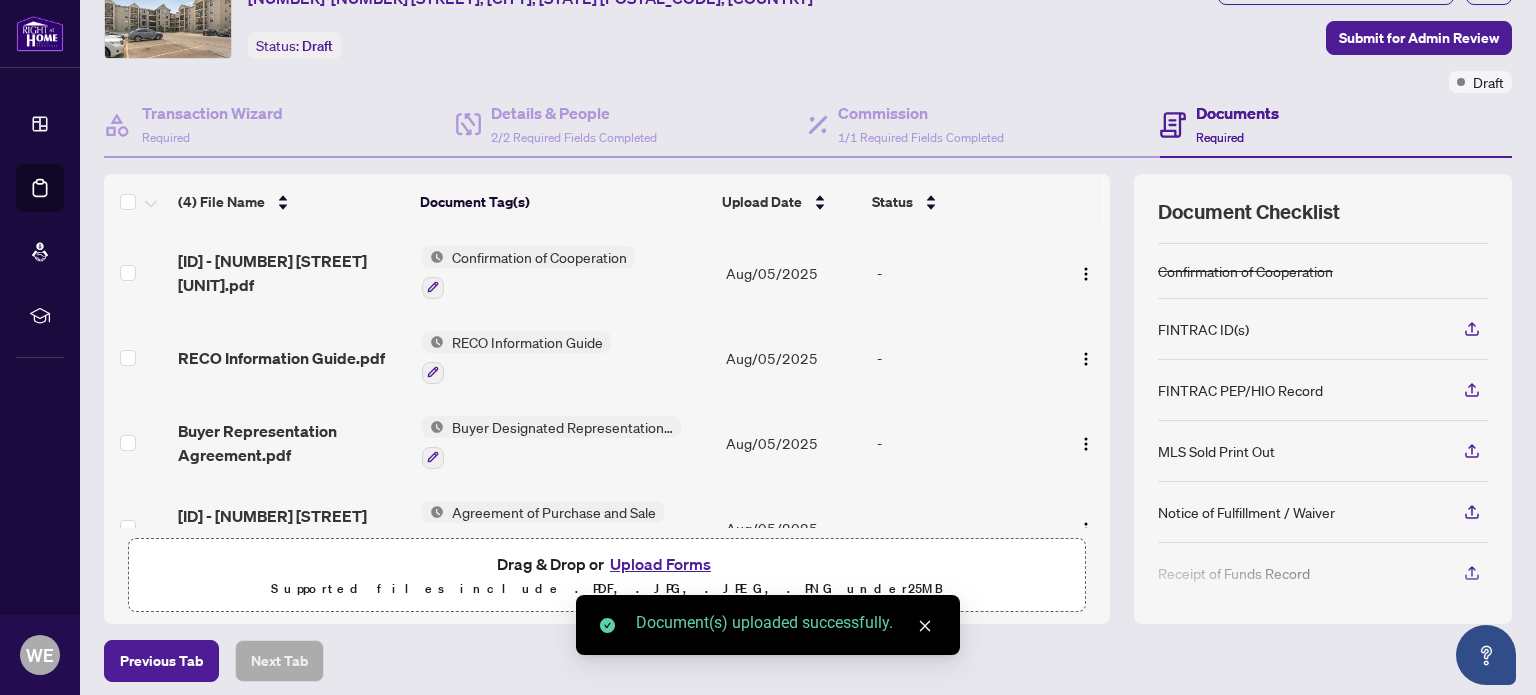 scroll, scrollTop: 162, scrollLeft: 0, axis: vertical 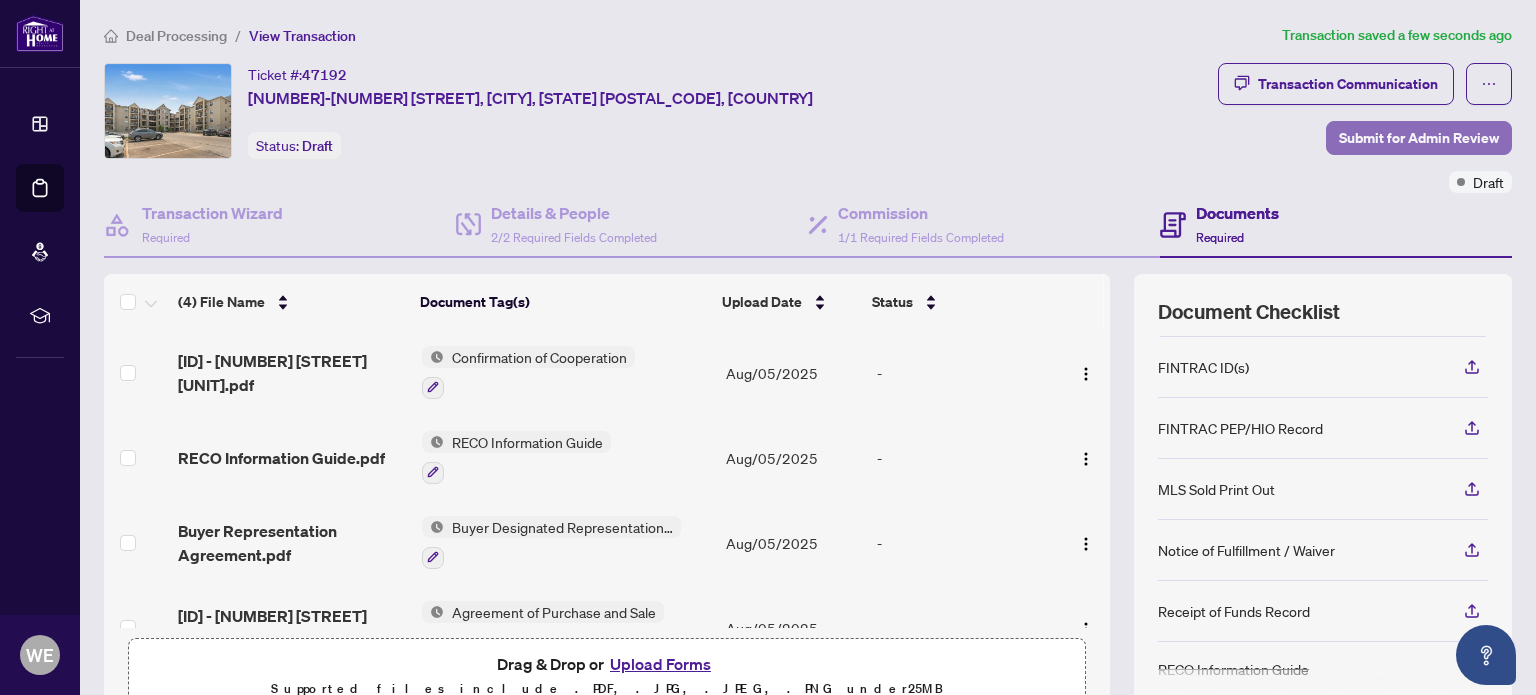 click on "Submit for Admin Review" at bounding box center [1419, 138] 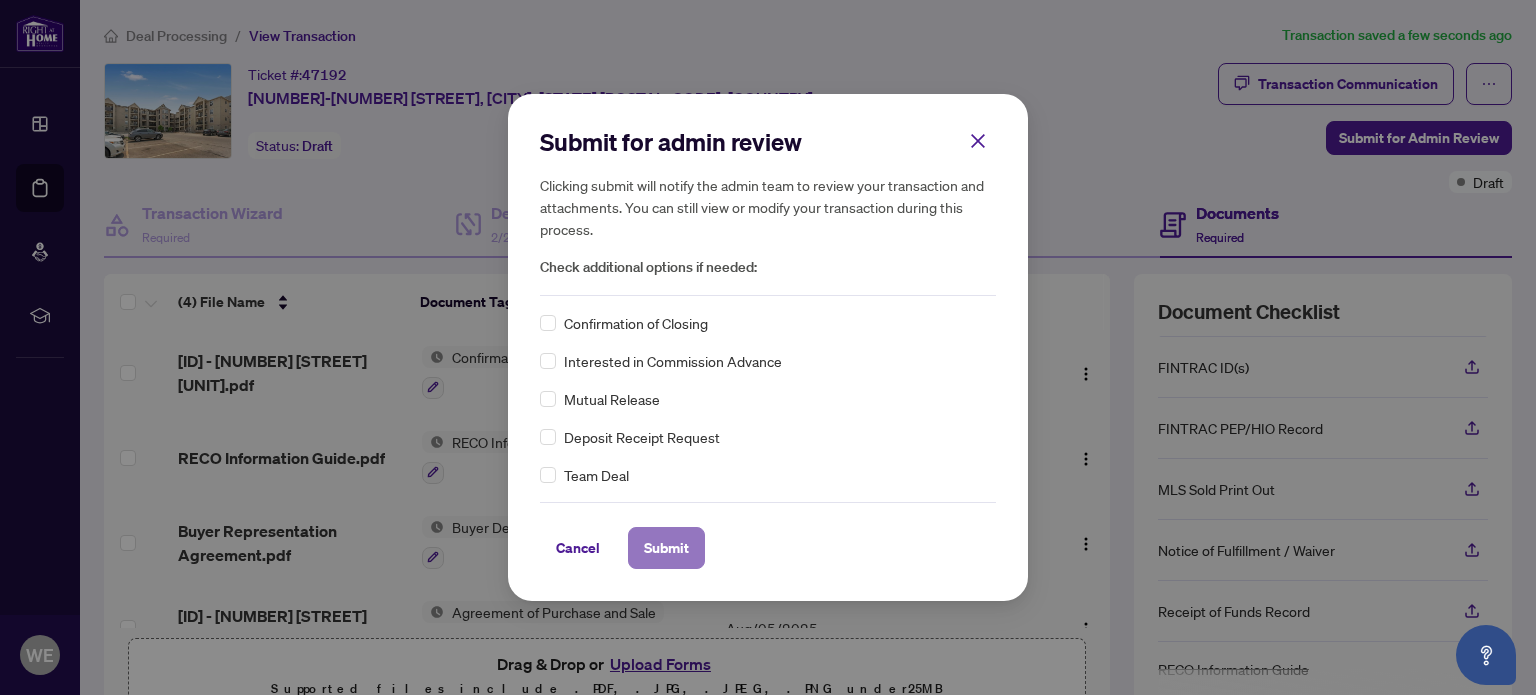 click on "Submit" at bounding box center (666, 548) 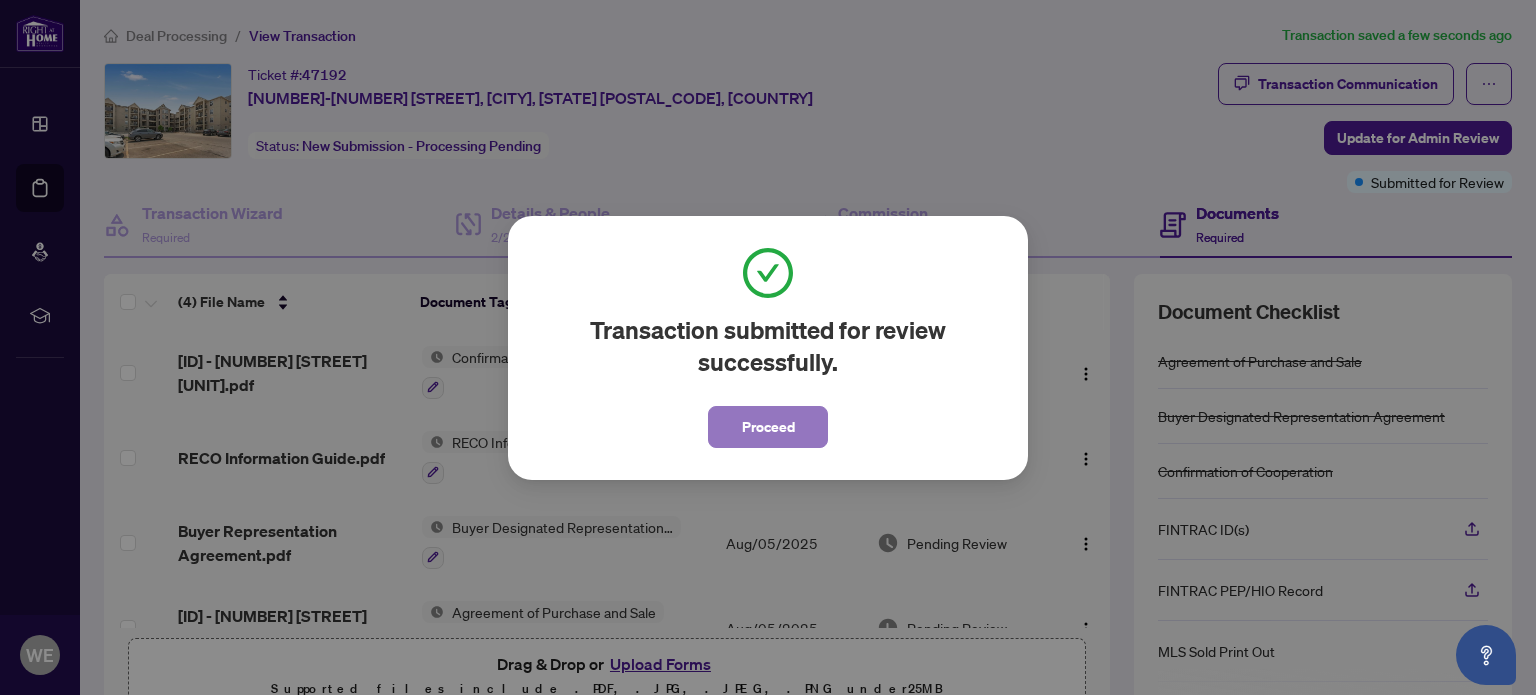 click on "Proceed" at bounding box center [768, 427] 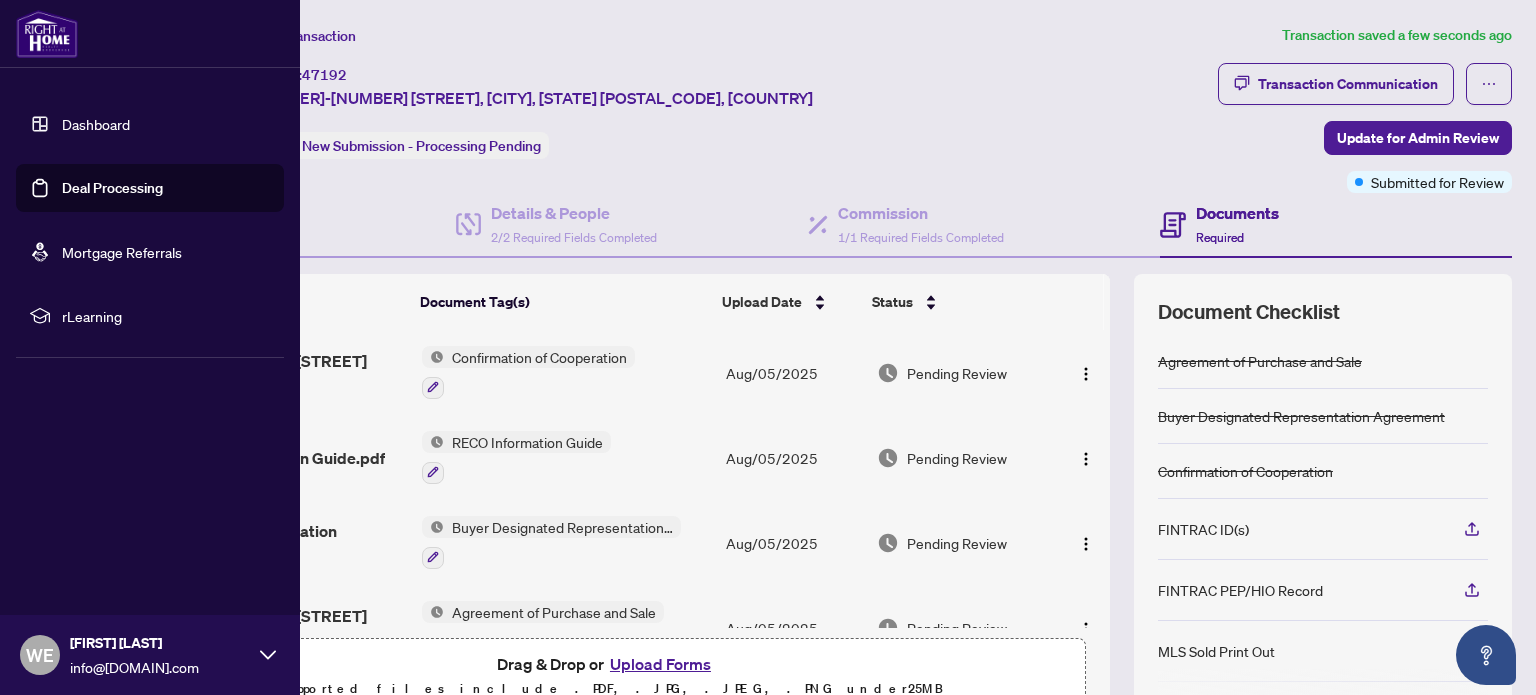 click on "Dashboard" at bounding box center (96, 124) 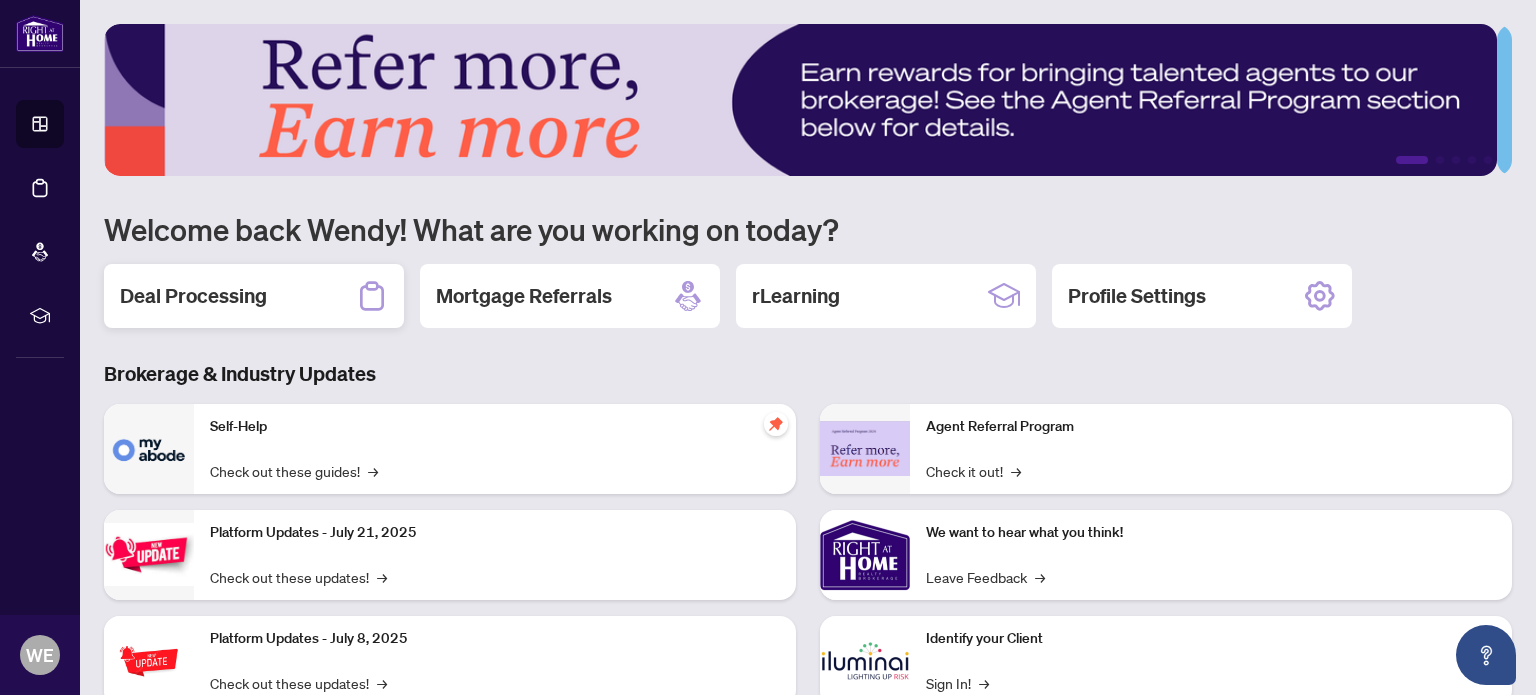 click on "Deal Processing" at bounding box center (193, 296) 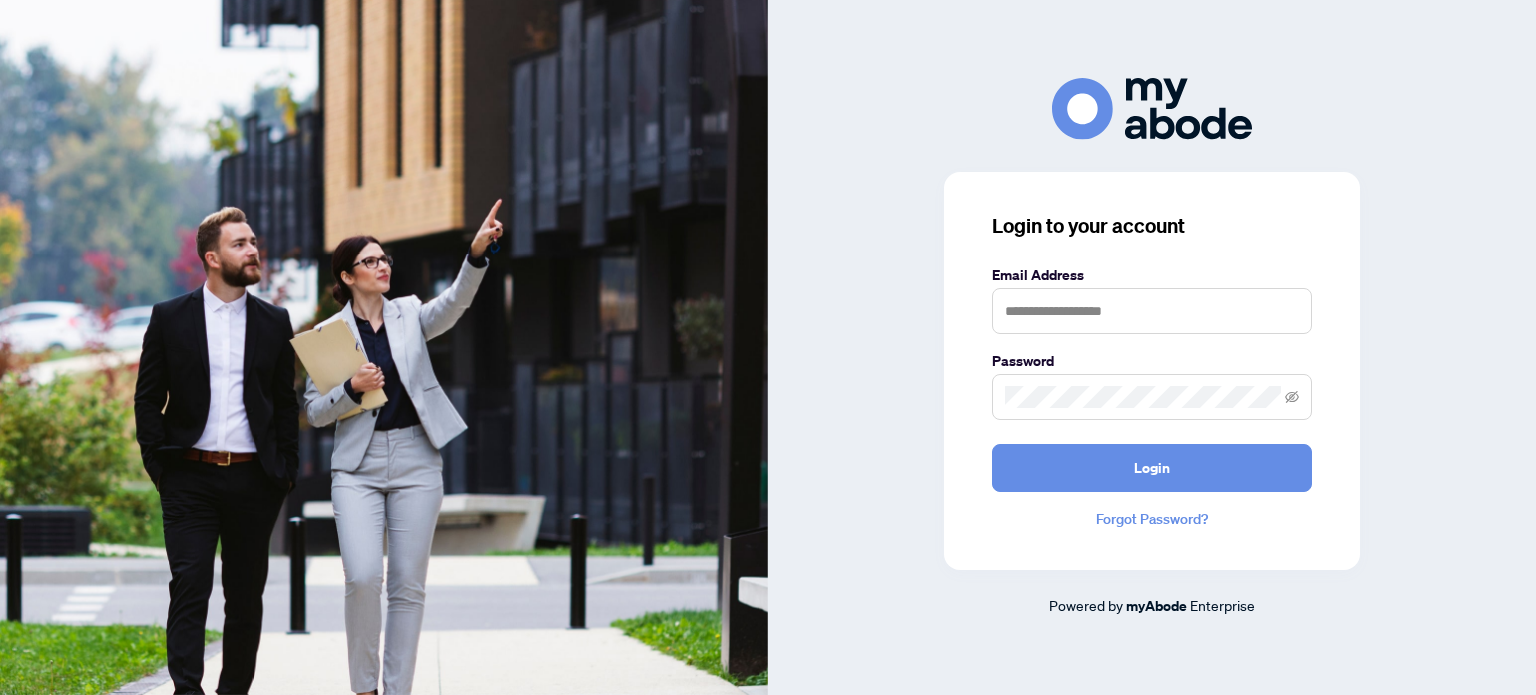 scroll, scrollTop: 0, scrollLeft: 0, axis: both 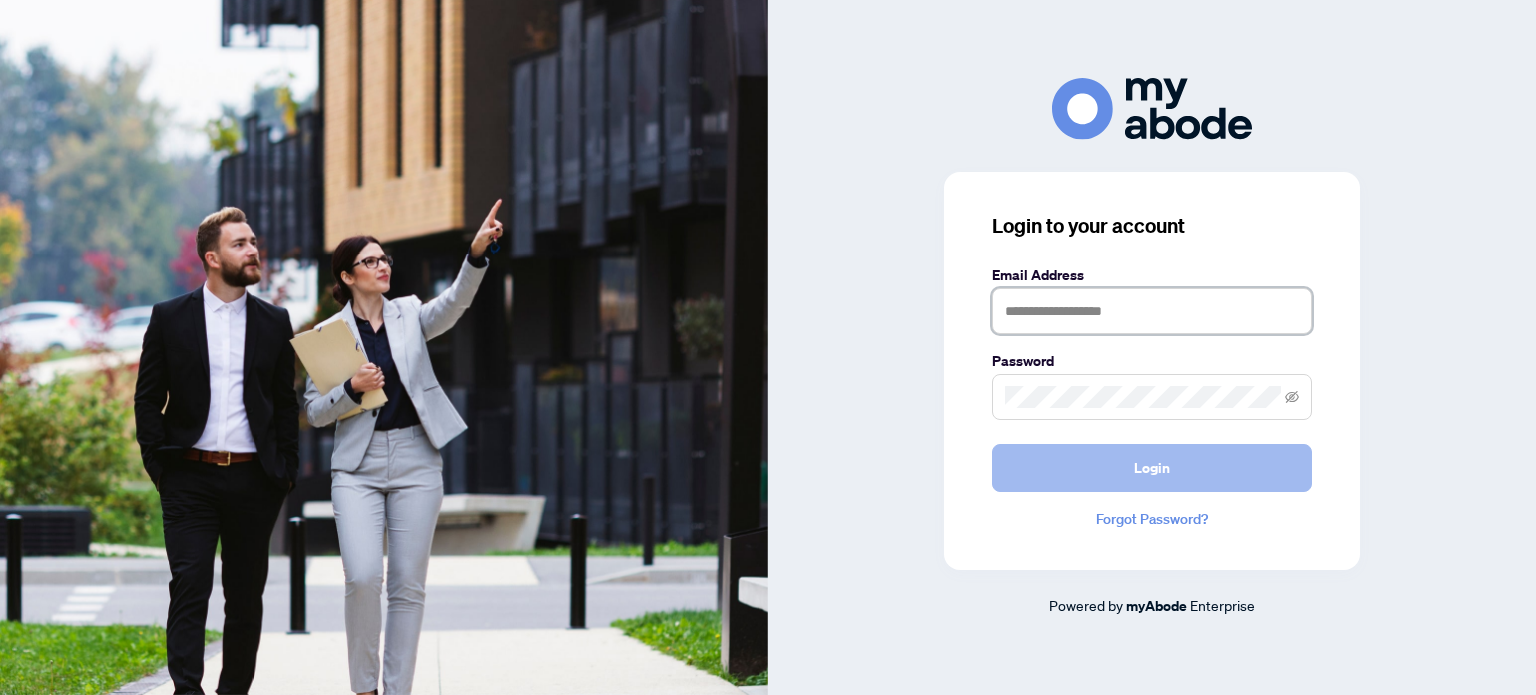 type on "**********" 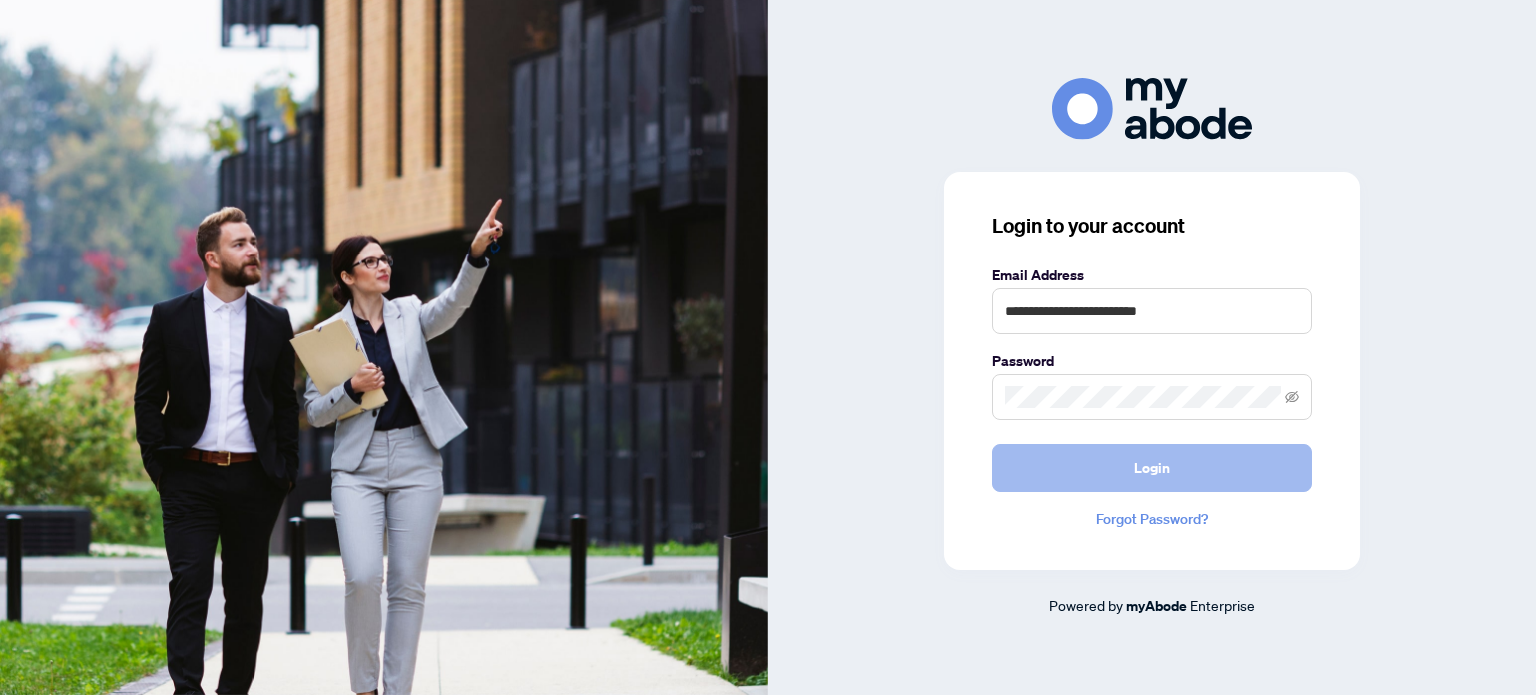 click on "Login" at bounding box center (1152, 468) 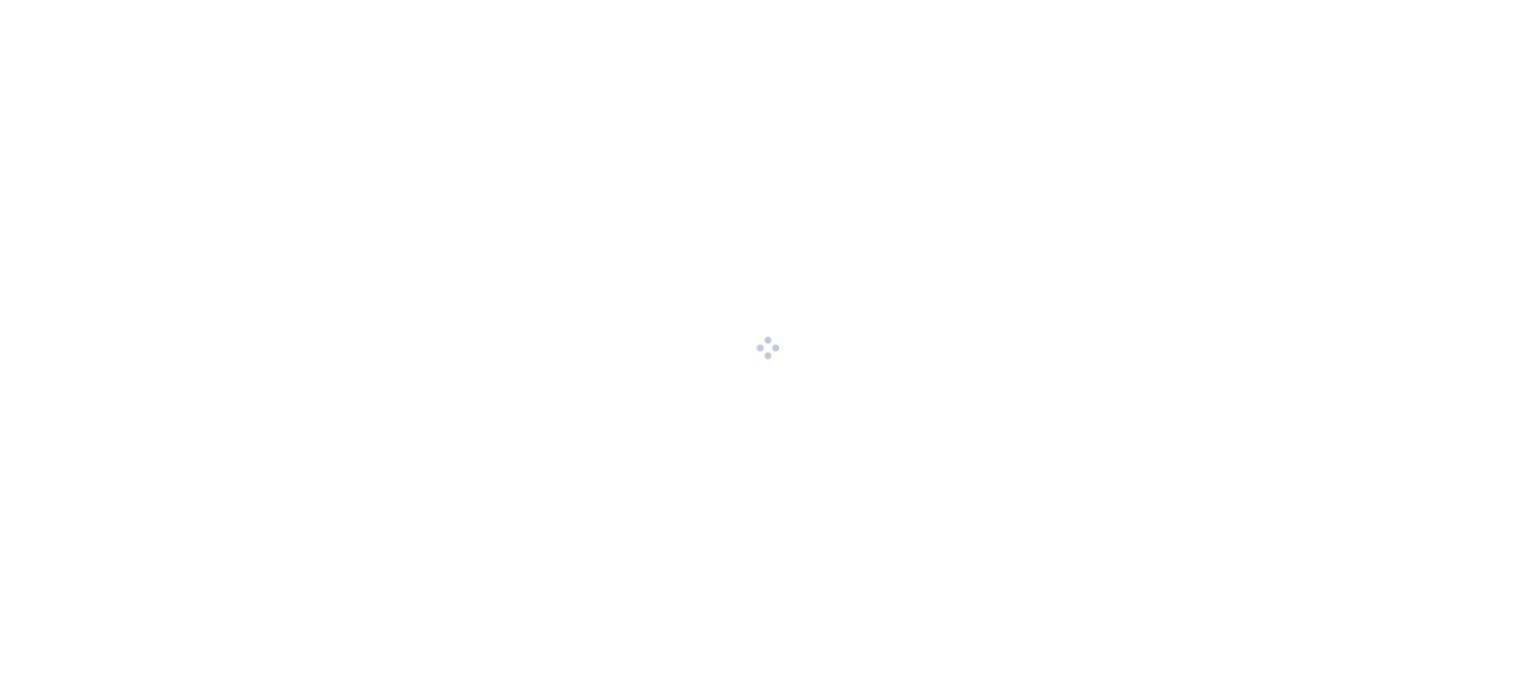 scroll, scrollTop: 0, scrollLeft: 0, axis: both 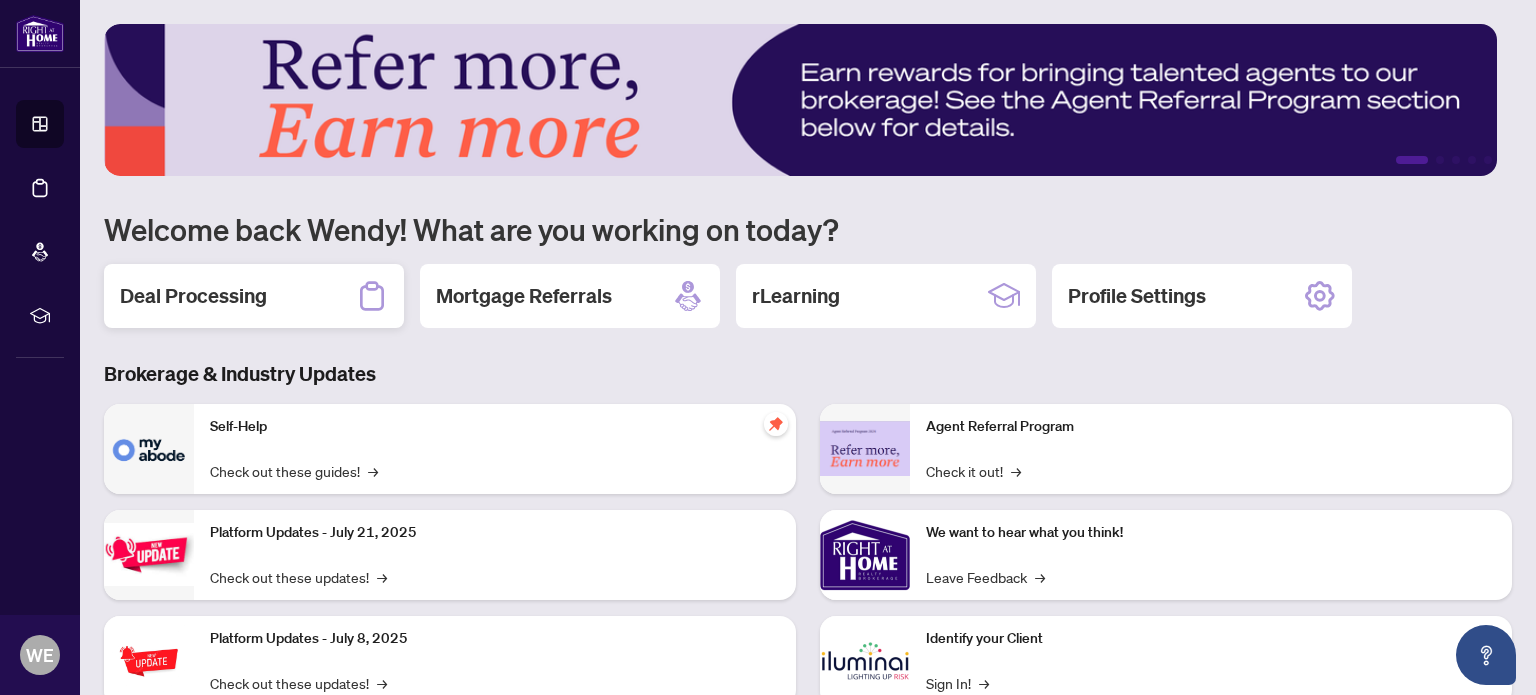 click on "Deal Processing" at bounding box center [193, 296] 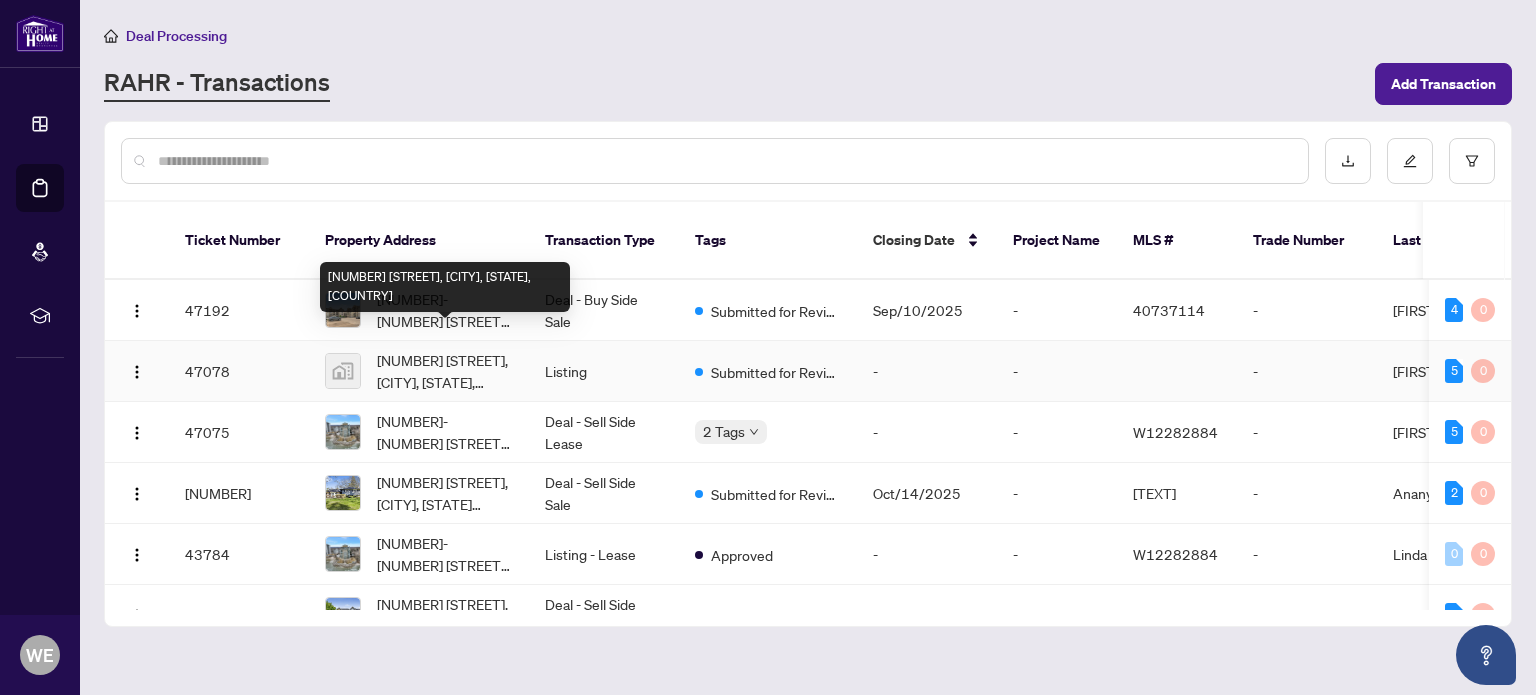 click on "[NUMBER] [STREET], [CITY], [STATE], [COUNTRY]" at bounding box center [445, 287] 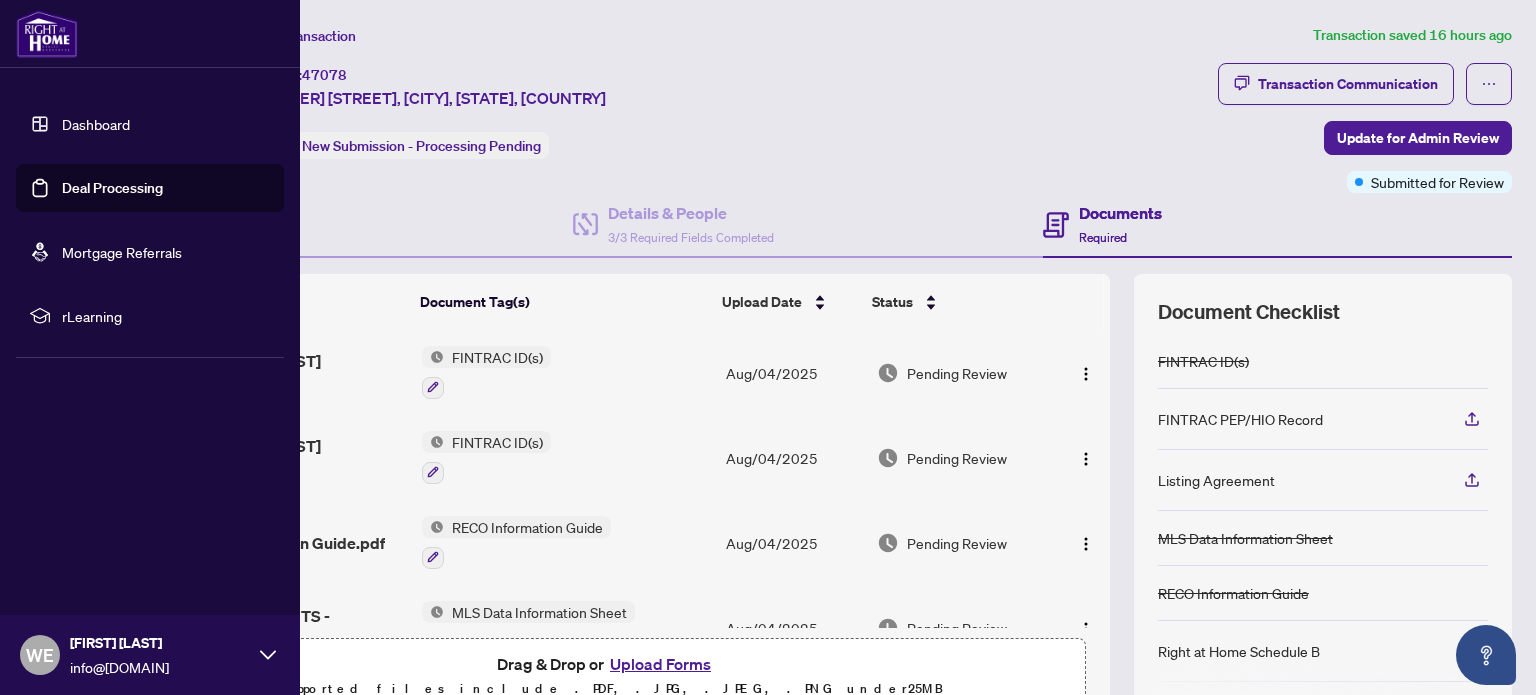 click on "Dashboard" at bounding box center [96, 124] 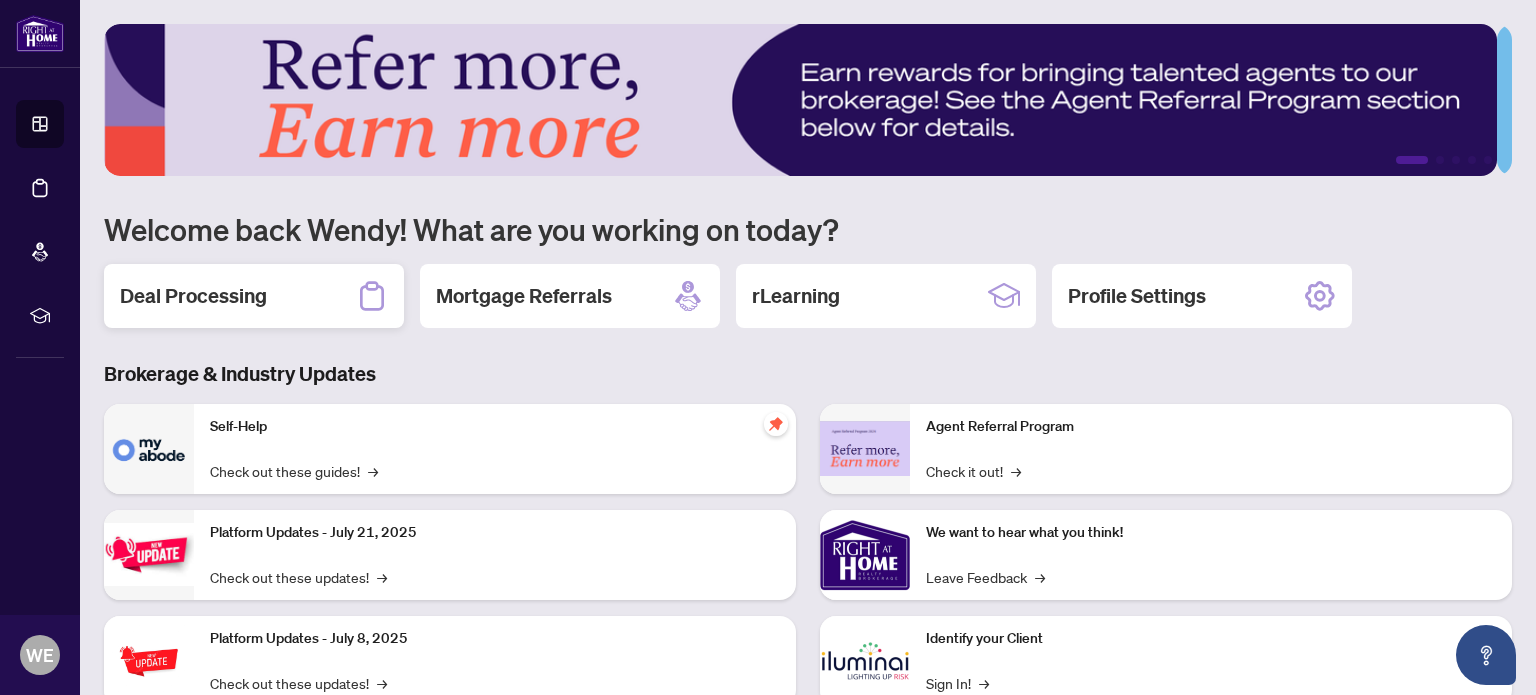 click on "Deal Processing" at bounding box center [254, 296] 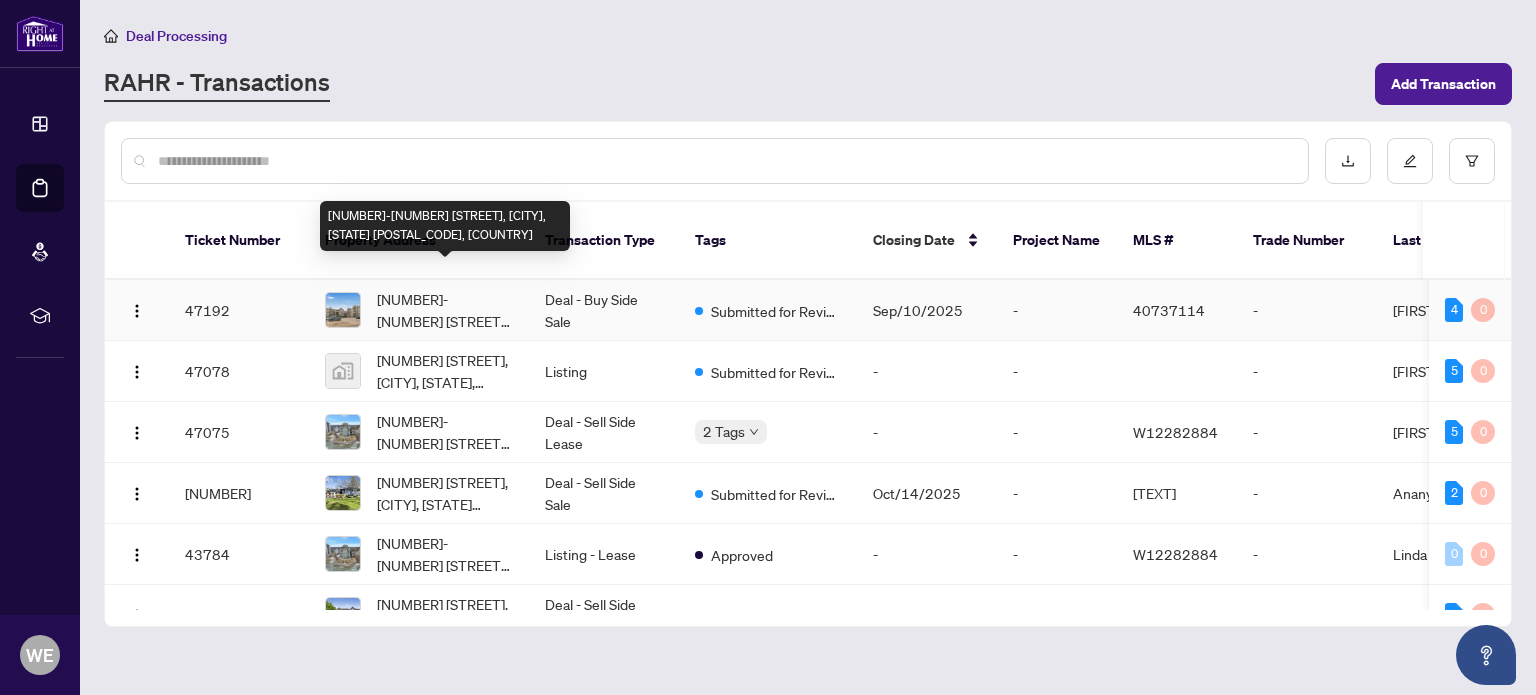 click on "[NUMBER]-[NUMBER] [STREET], [CITY], [STATE] [POSTAL_CODE], [COUNTRY]" at bounding box center (445, 310) 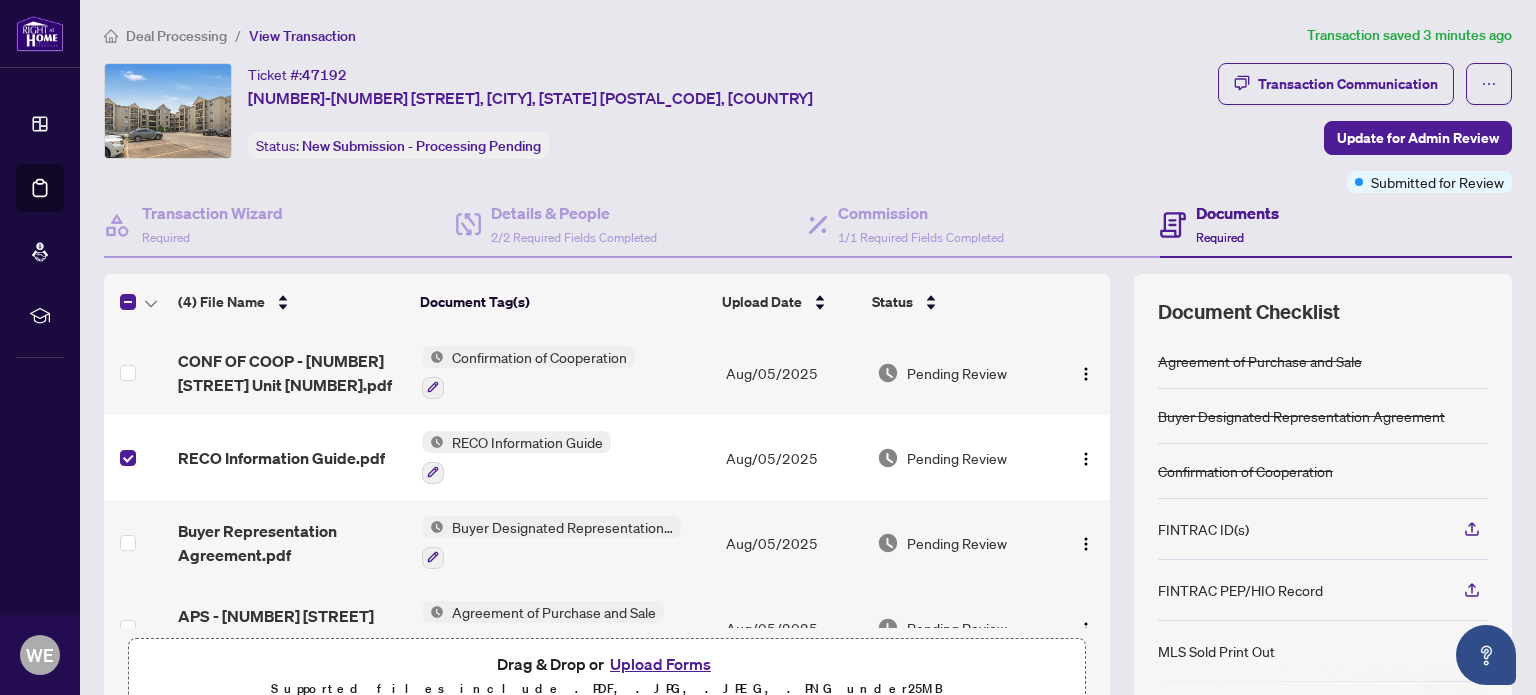 scroll, scrollTop: 45, scrollLeft: 0, axis: vertical 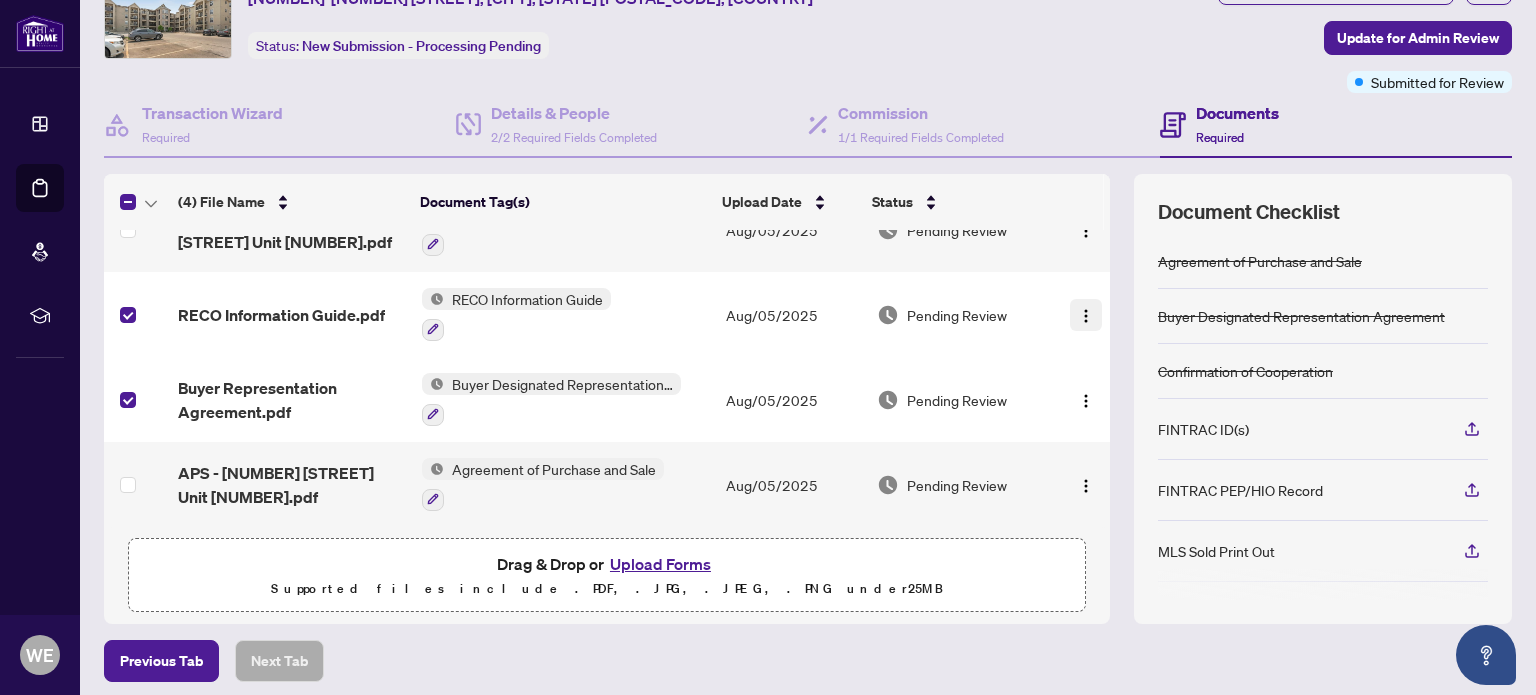 click at bounding box center [1086, 316] 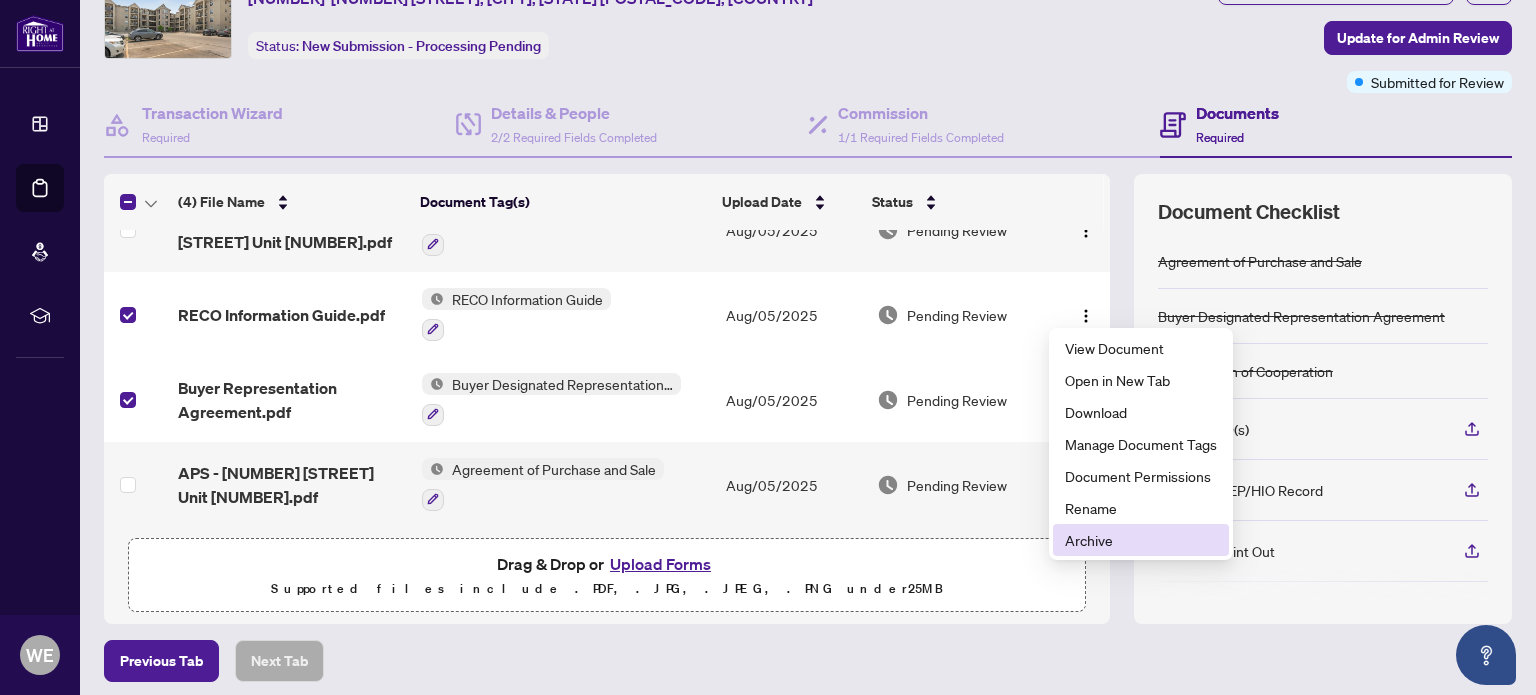 click on "Archive" at bounding box center (1141, 540) 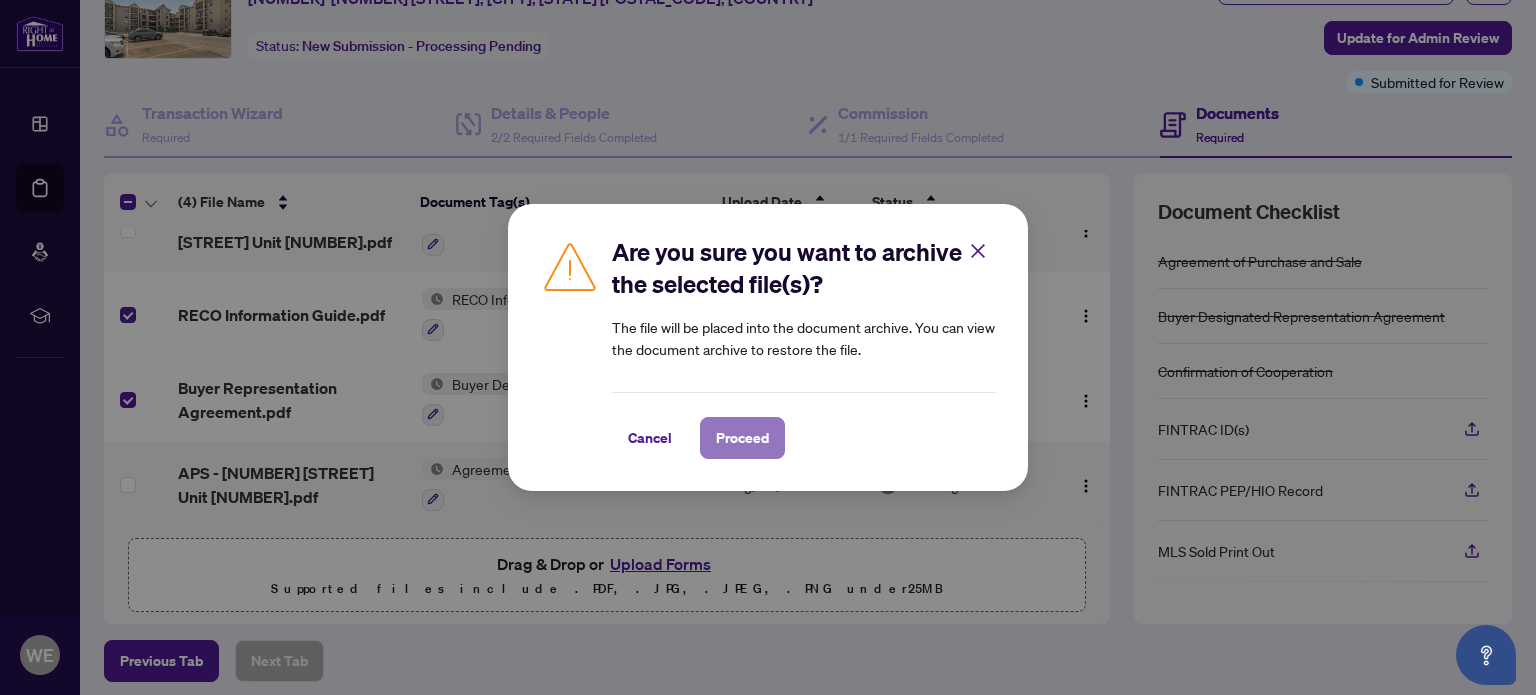 click on "Proceed" at bounding box center (742, 438) 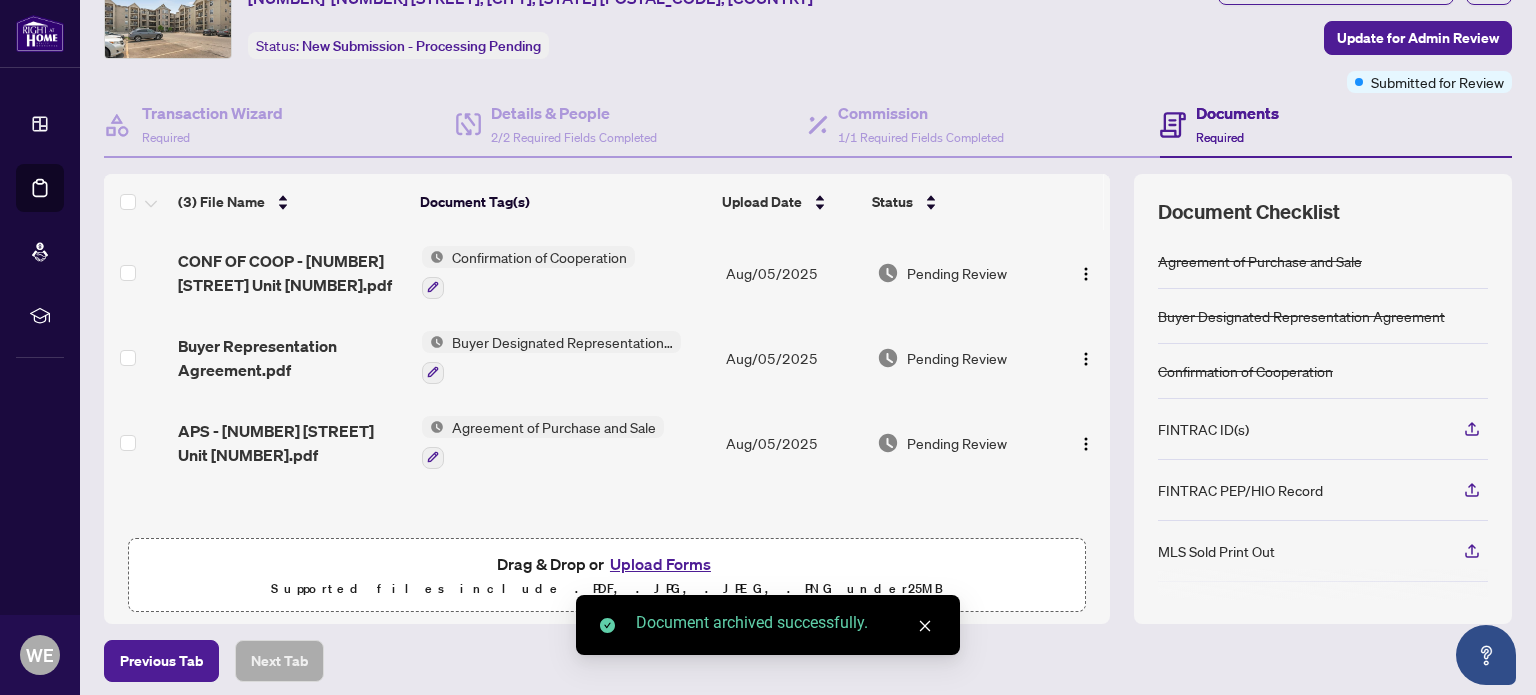 scroll, scrollTop: 0, scrollLeft: 0, axis: both 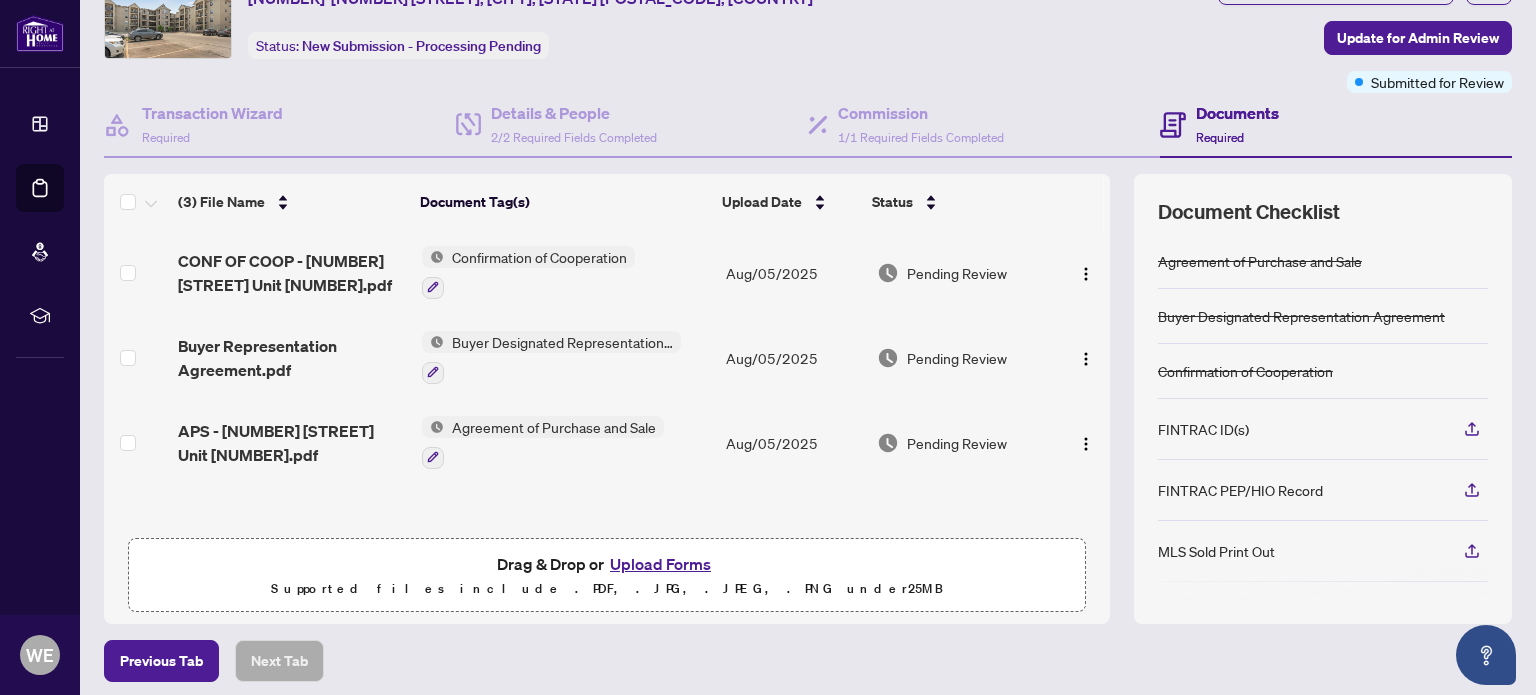 click on "Upload Forms" at bounding box center [660, 564] 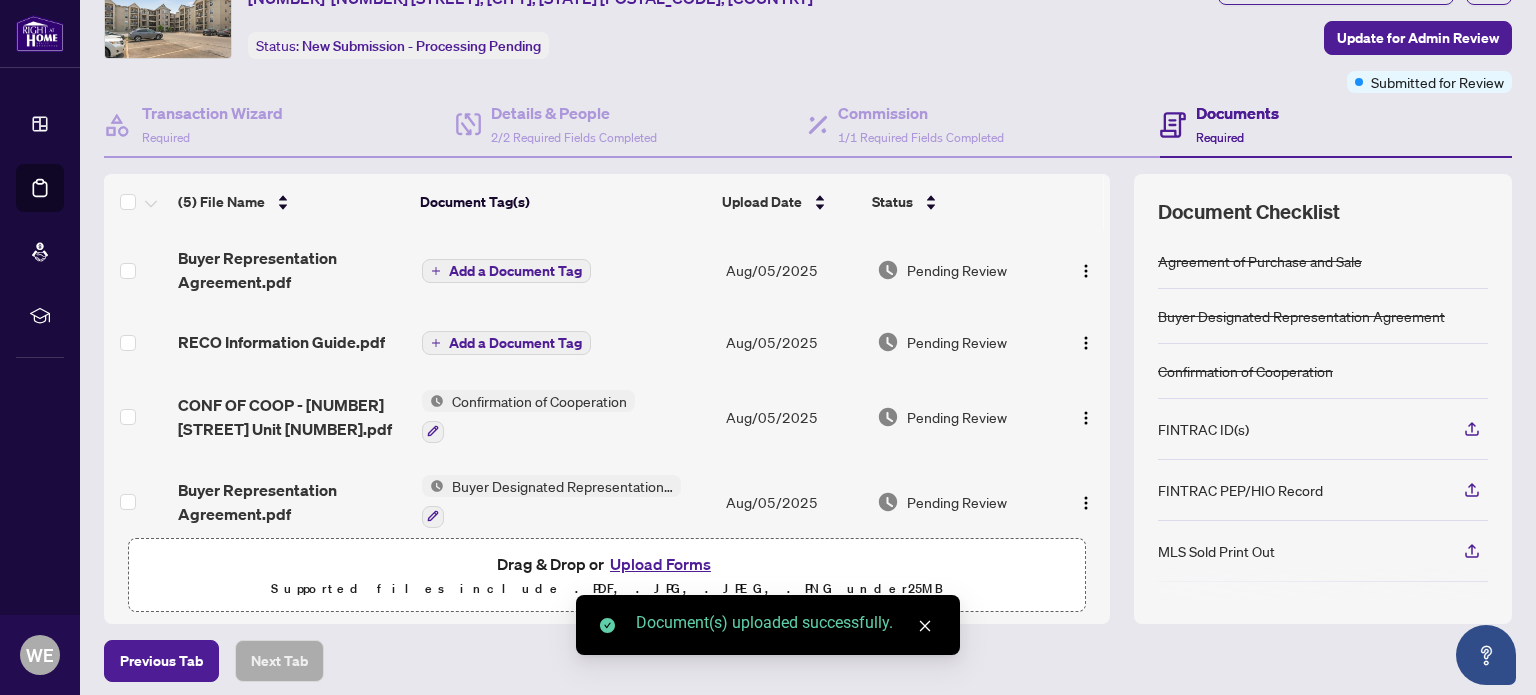 click on "Add a Document Tag" at bounding box center (515, 271) 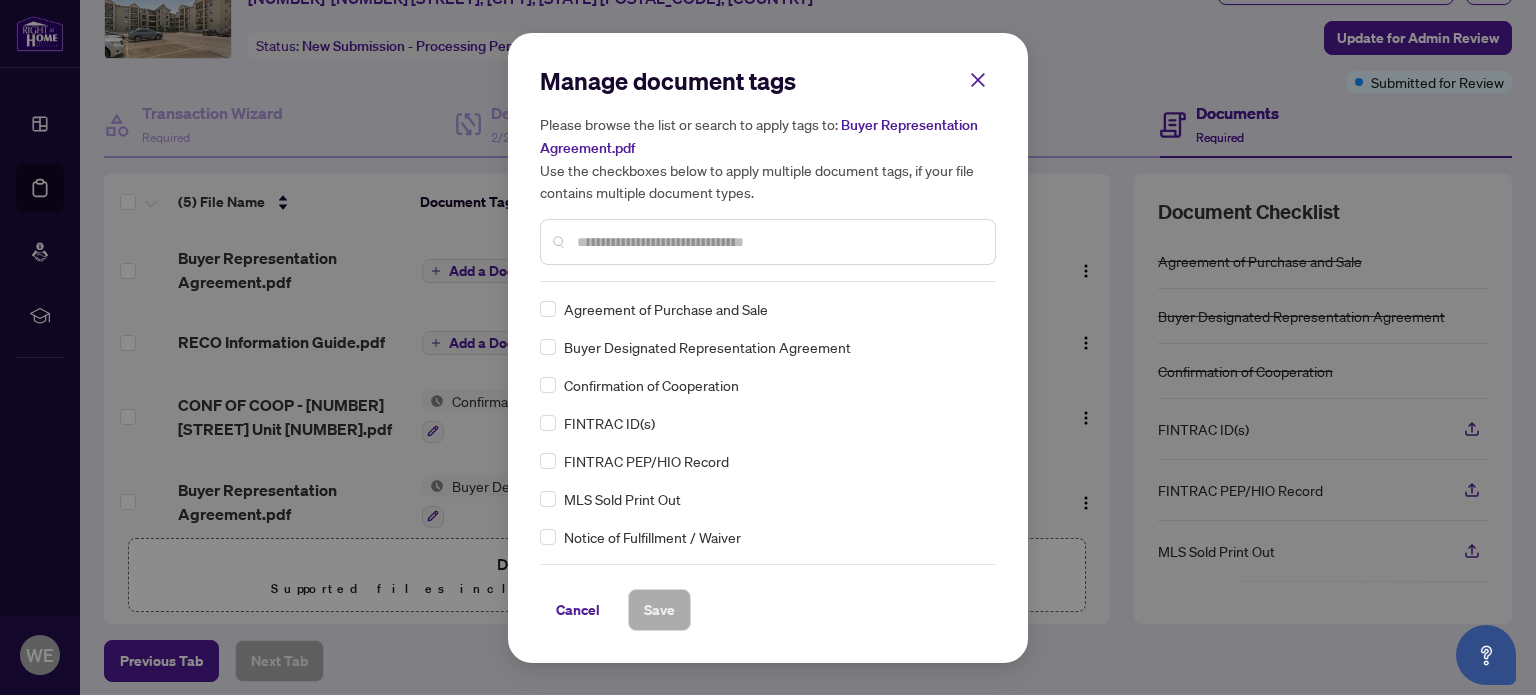 click at bounding box center (778, 242) 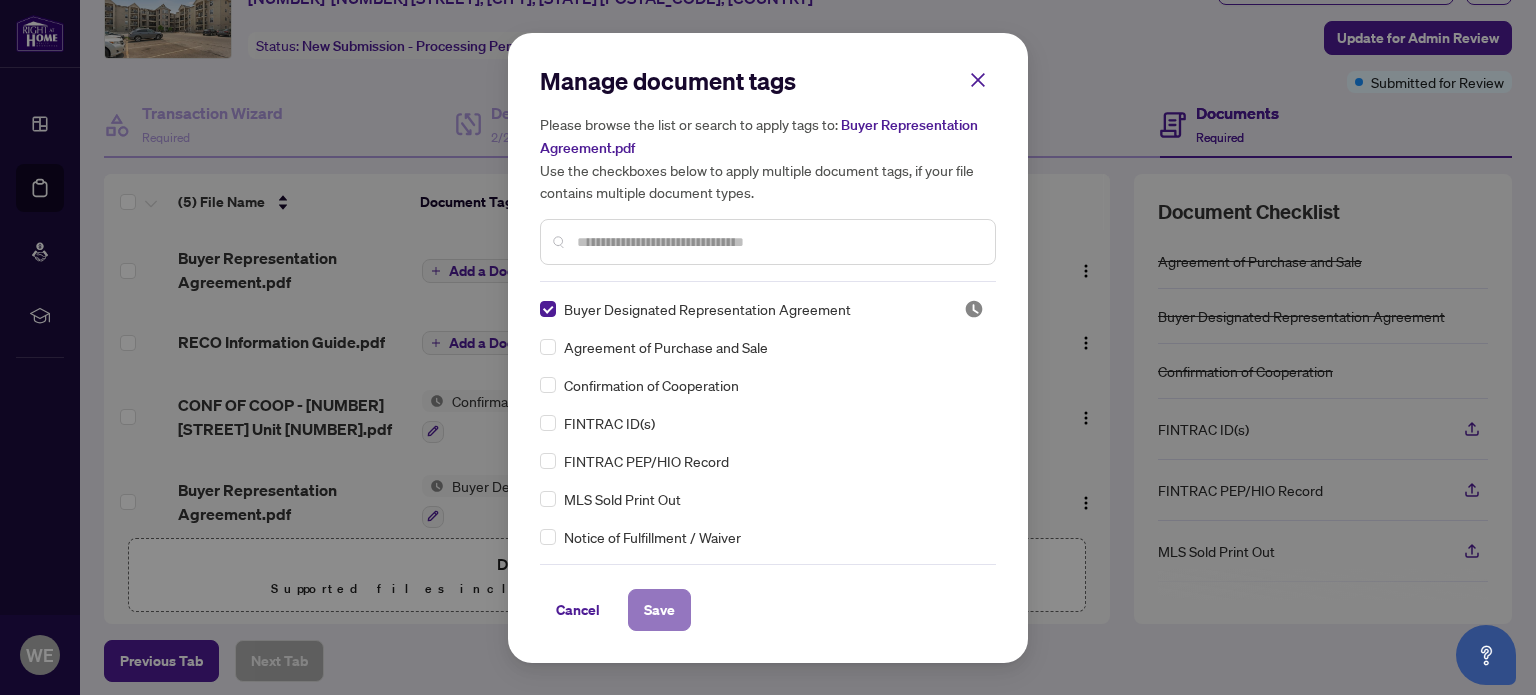 click on "Save" at bounding box center (659, 610) 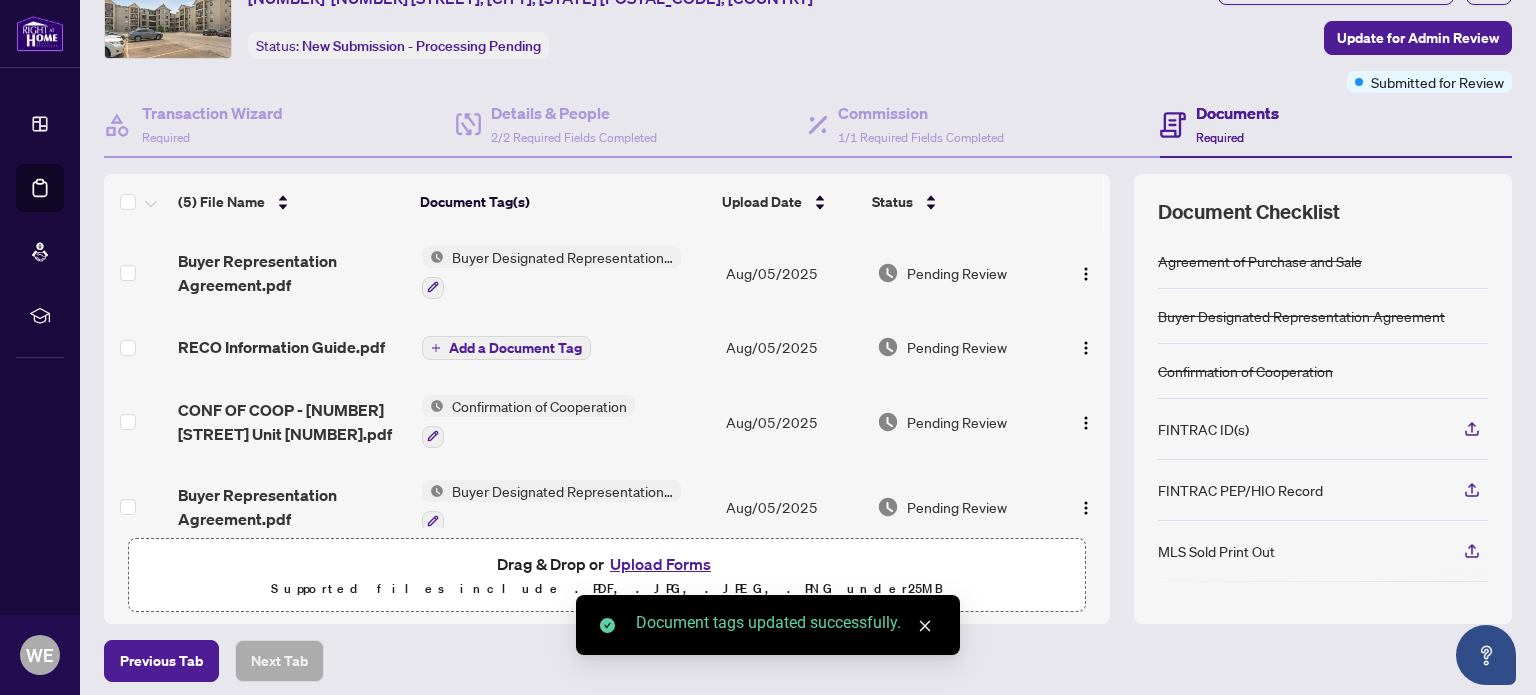 click on "Add a Document Tag" at bounding box center [515, 348] 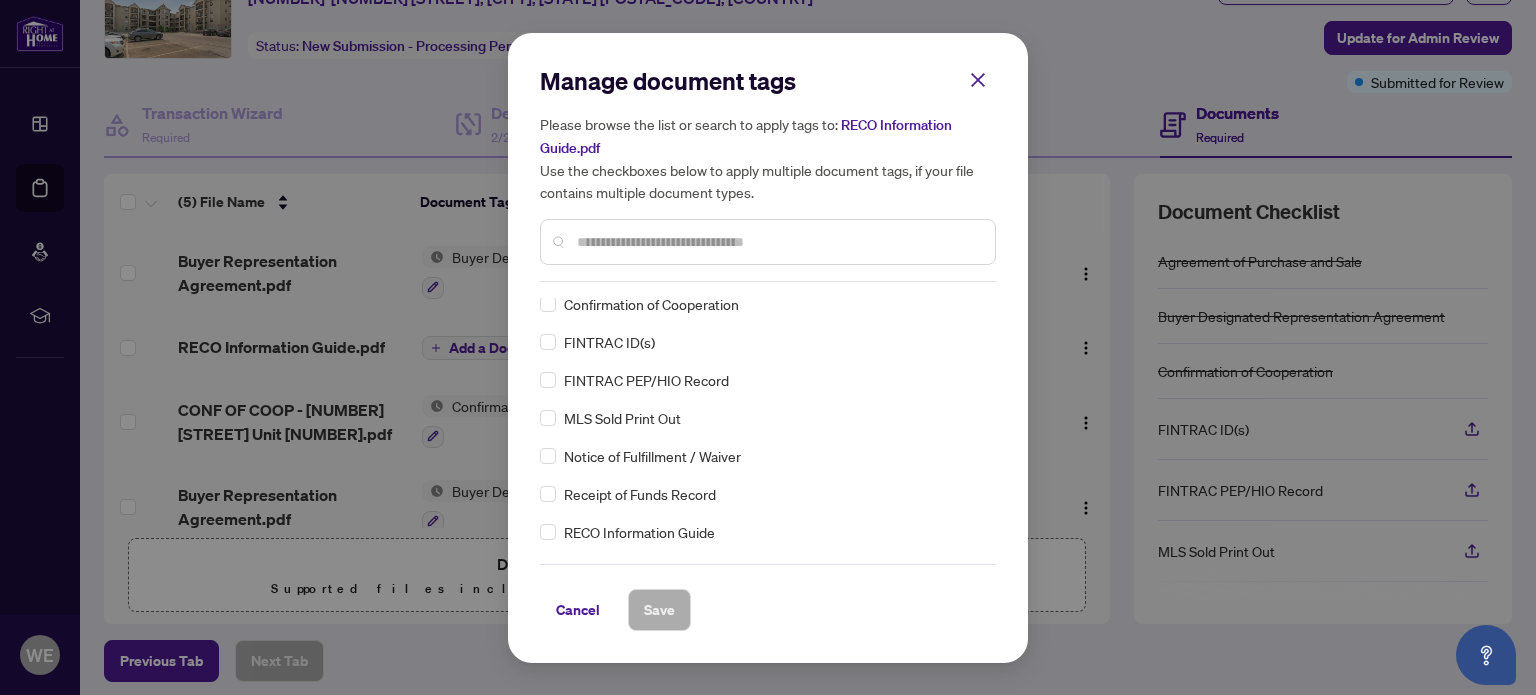 scroll, scrollTop: 100, scrollLeft: 0, axis: vertical 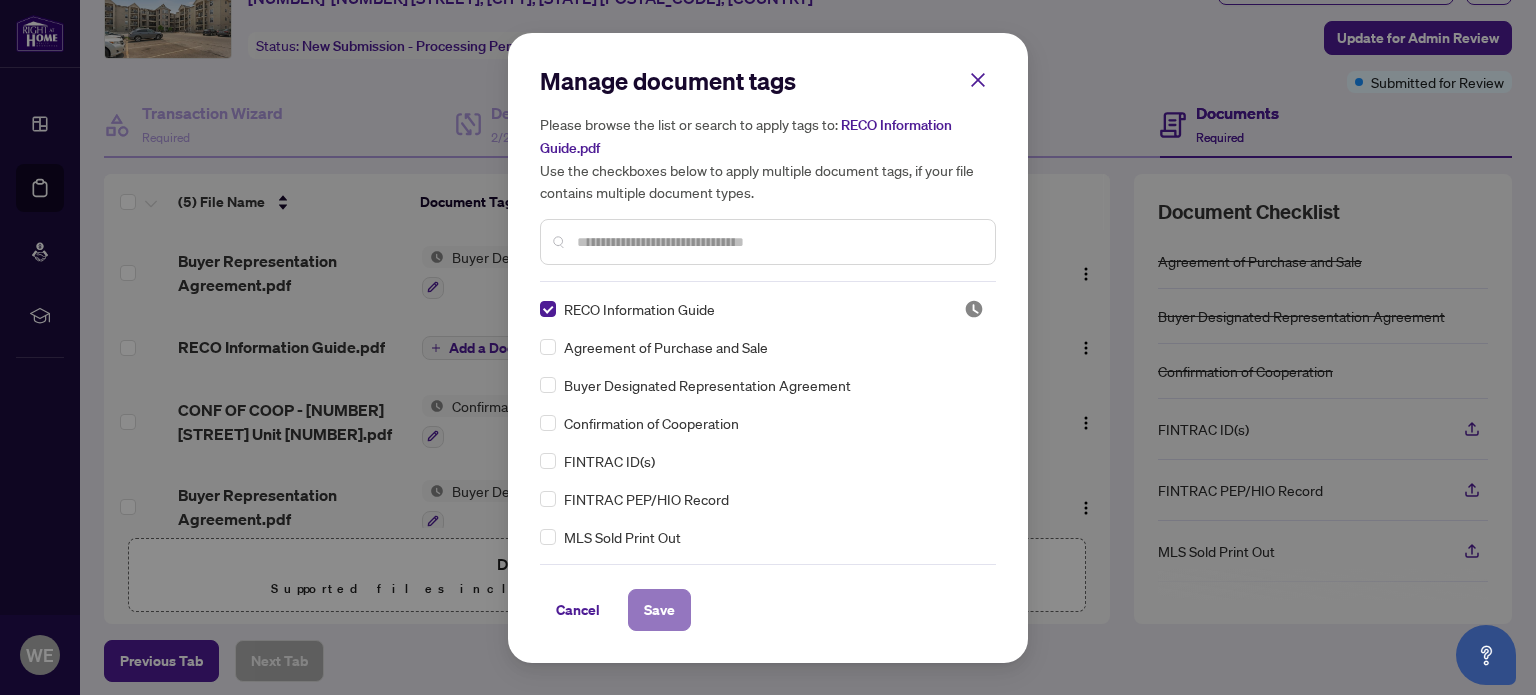 click on "Save" at bounding box center (659, 610) 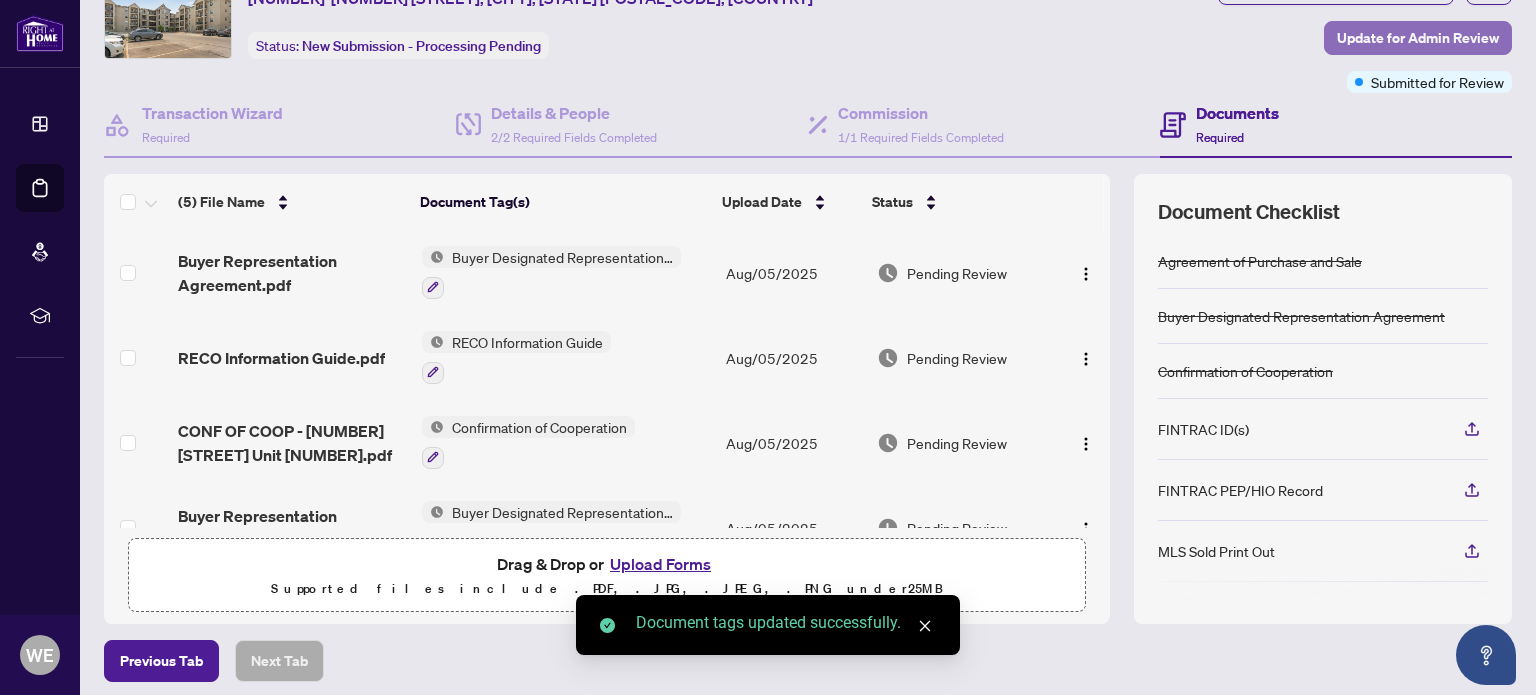 click on "Update for Admin Review" at bounding box center (1418, 38) 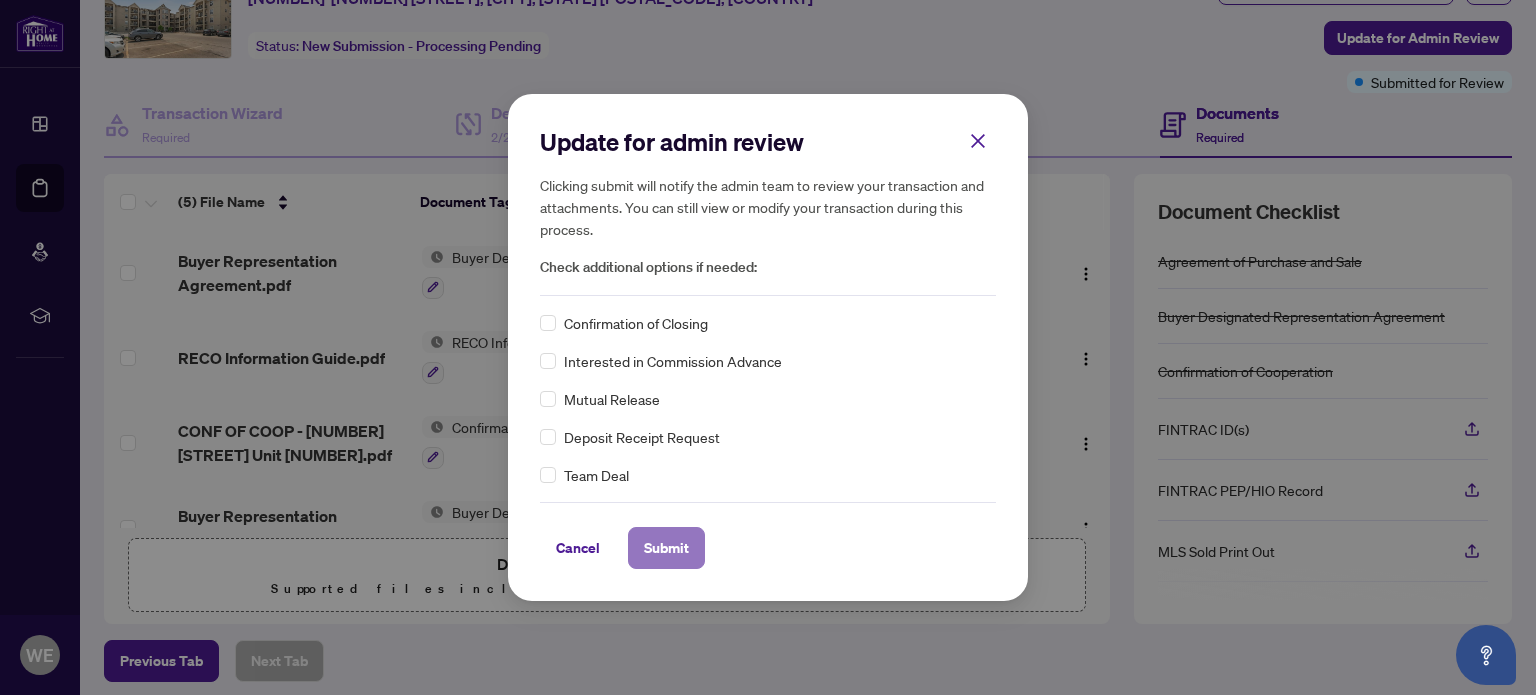 click on "Submit" at bounding box center [666, 548] 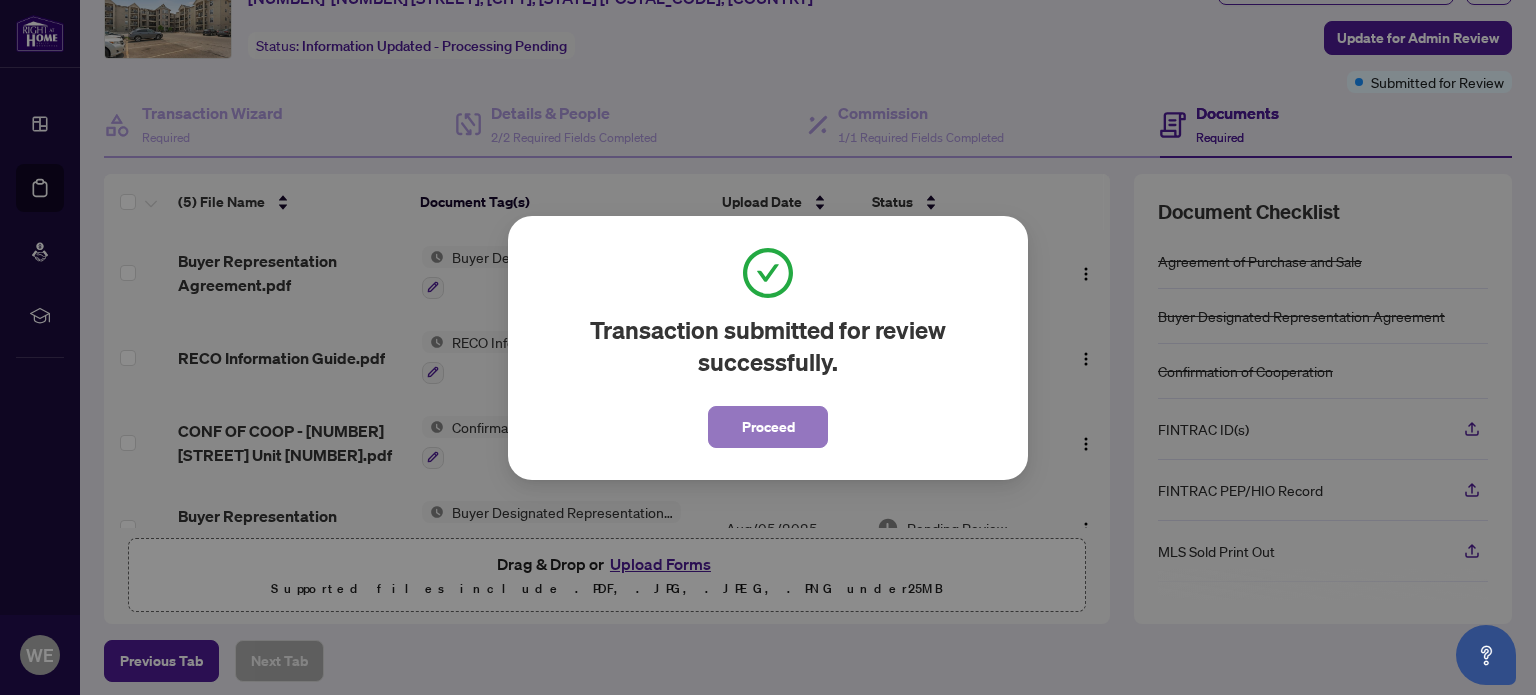 click on "Proceed" at bounding box center [768, 427] 